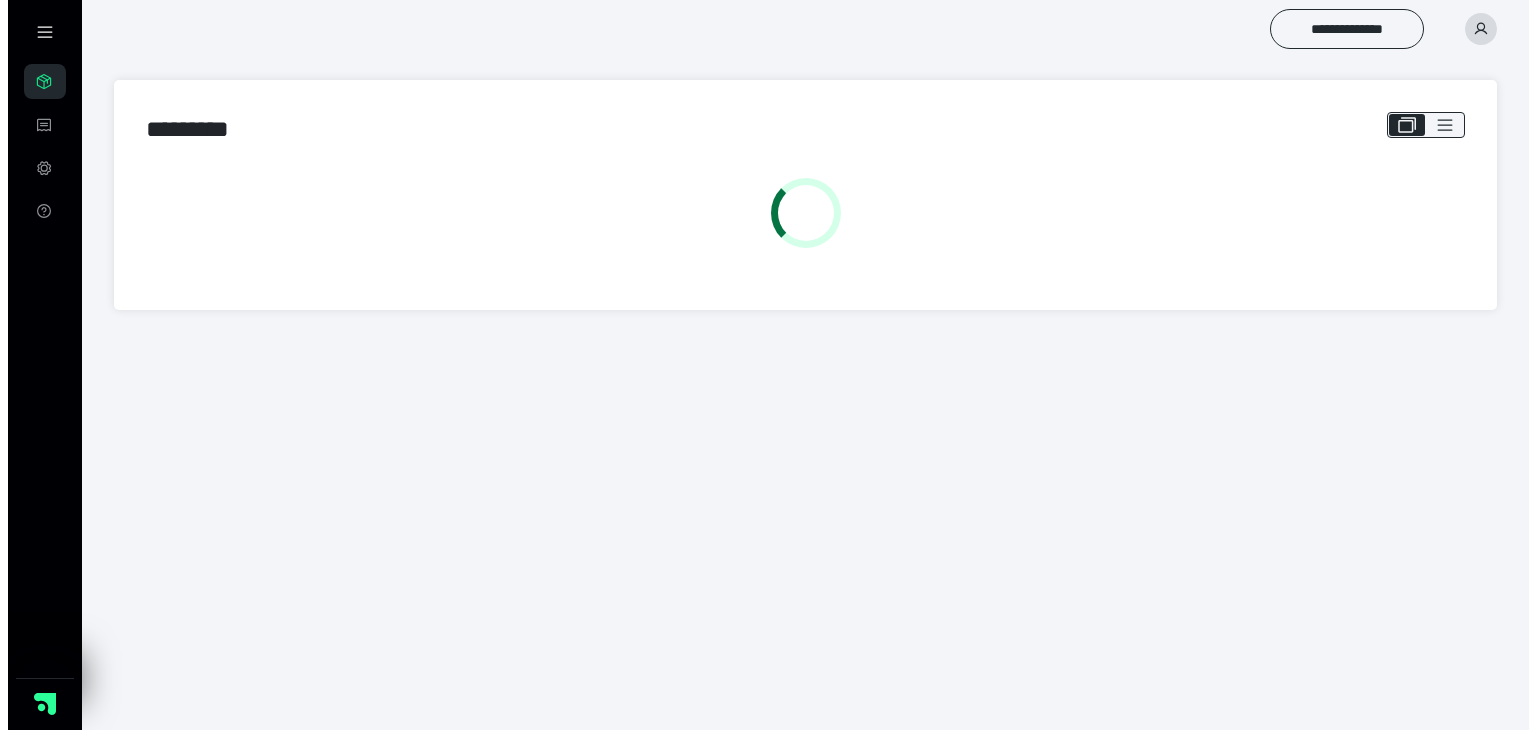 scroll, scrollTop: 0, scrollLeft: 0, axis: both 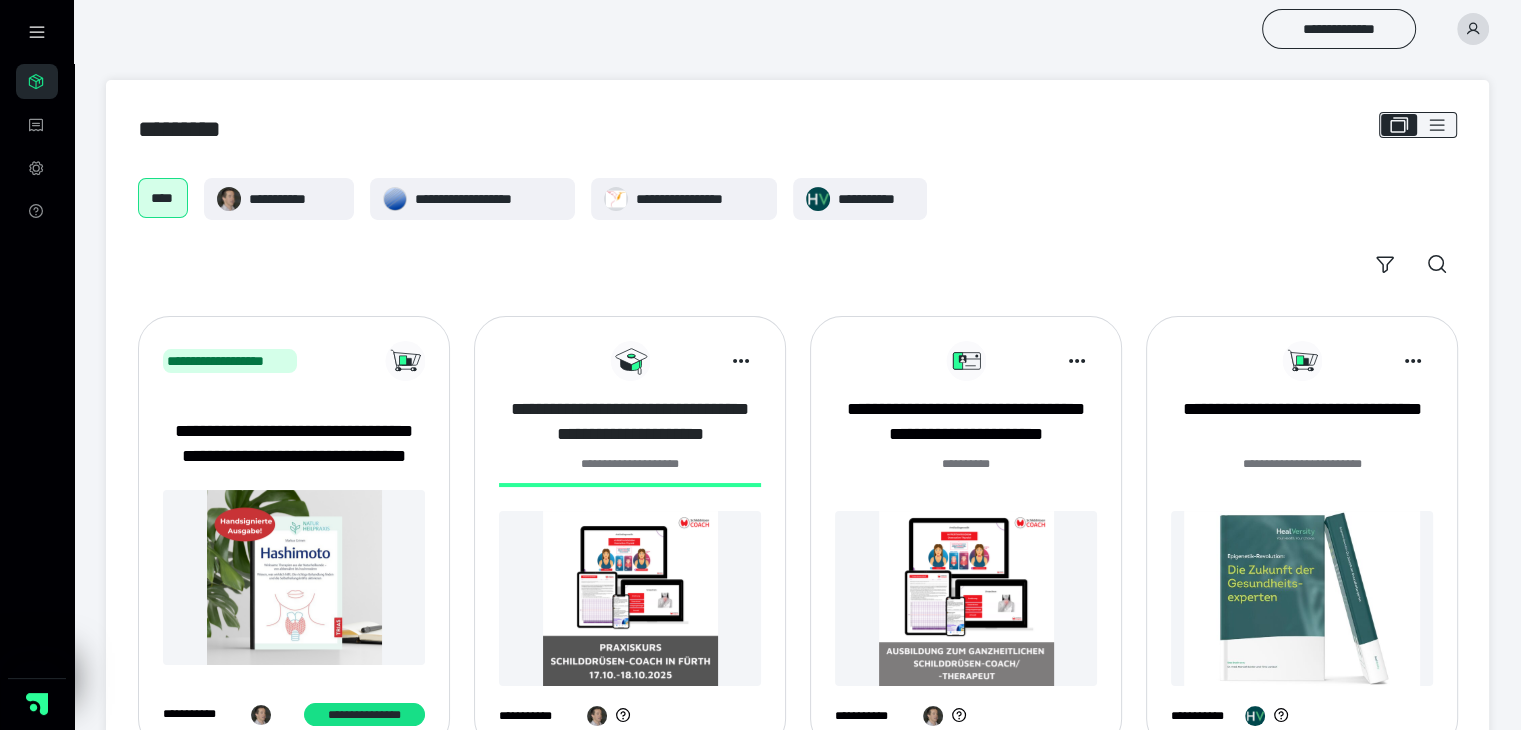 click on "**********" at bounding box center (630, 422) 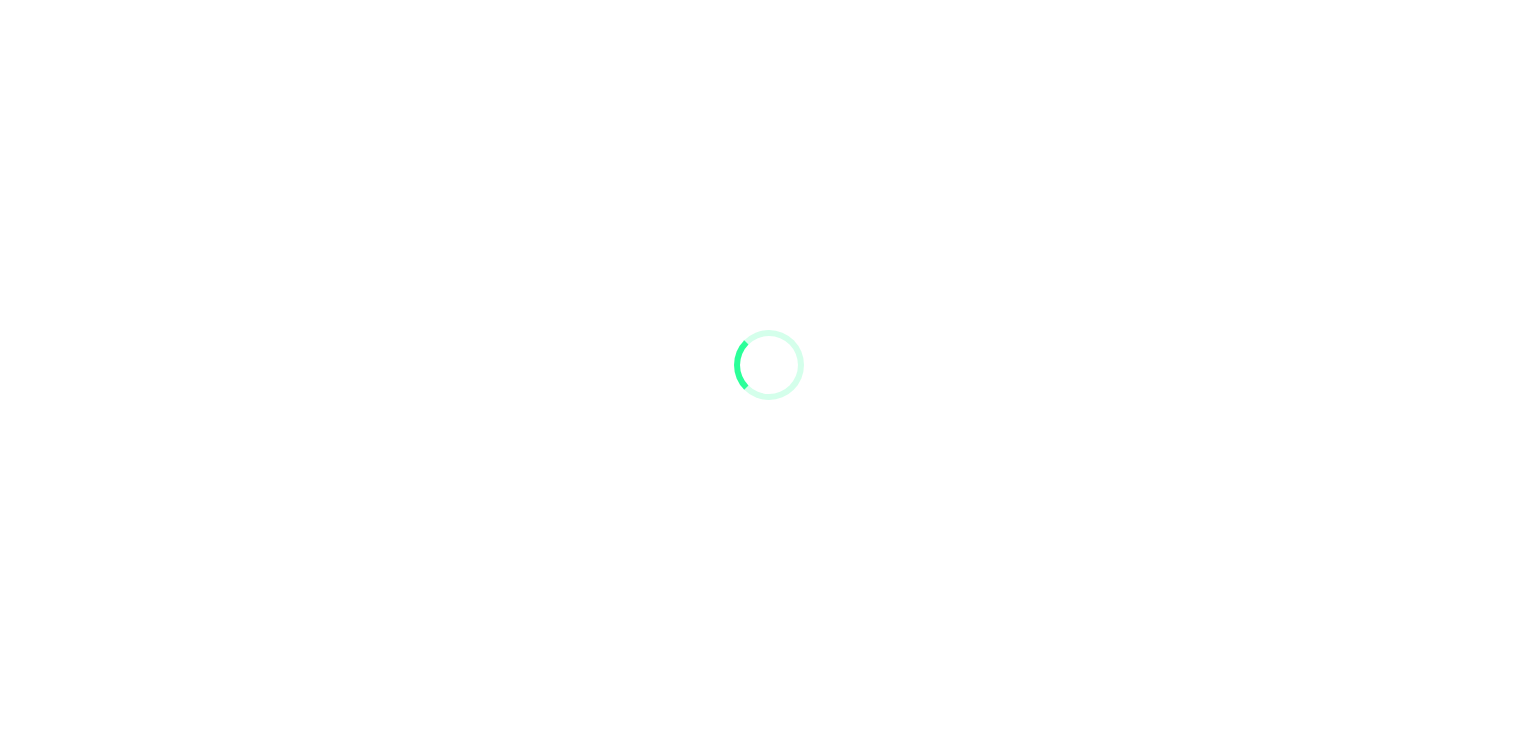 scroll, scrollTop: 0, scrollLeft: 0, axis: both 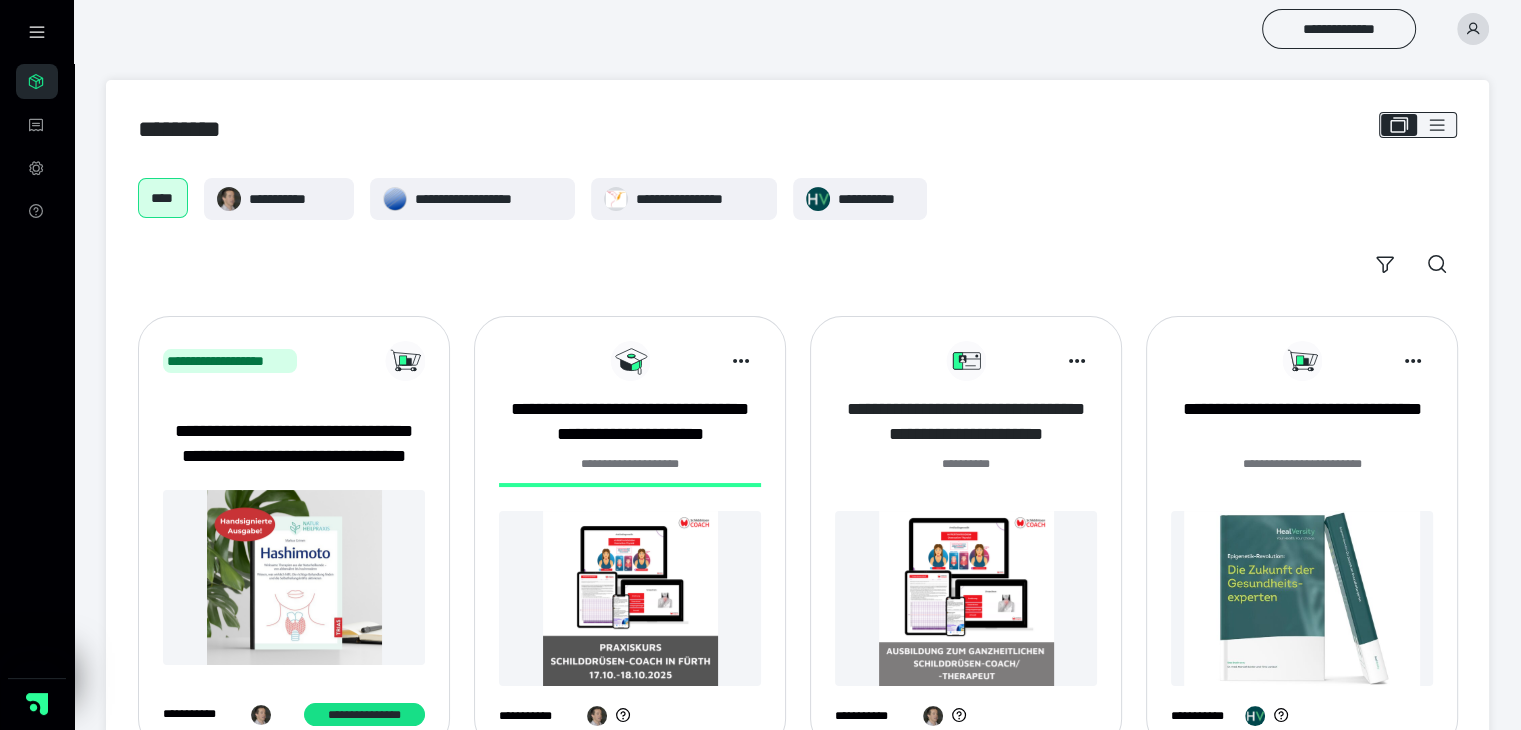click on "**********" at bounding box center (966, 422) 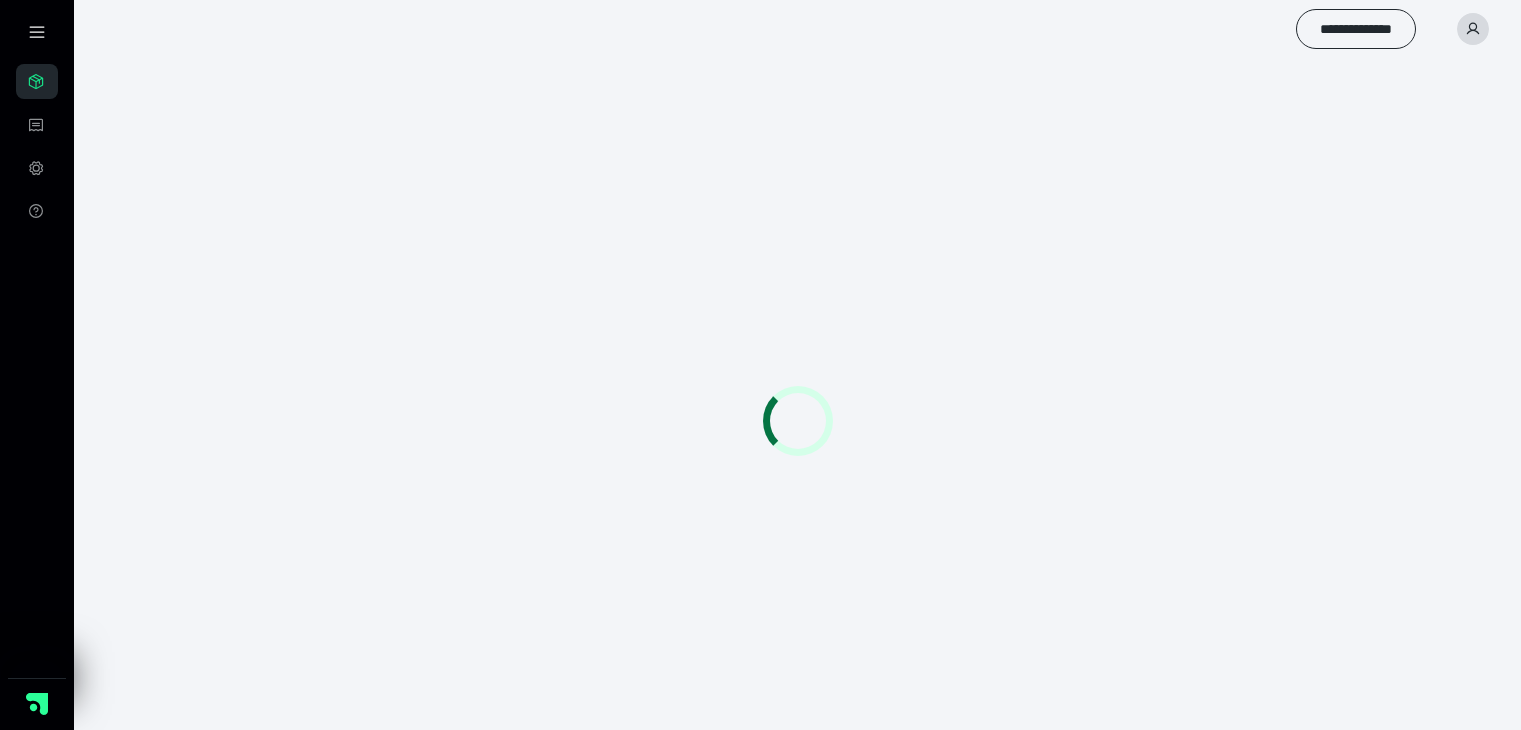 scroll, scrollTop: 0, scrollLeft: 0, axis: both 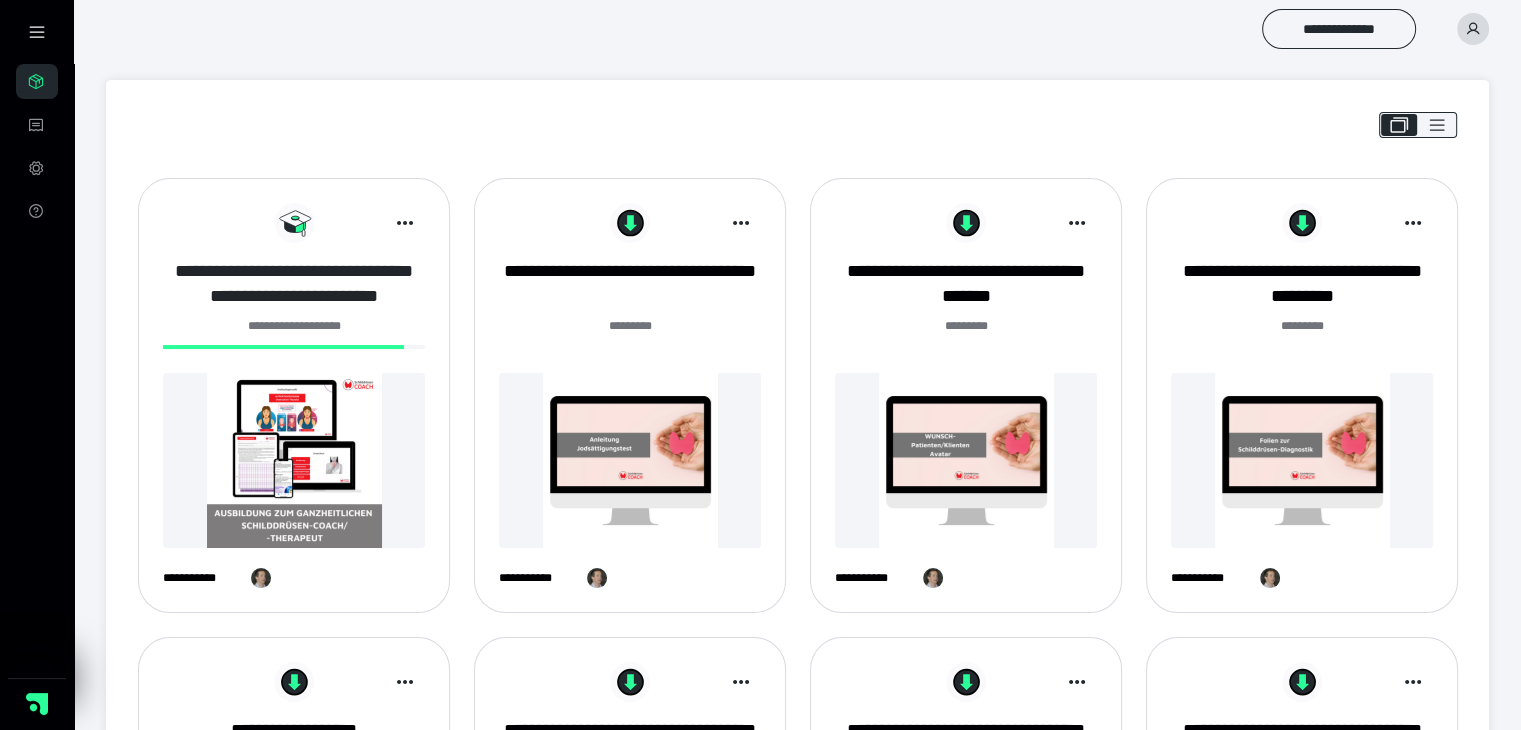 click on "**********" at bounding box center (294, 284) 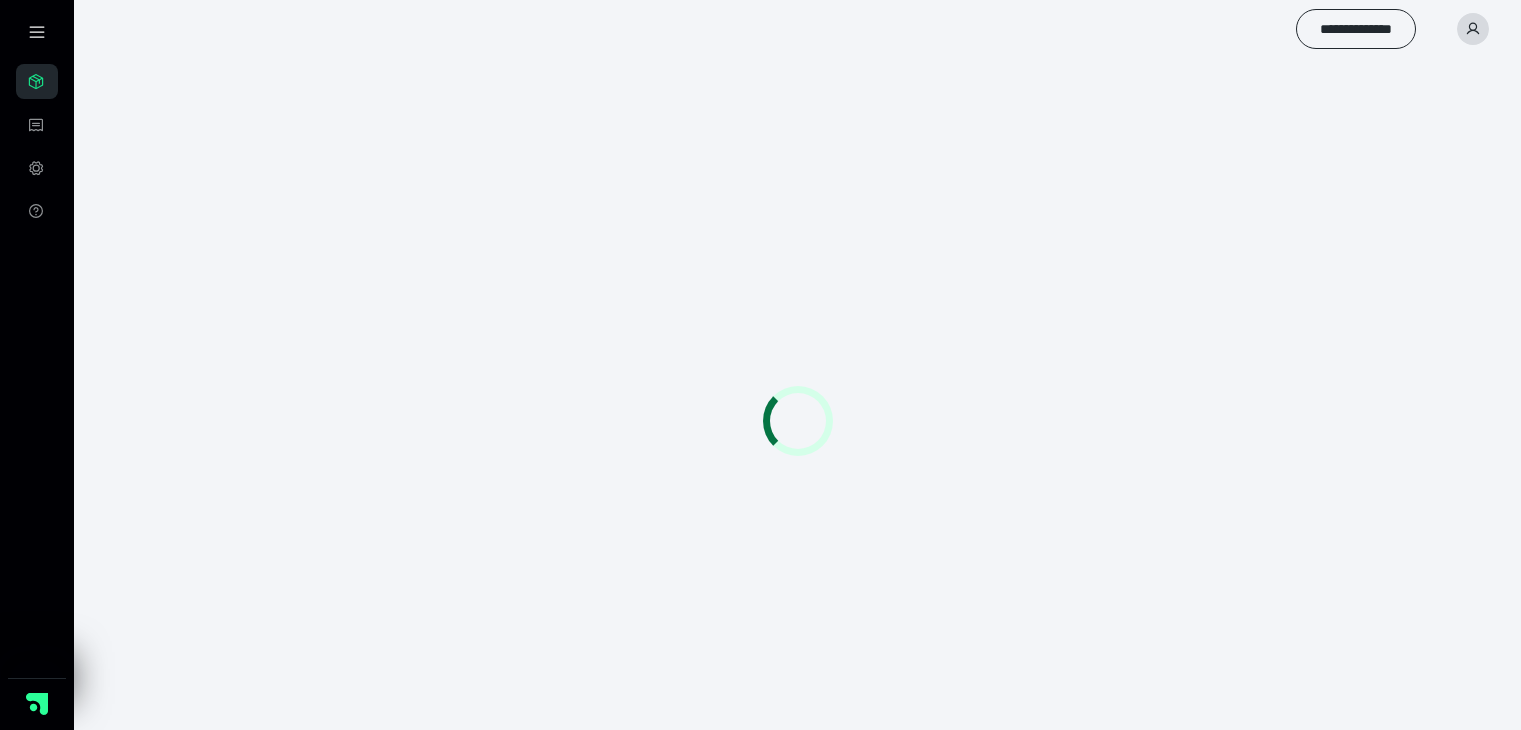 scroll, scrollTop: 0, scrollLeft: 0, axis: both 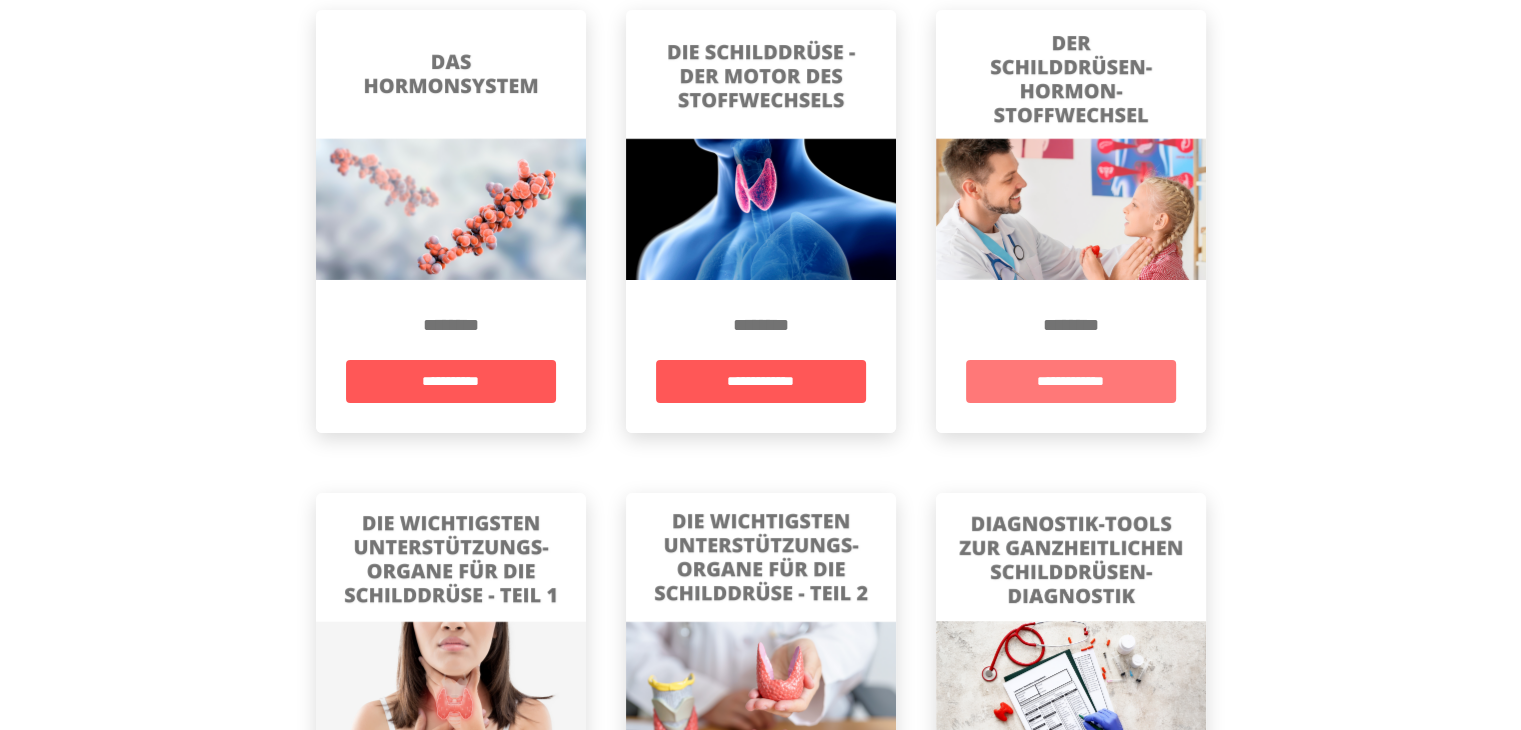 click on "**********" at bounding box center [1071, 381] 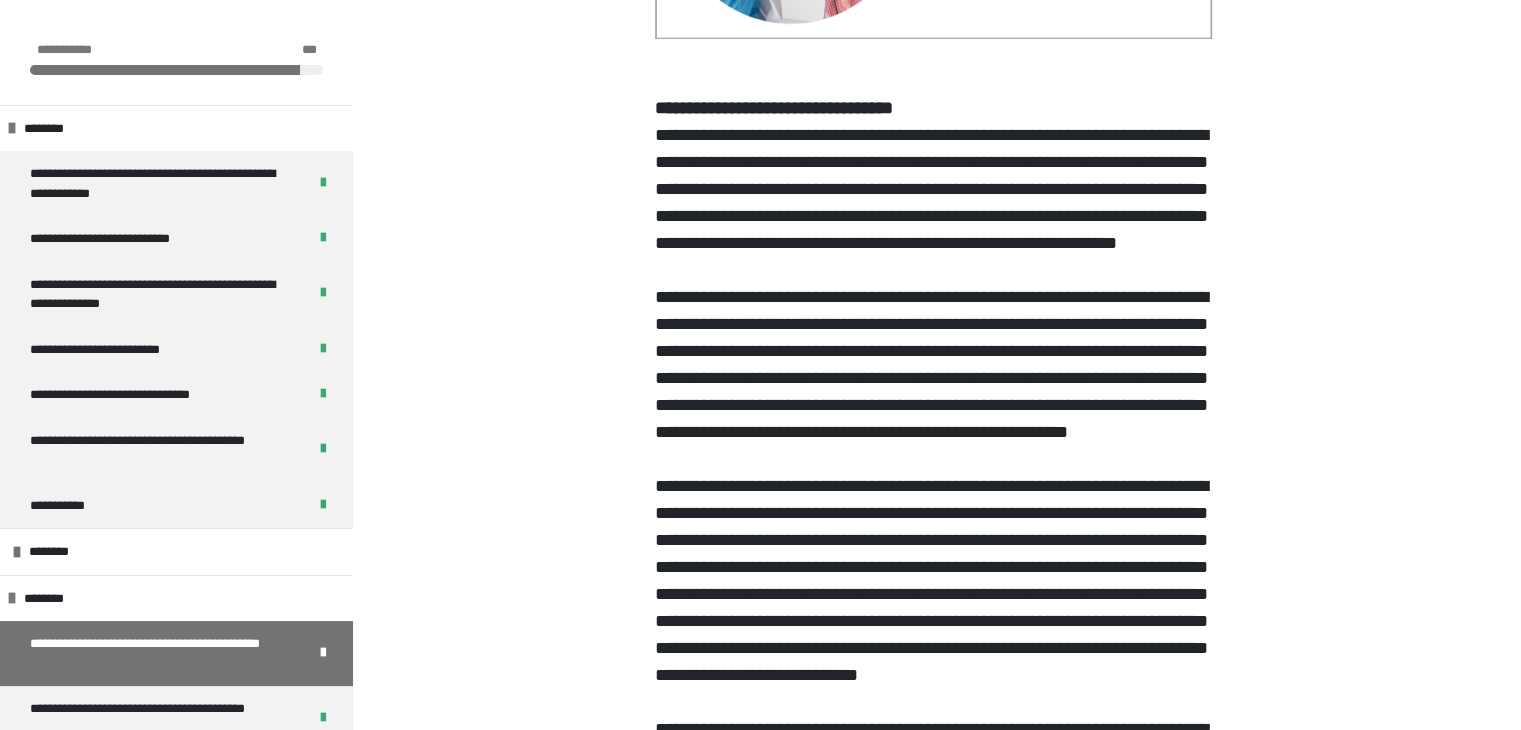 scroll, scrollTop: 609, scrollLeft: 0, axis: vertical 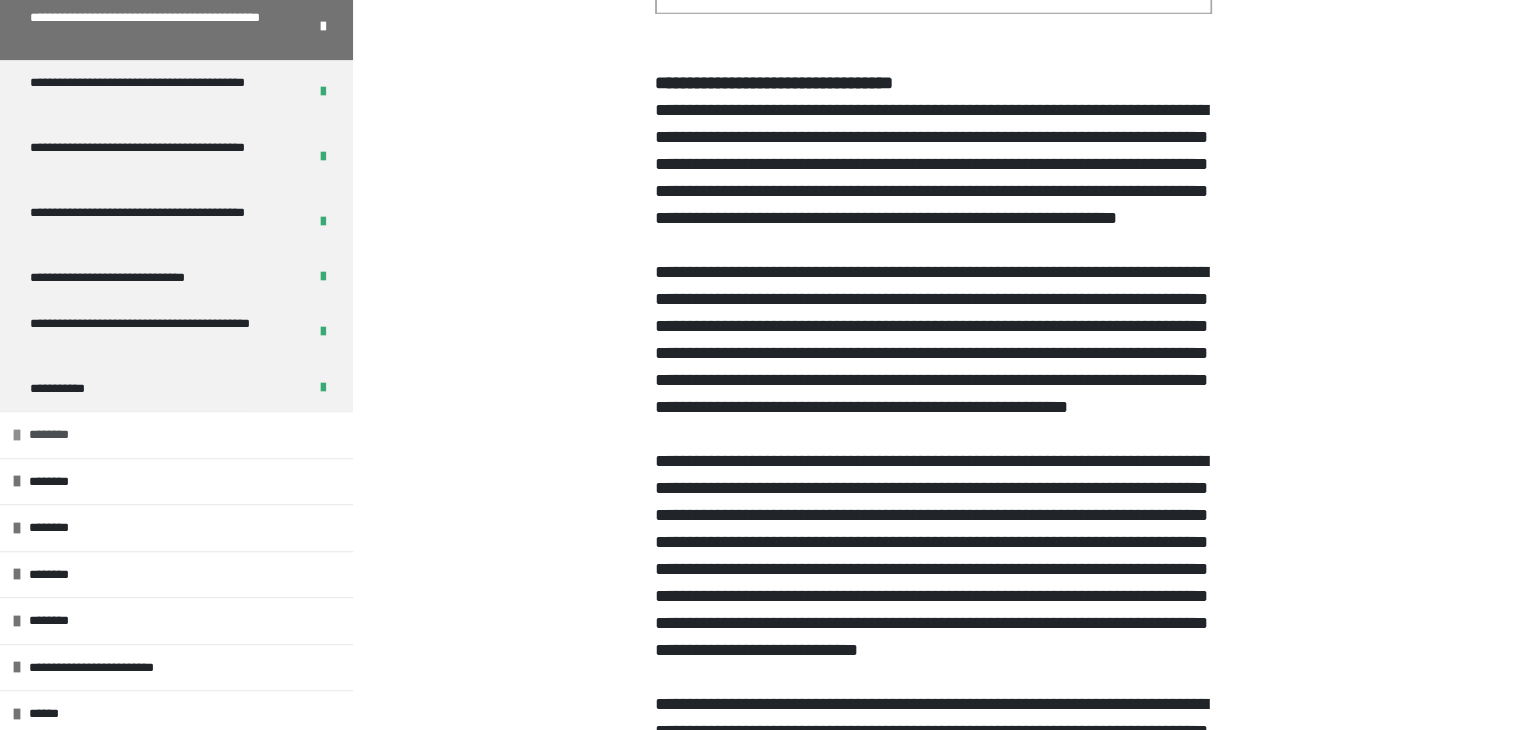 click on "********" at bounding box center (58, 435) 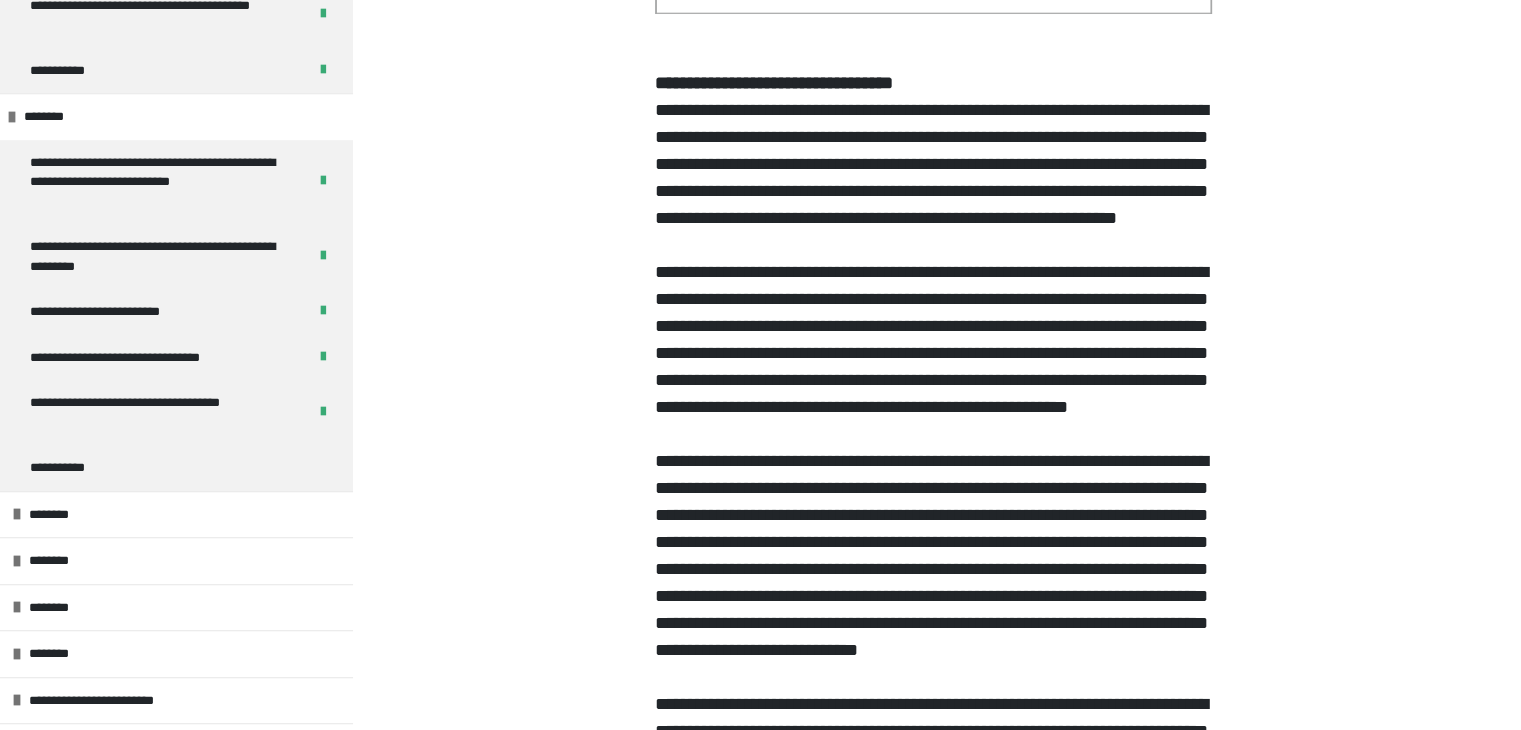 scroll, scrollTop: 976, scrollLeft: 0, axis: vertical 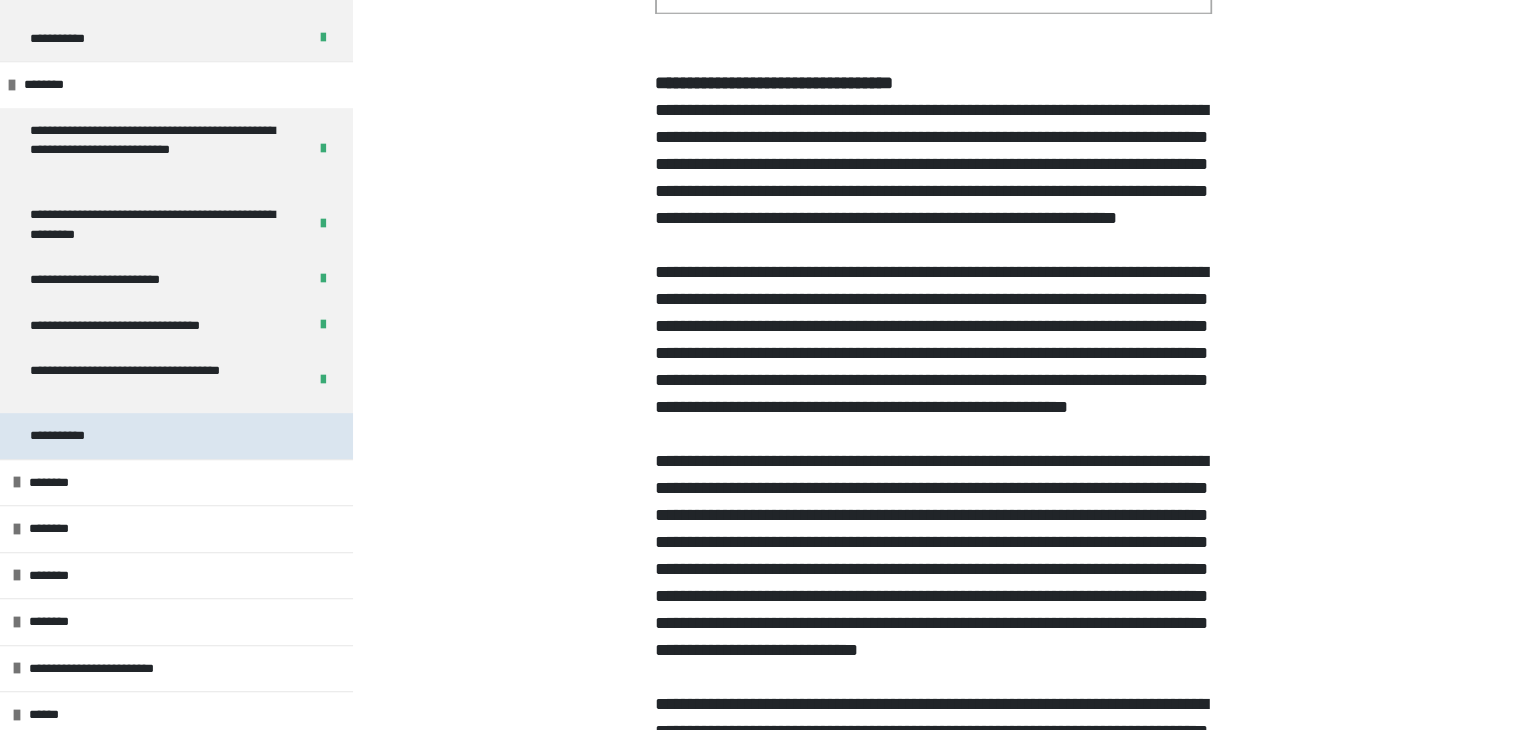 click on "**********" at bounding box center [70, 436] 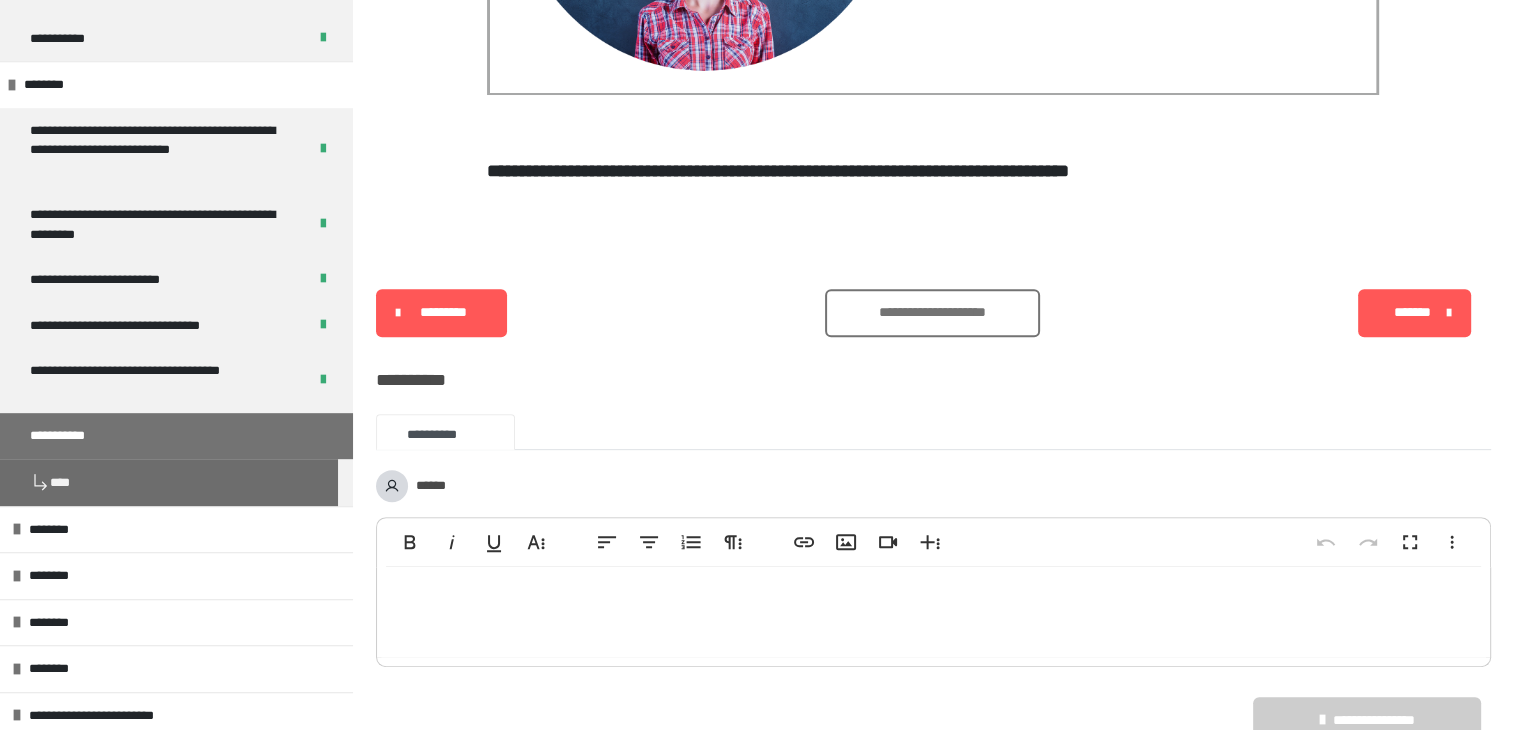 scroll, scrollTop: 790, scrollLeft: 0, axis: vertical 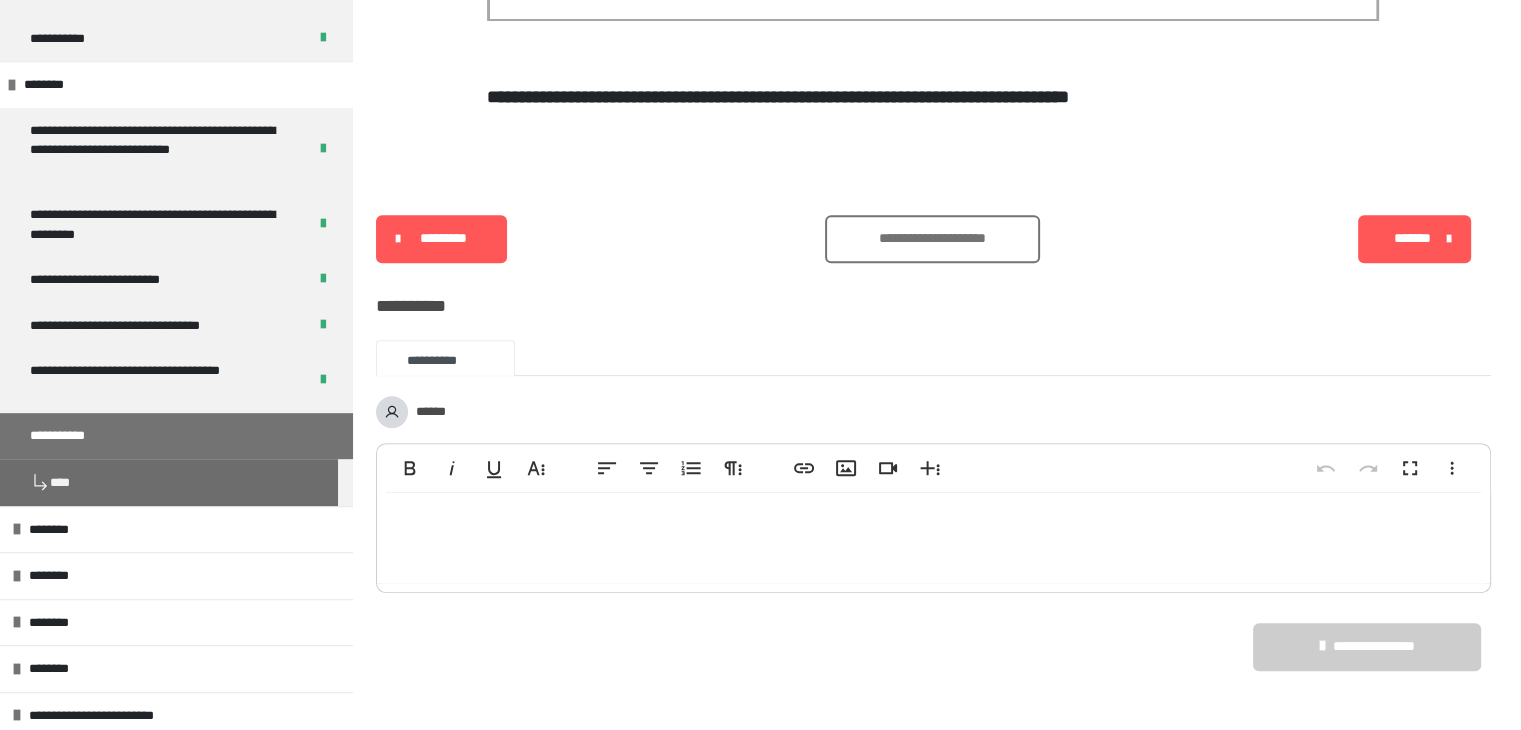 click on "**********" at bounding box center [933, 238] 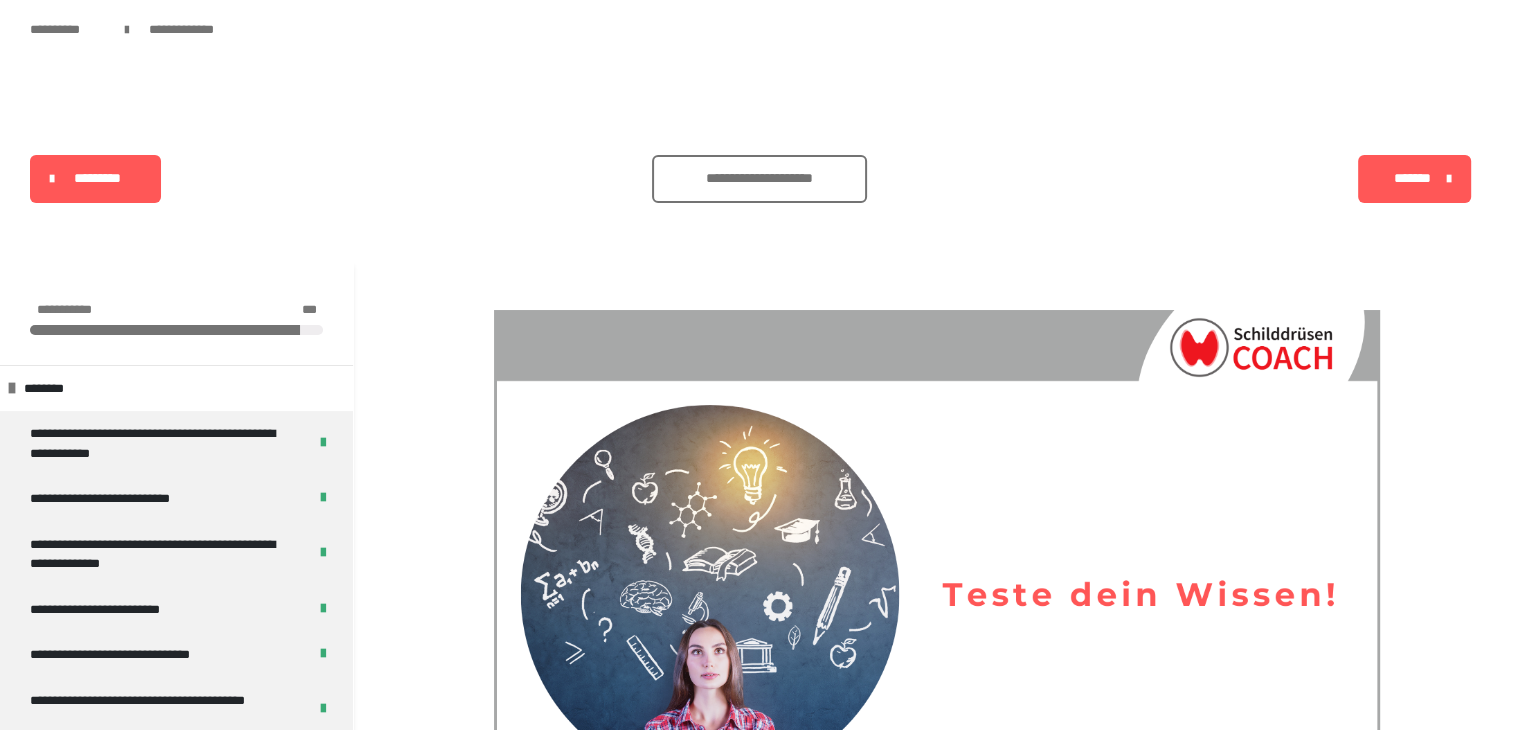 click at bounding box center (760, 140) 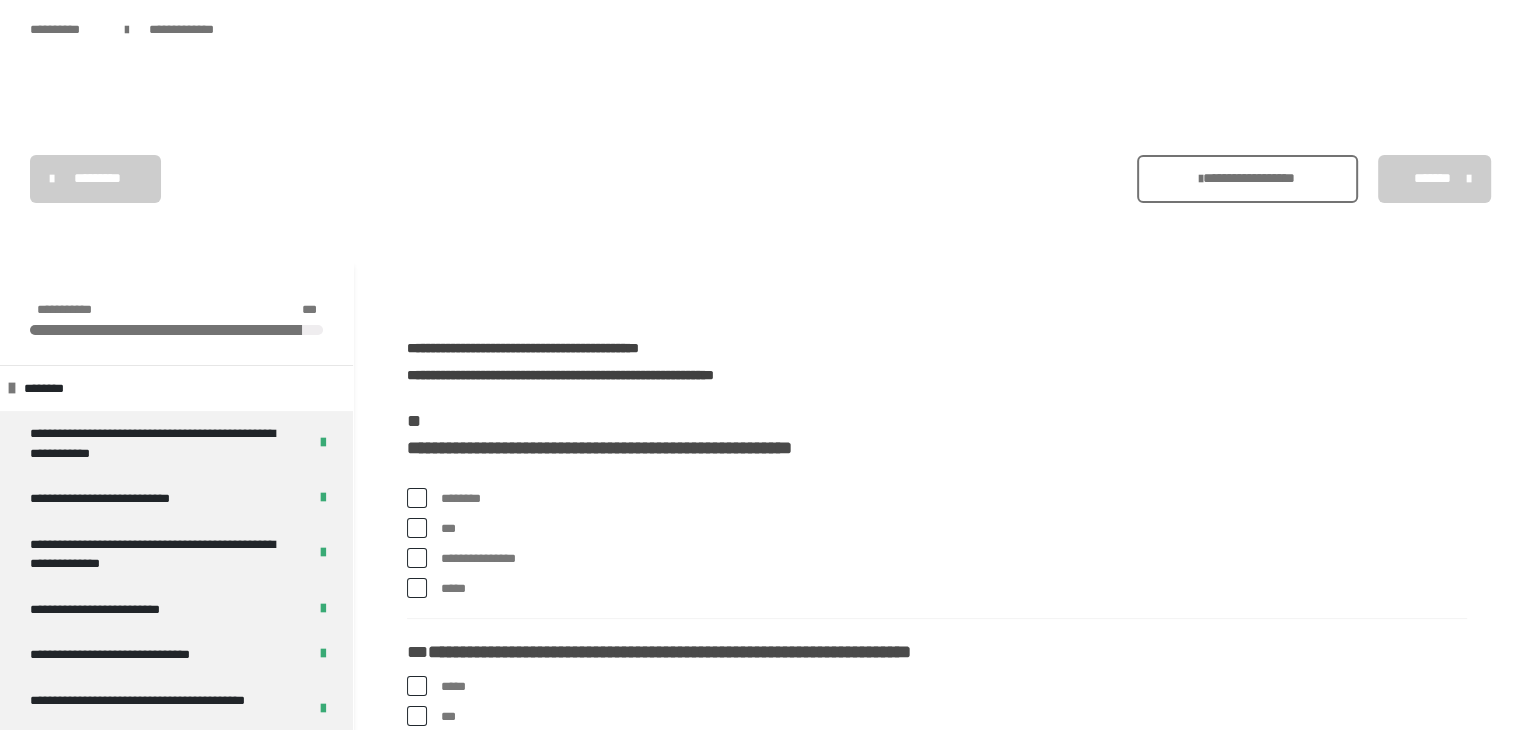 click at bounding box center [417, 588] 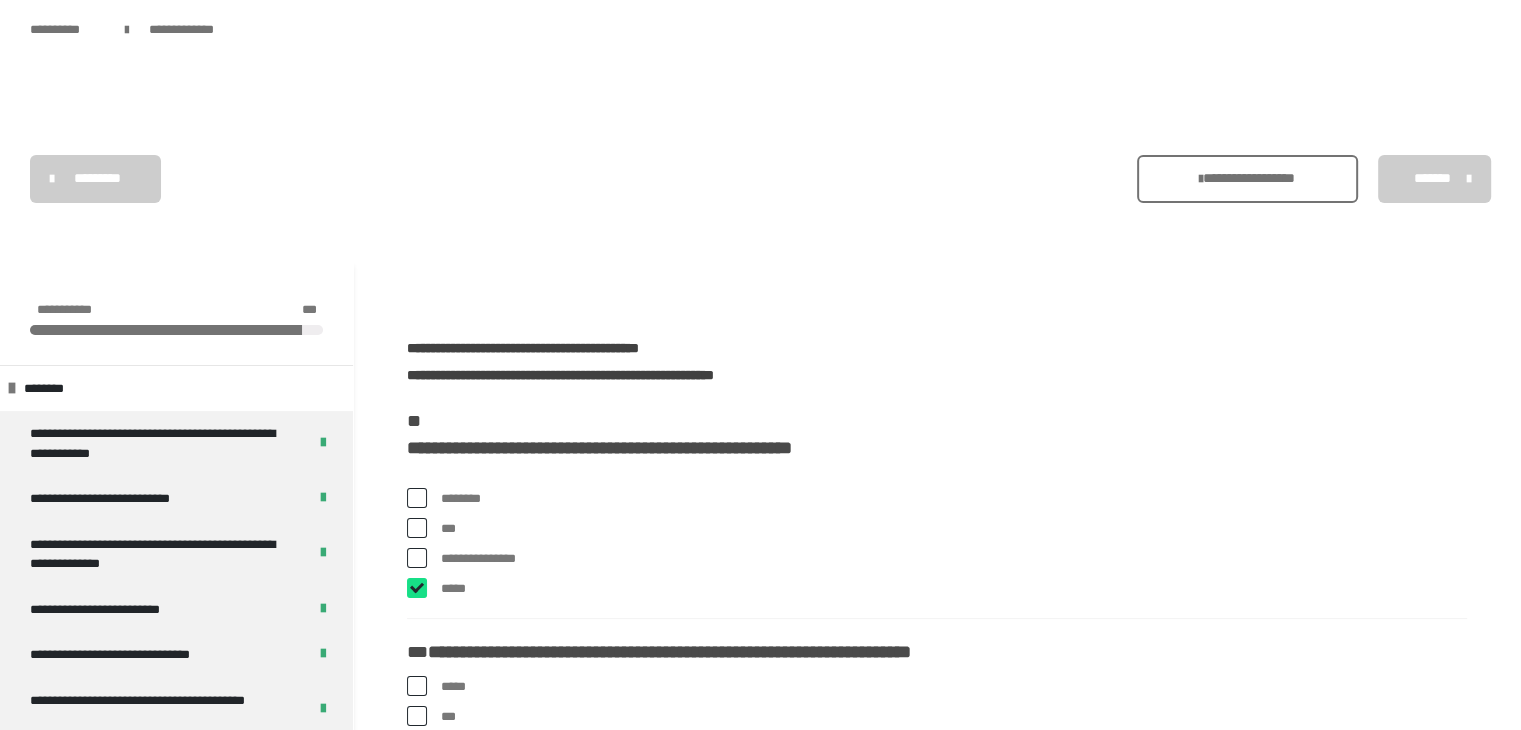 checkbox on "****" 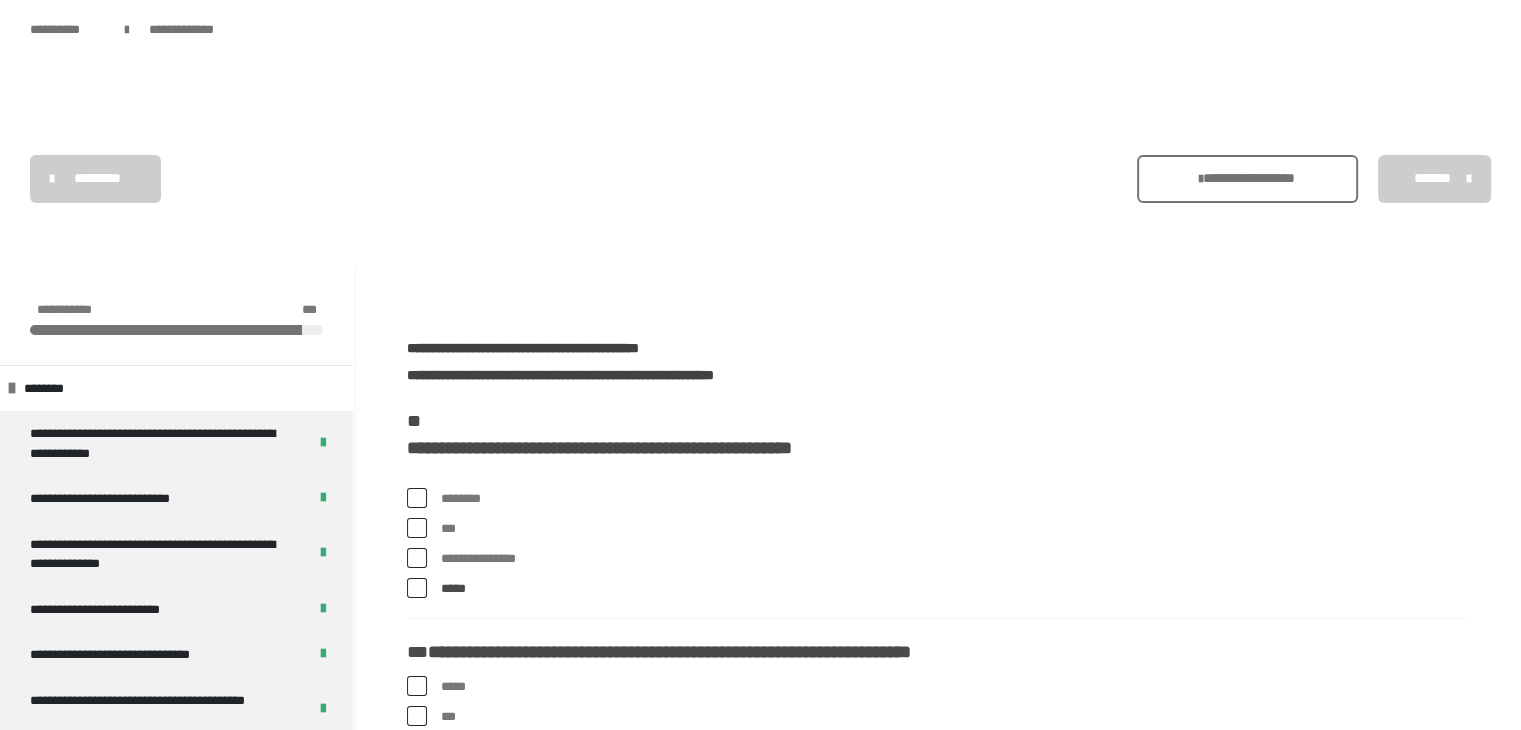 click at bounding box center [417, 498] 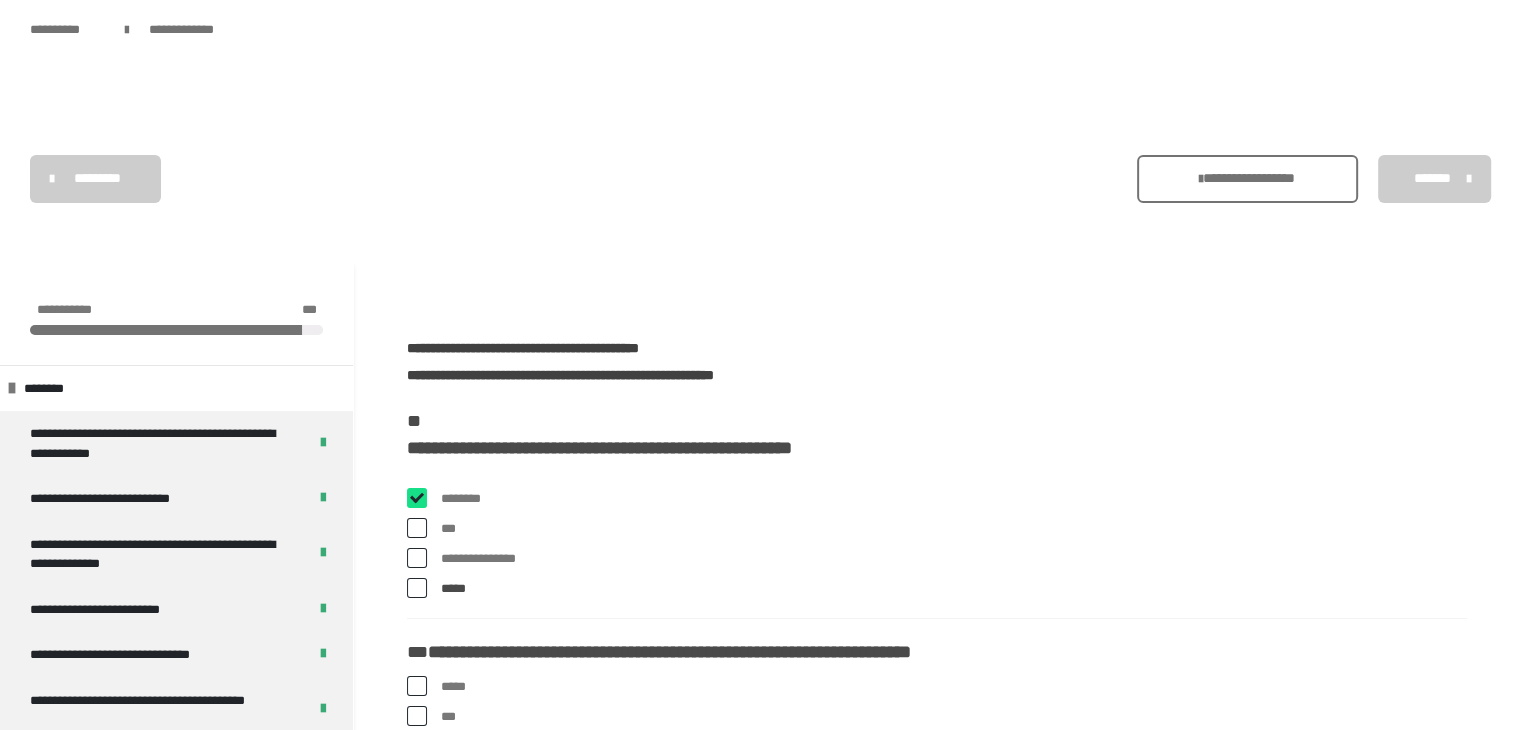 checkbox on "****" 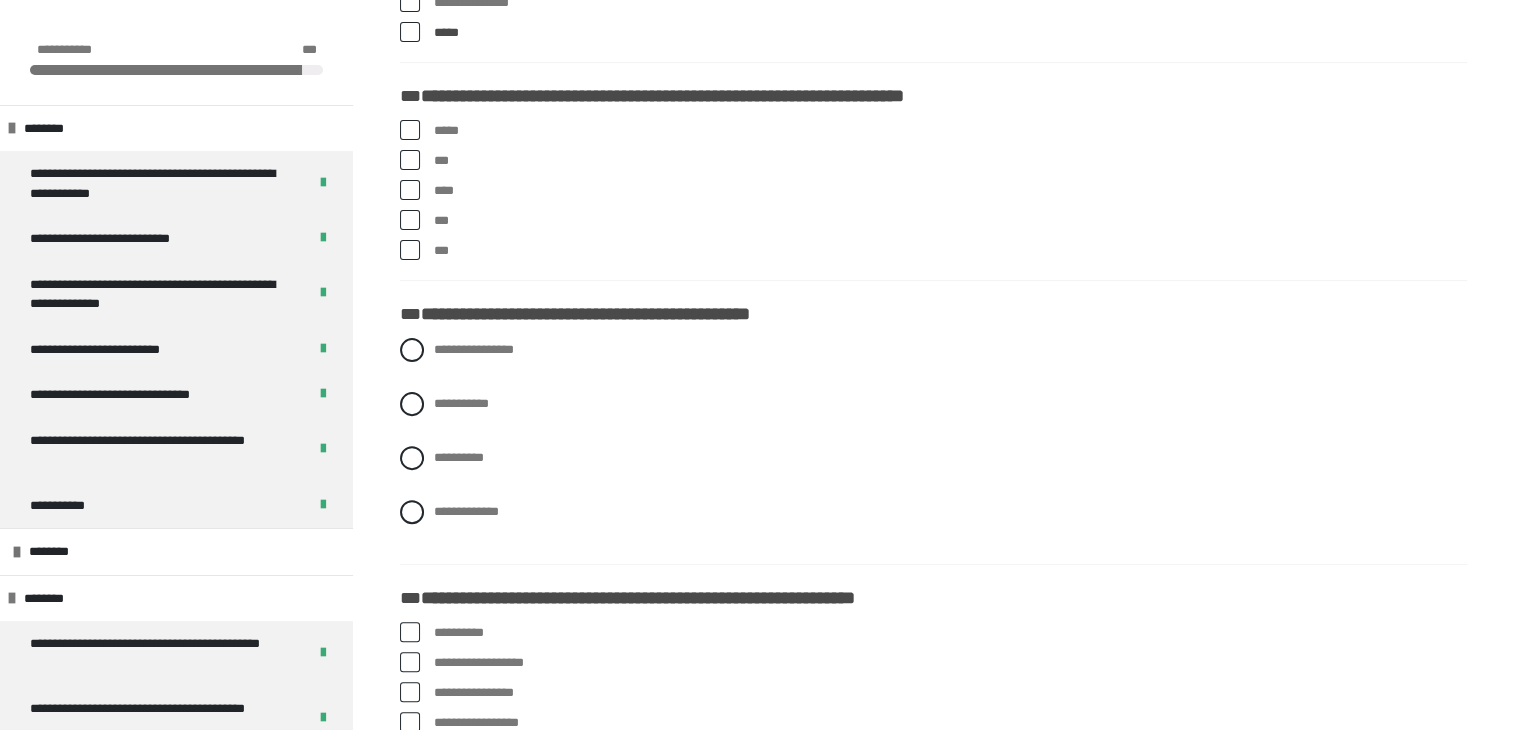 scroll, scrollTop: 574, scrollLeft: 0, axis: vertical 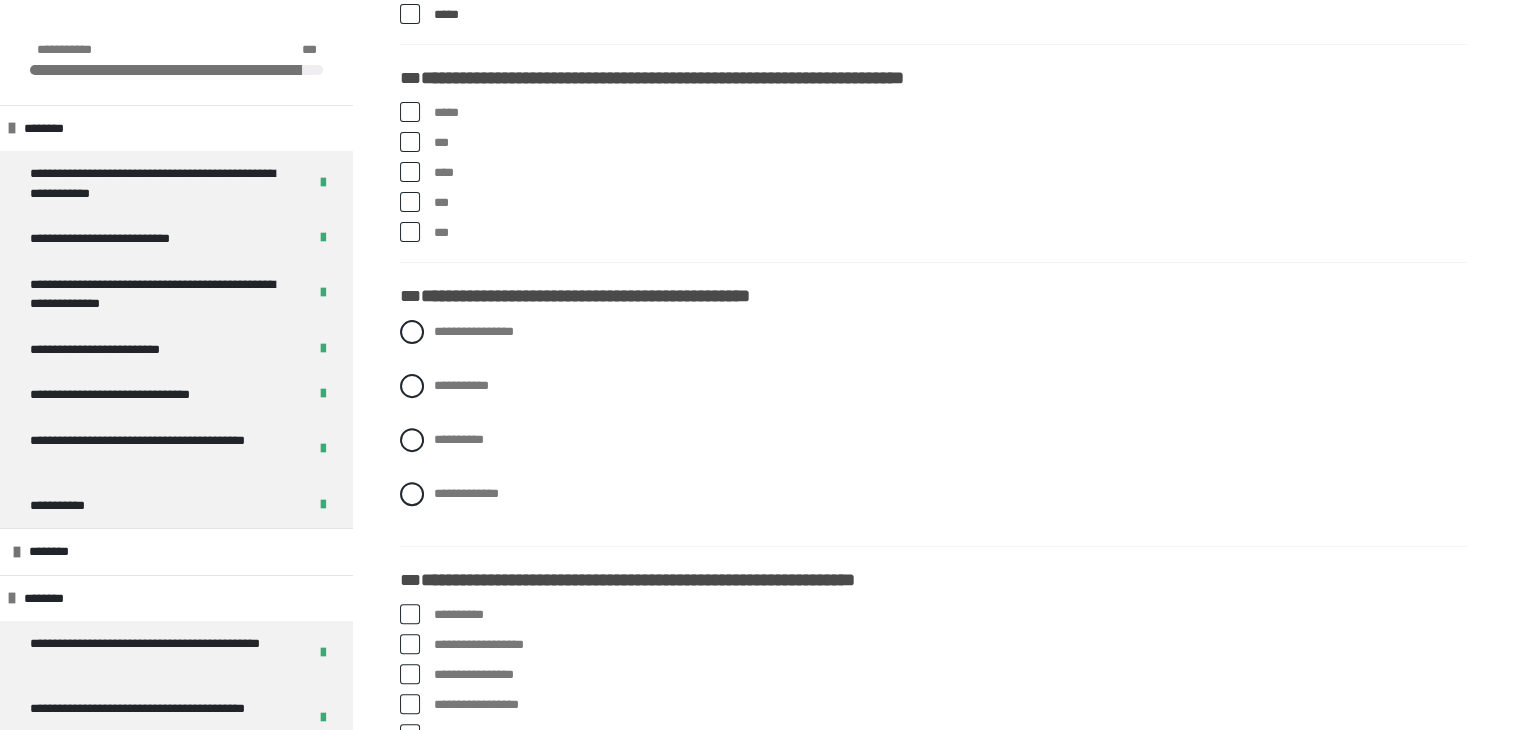 click at bounding box center (410, 202) 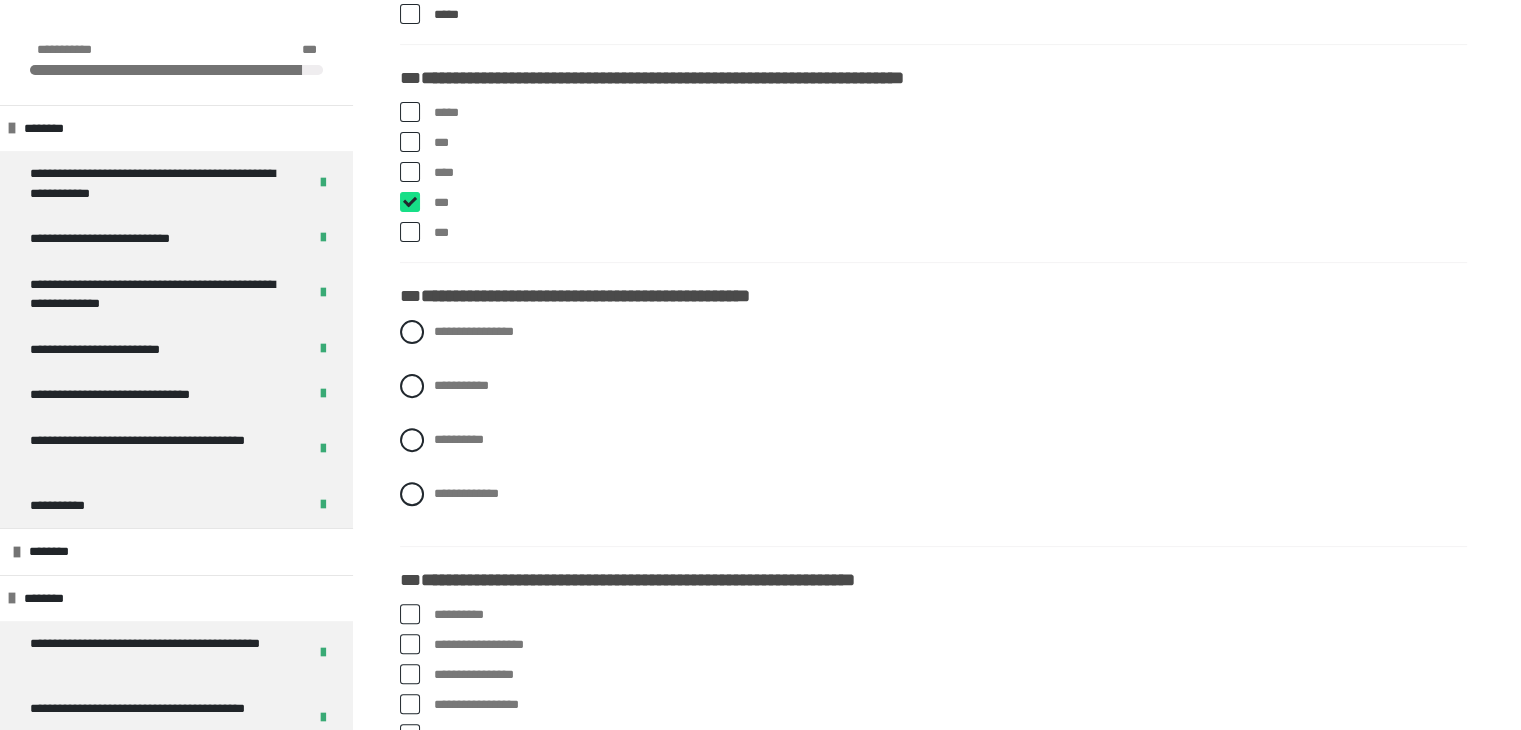 checkbox on "****" 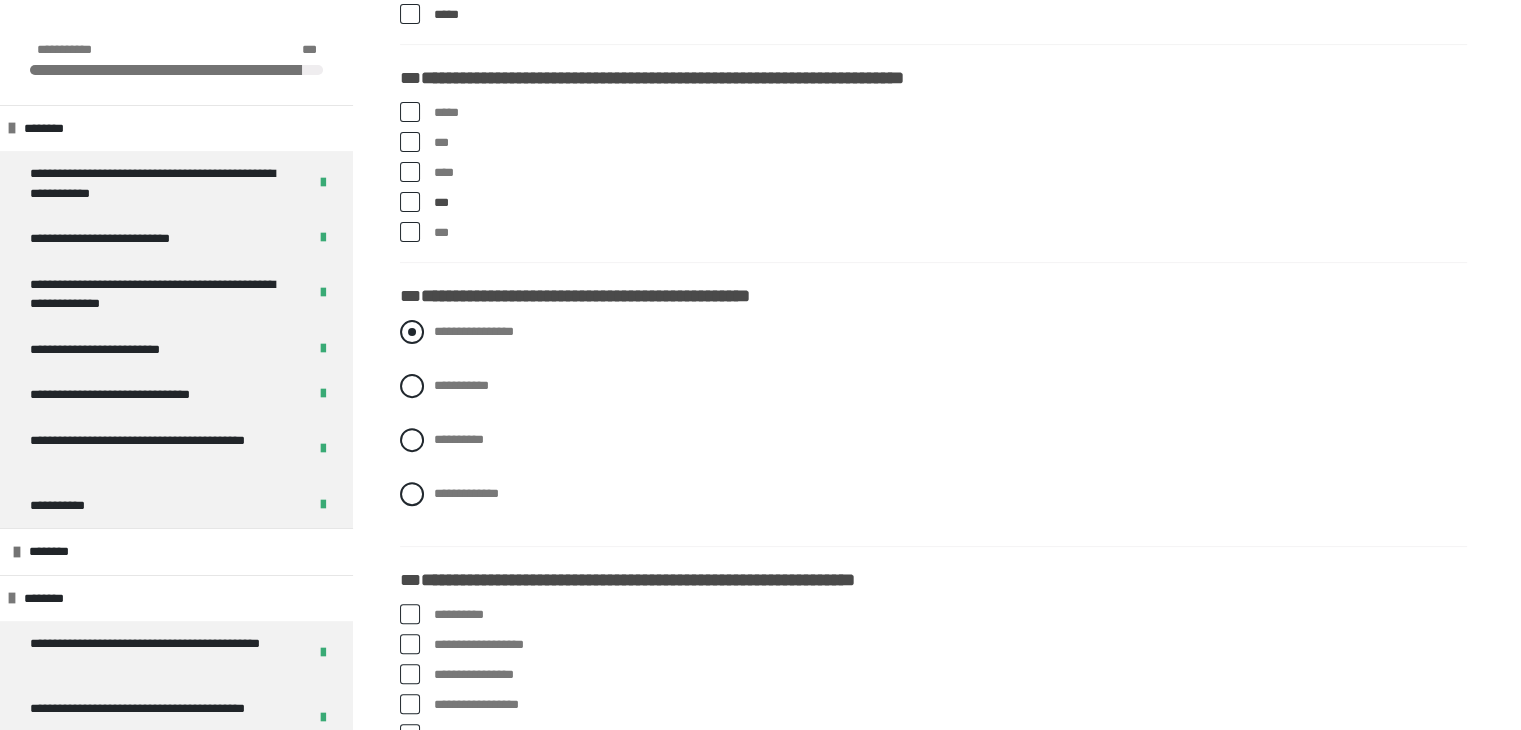 click at bounding box center (412, 332) 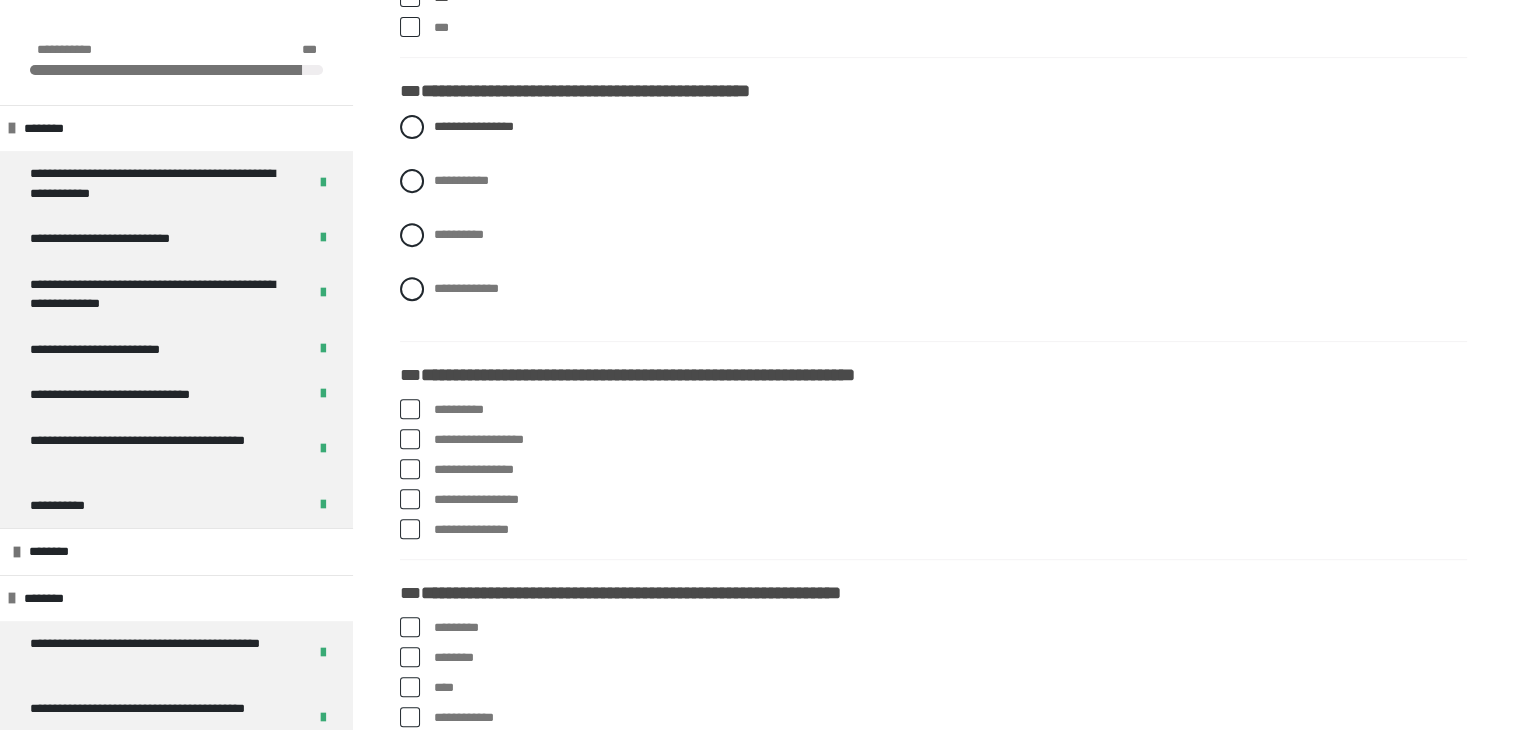 scroll, scrollTop: 936, scrollLeft: 0, axis: vertical 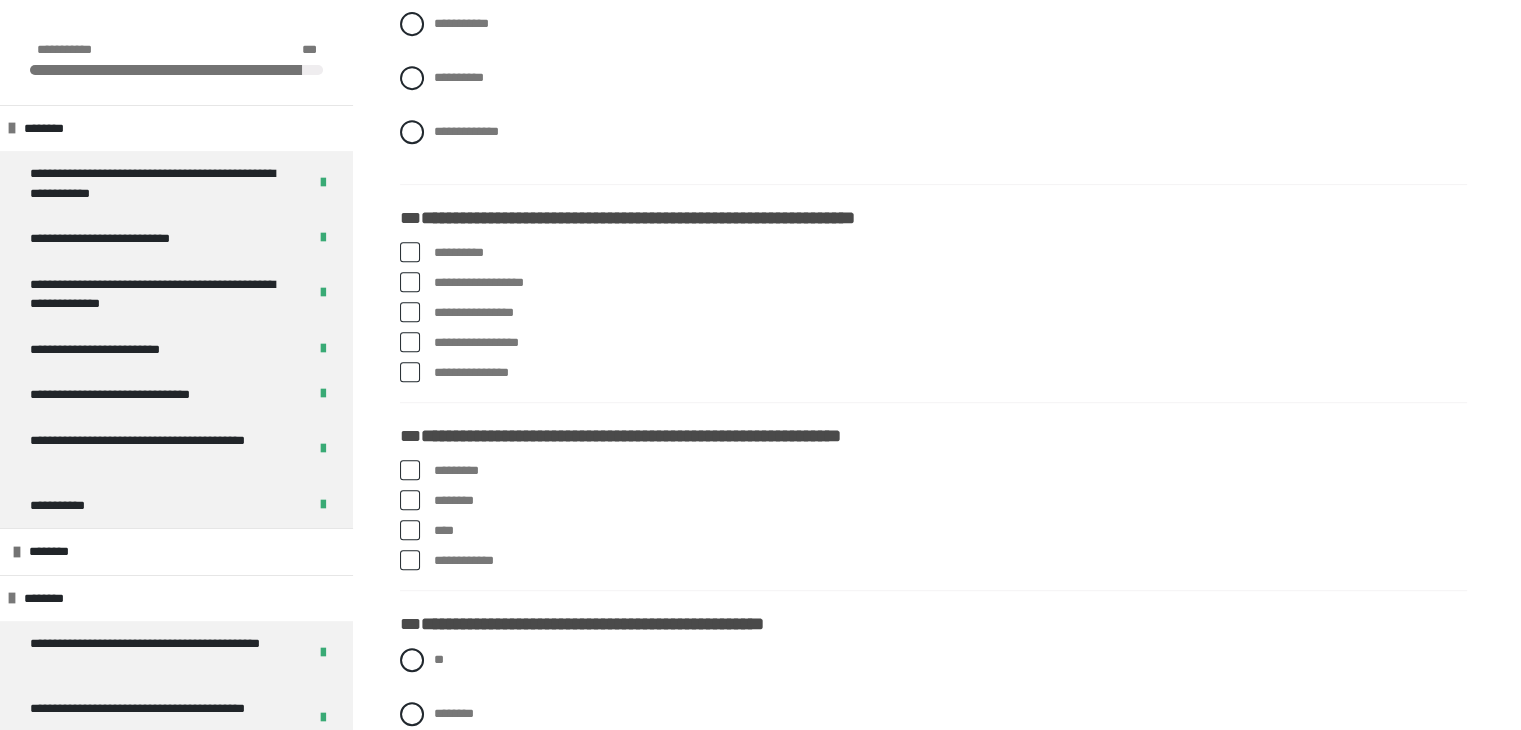 click at bounding box center [410, 252] 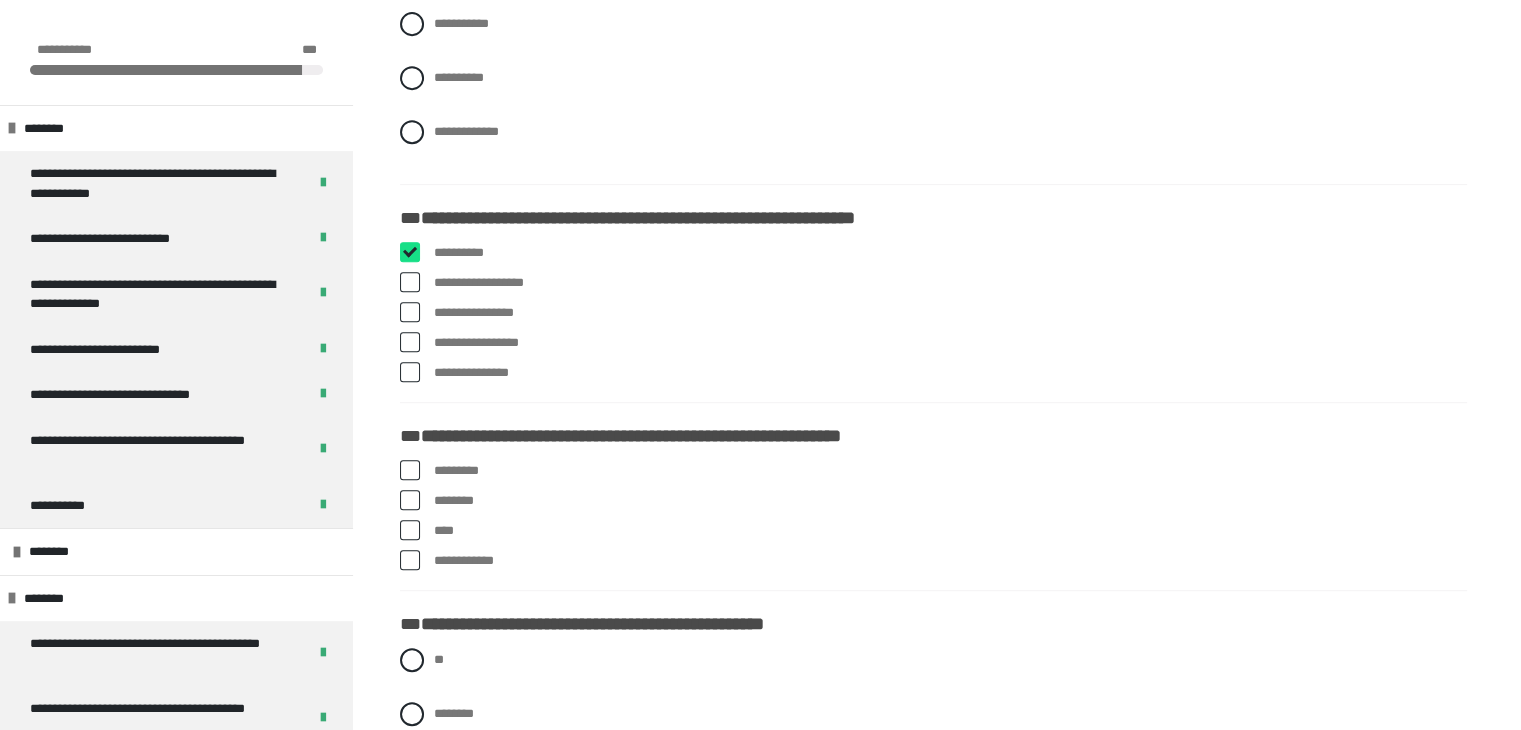checkbox on "****" 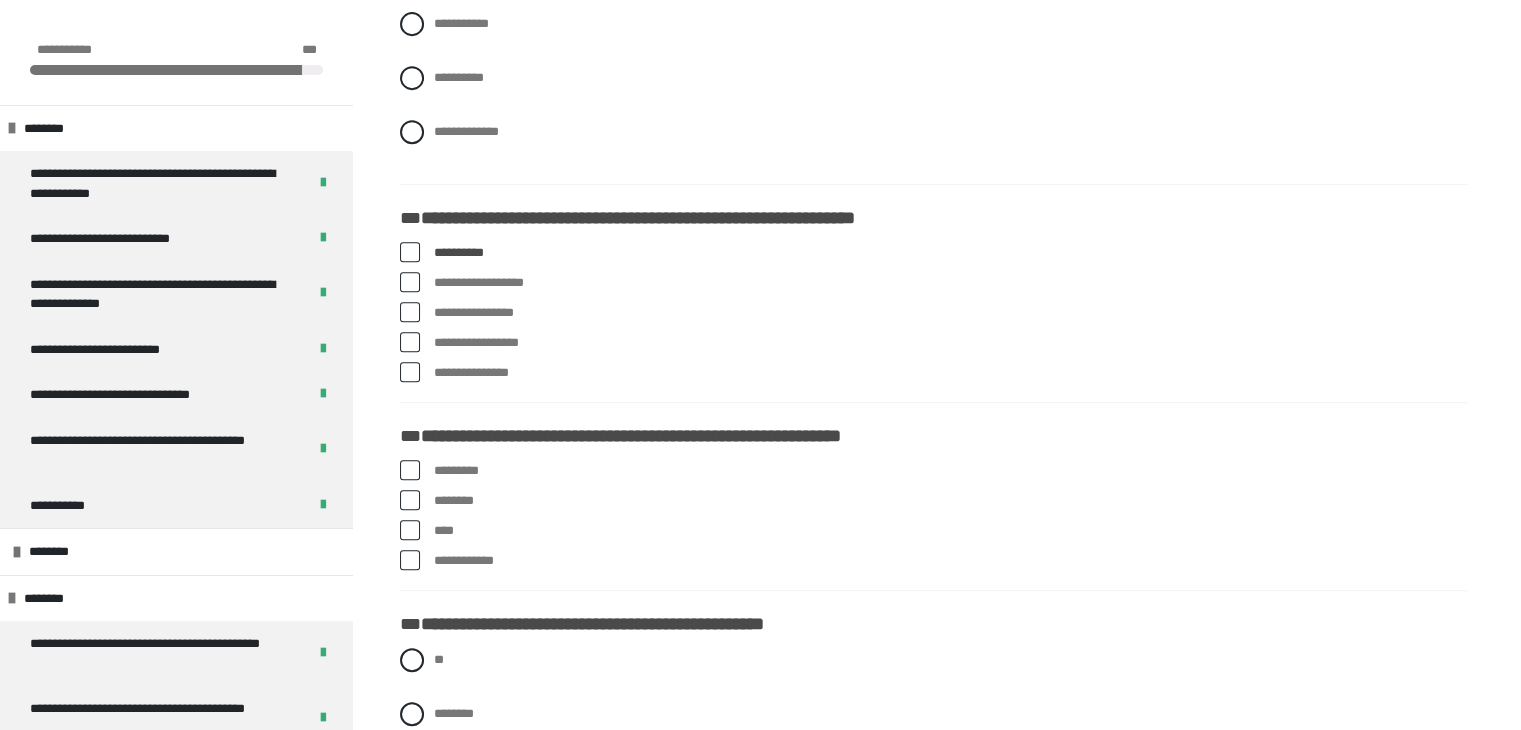 click at bounding box center (410, 470) 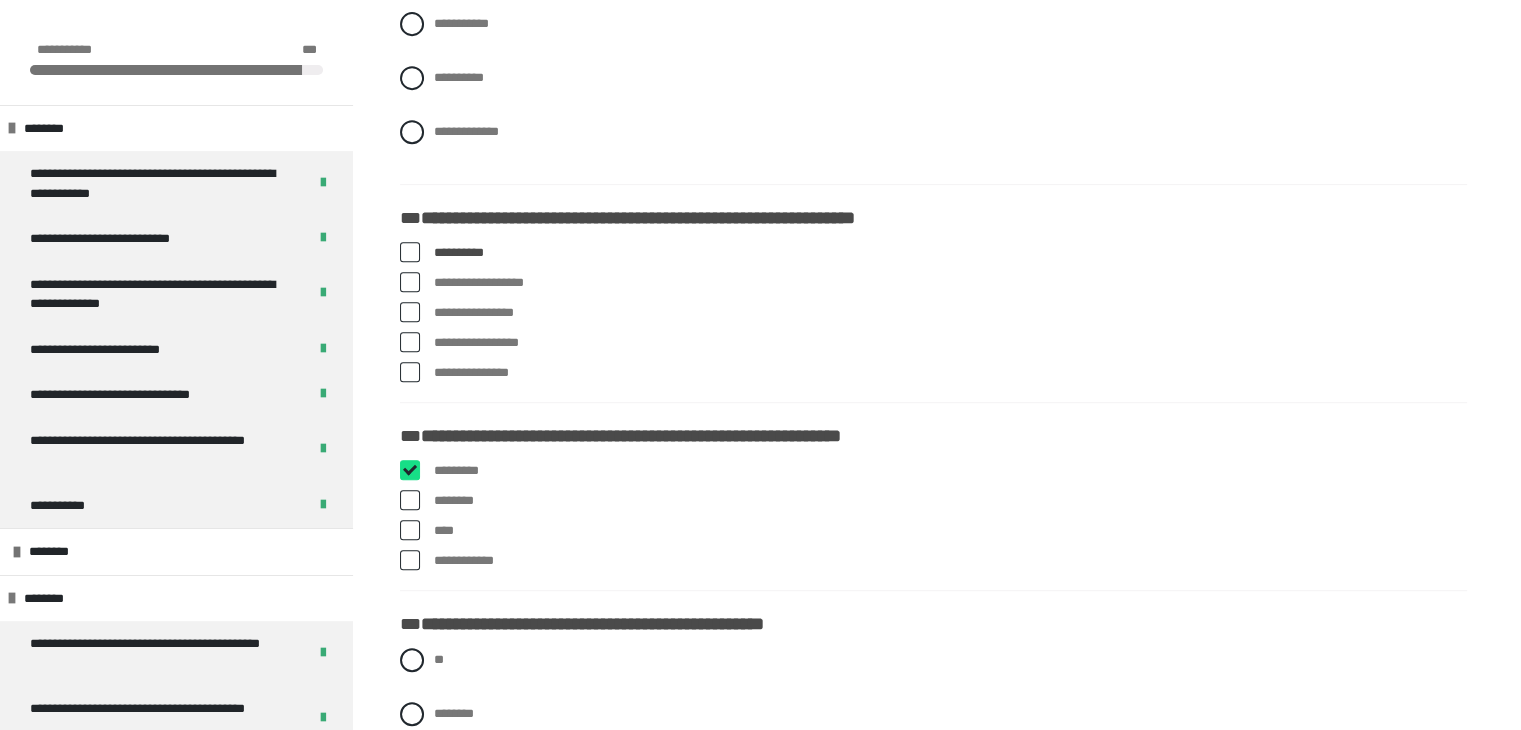 checkbox on "****" 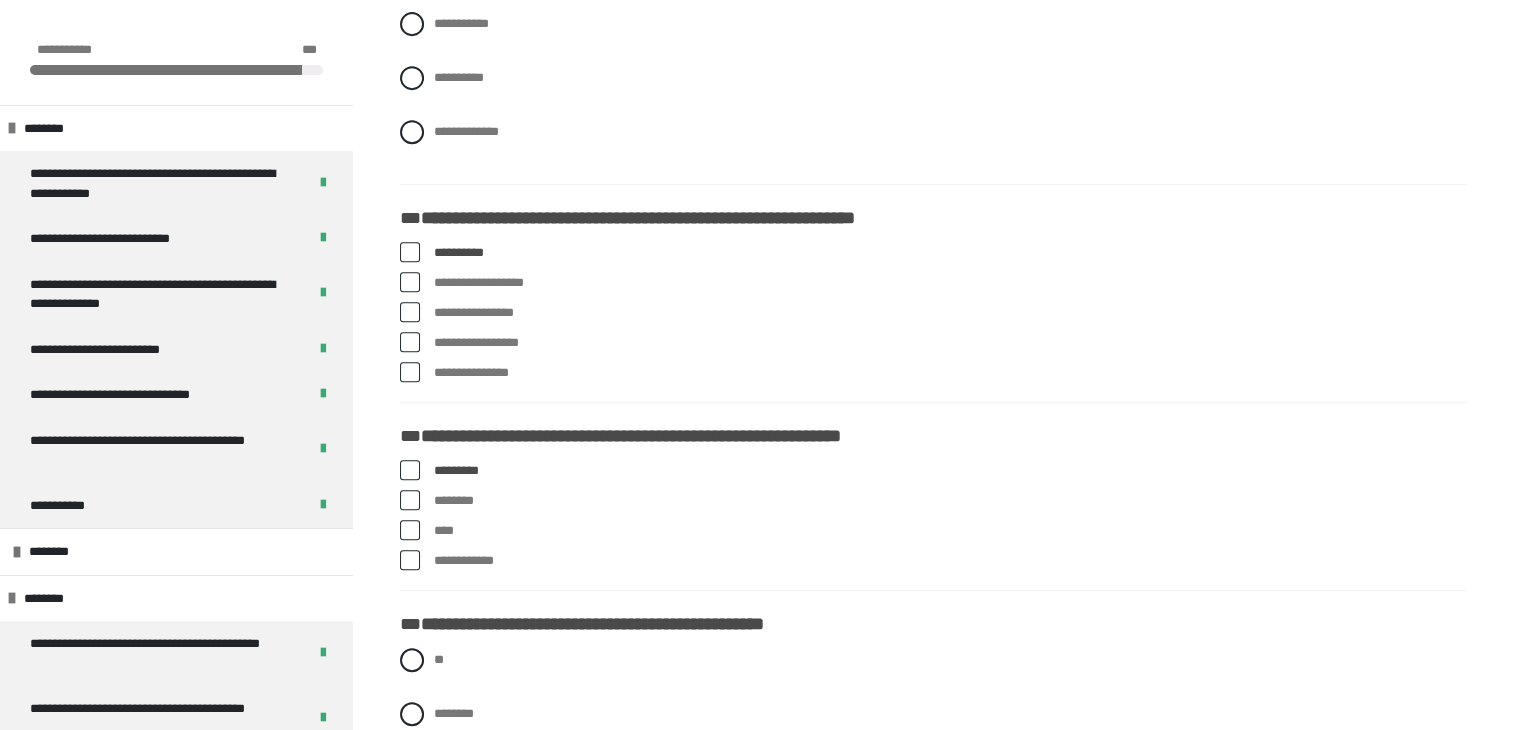 click at bounding box center (410, 560) 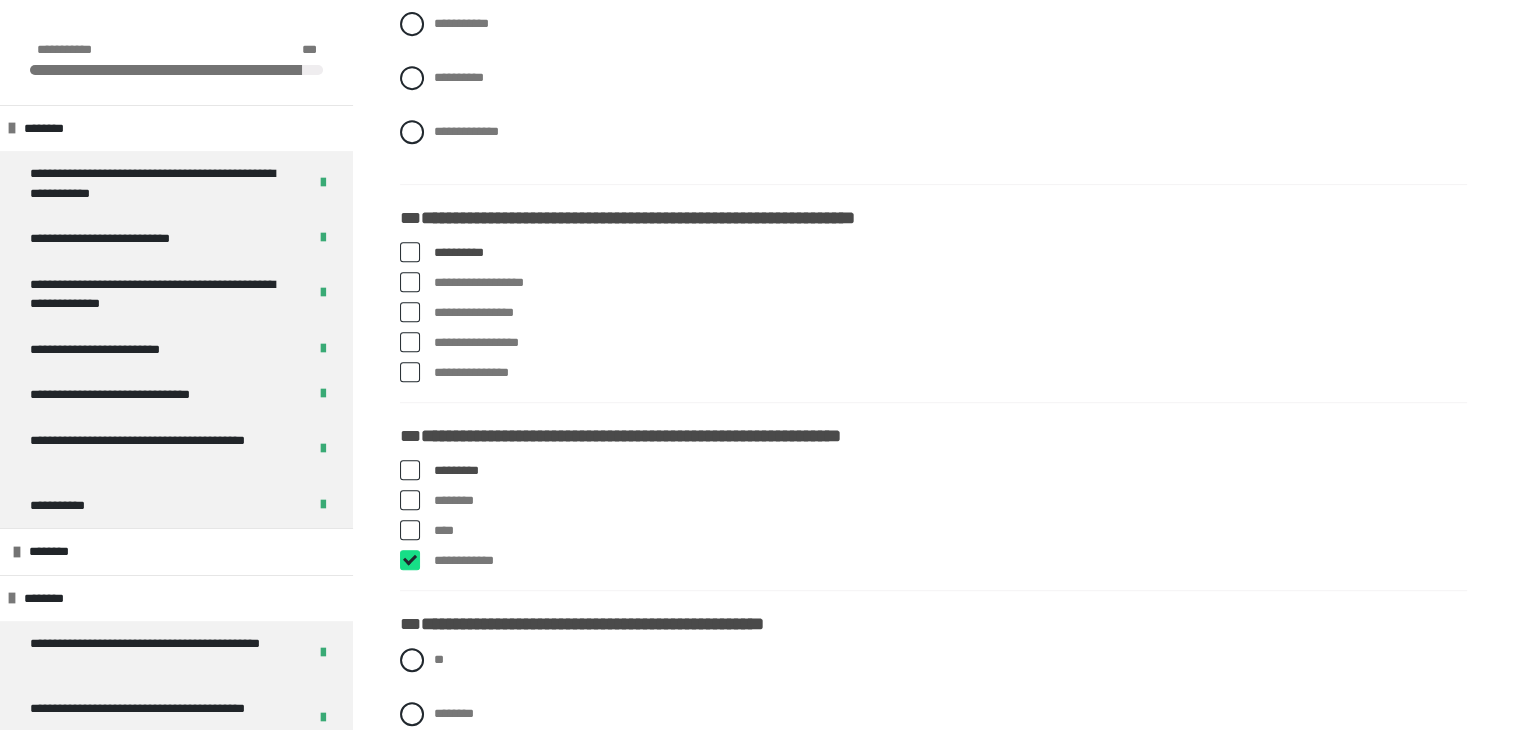 checkbox on "****" 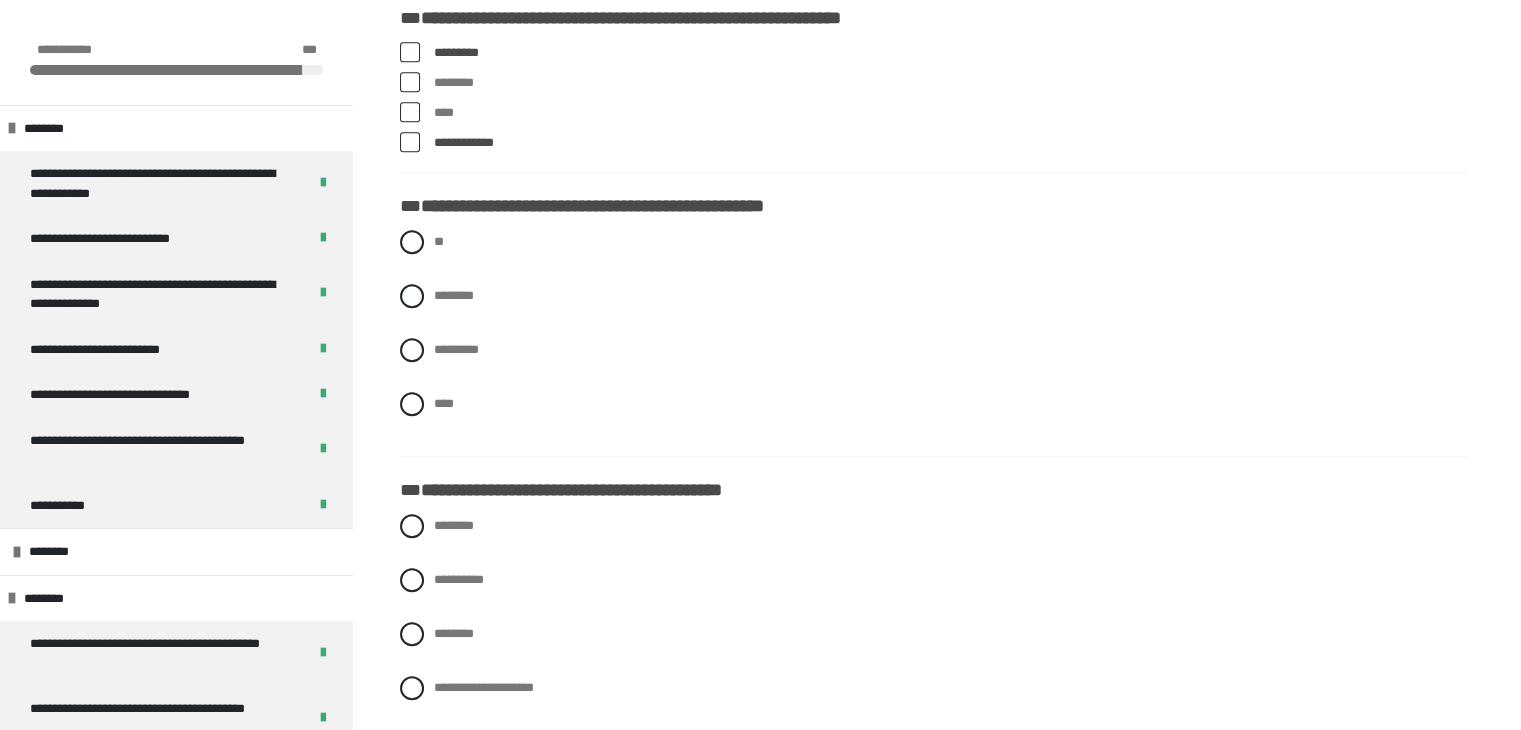 scroll, scrollTop: 1385, scrollLeft: 0, axis: vertical 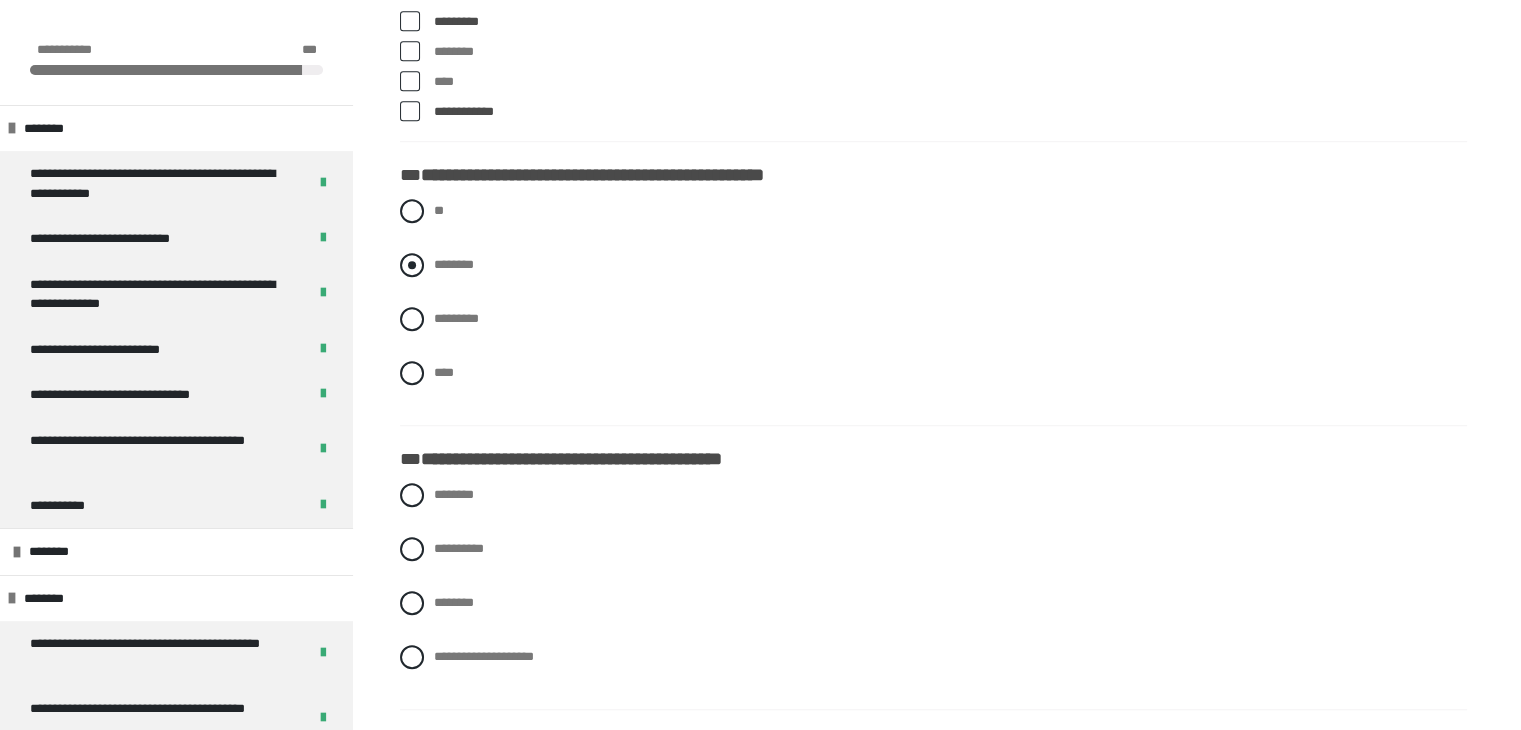 click at bounding box center (412, 265) 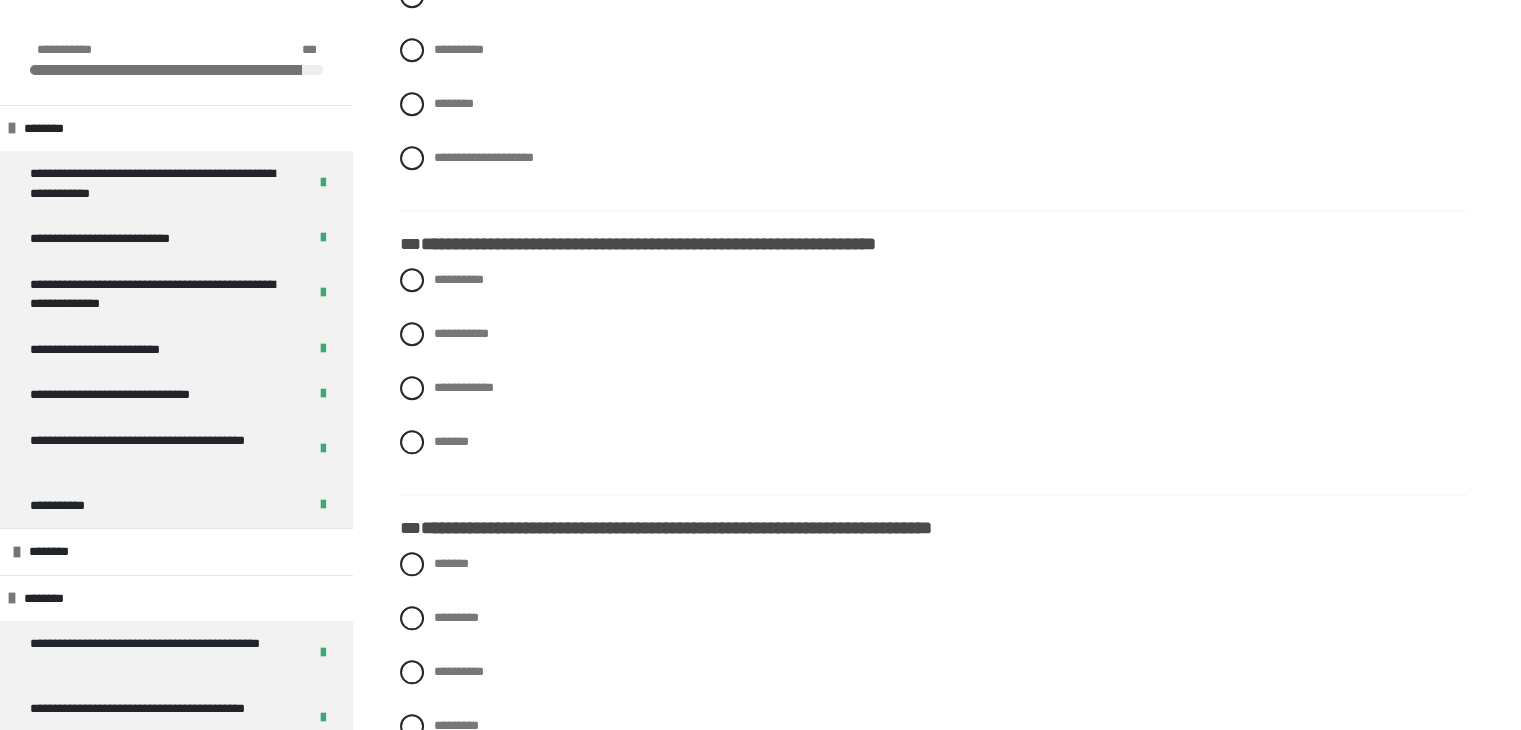 scroll, scrollTop: 1634, scrollLeft: 0, axis: vertical 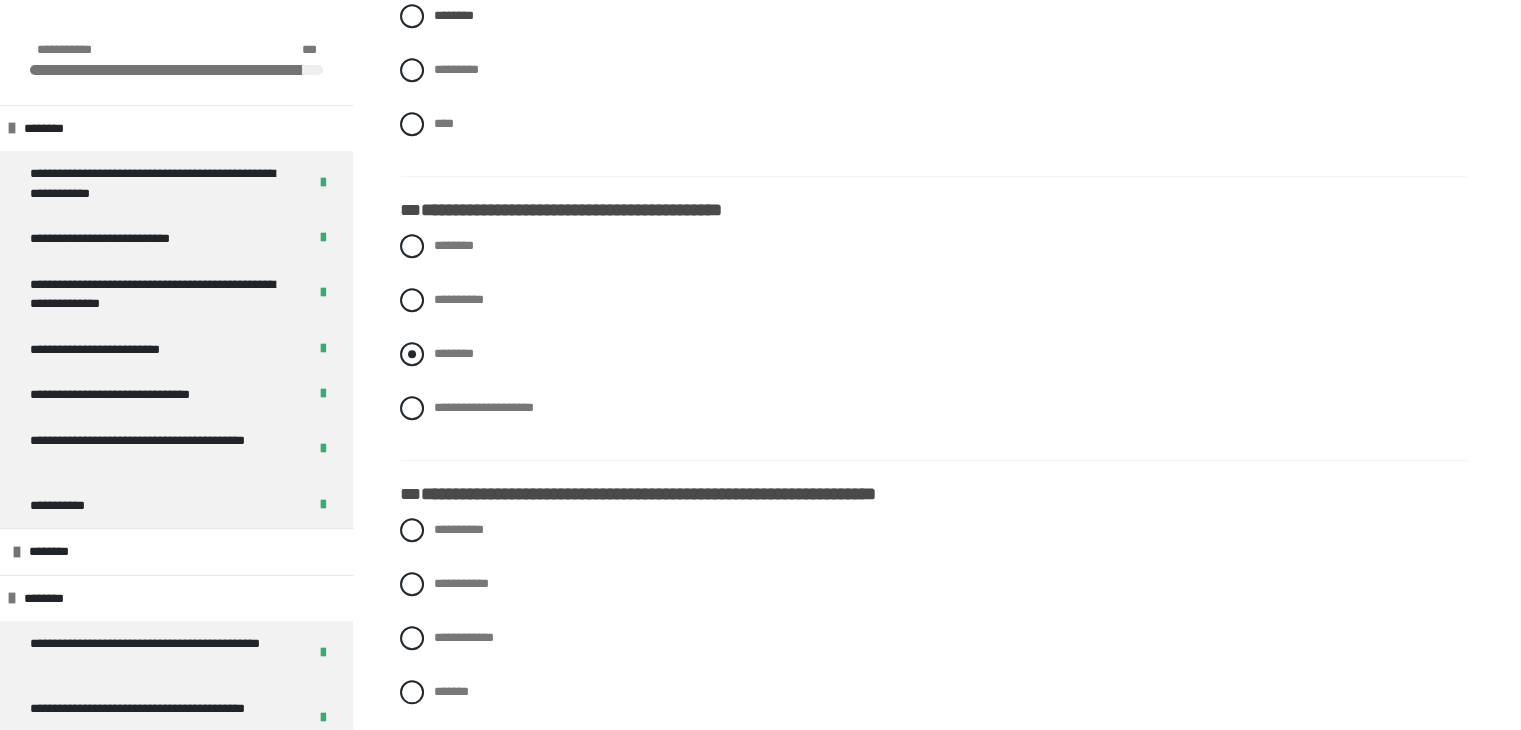 click at bounding box center (412, 354) 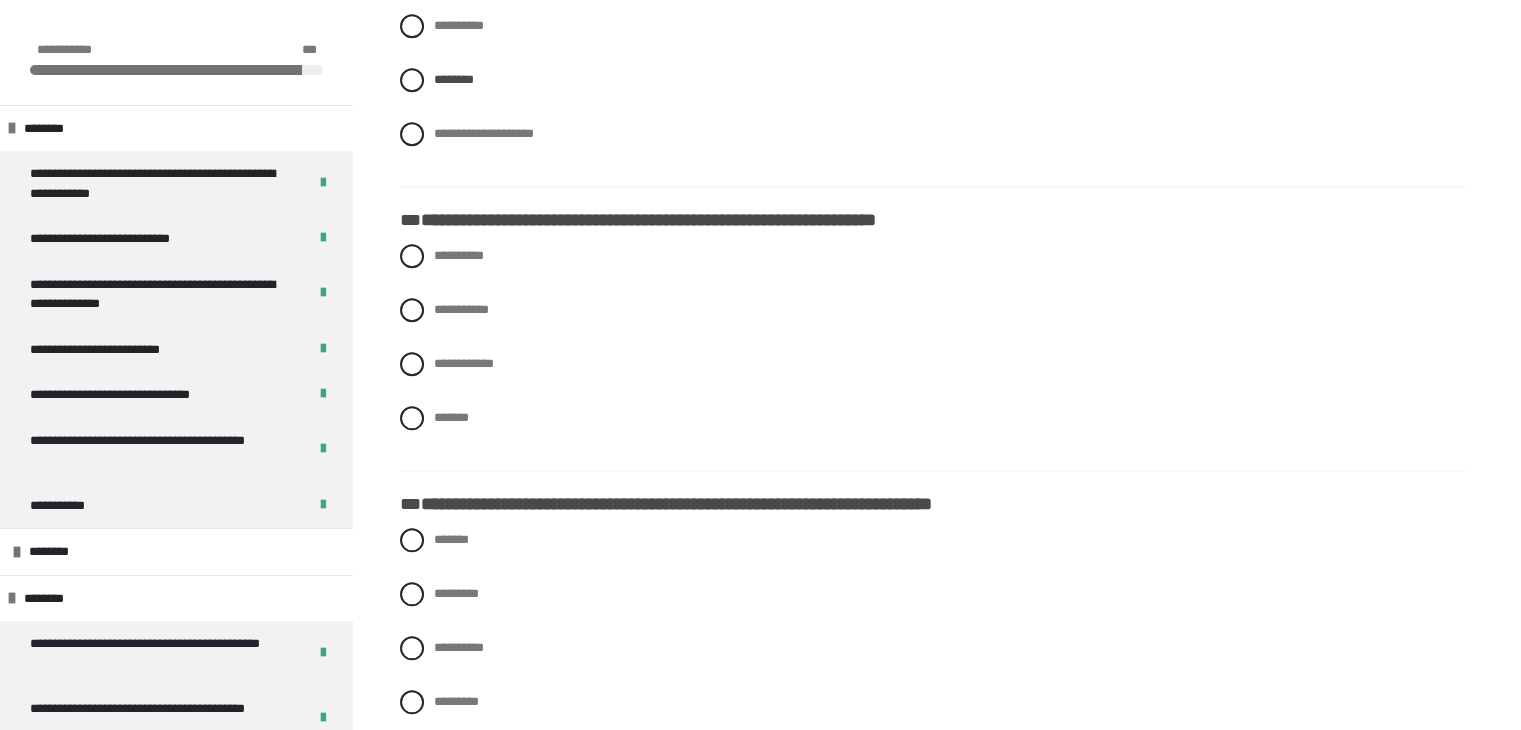 scroll, scrollTop: 1920, scrollLeft: 0, axis: vertical 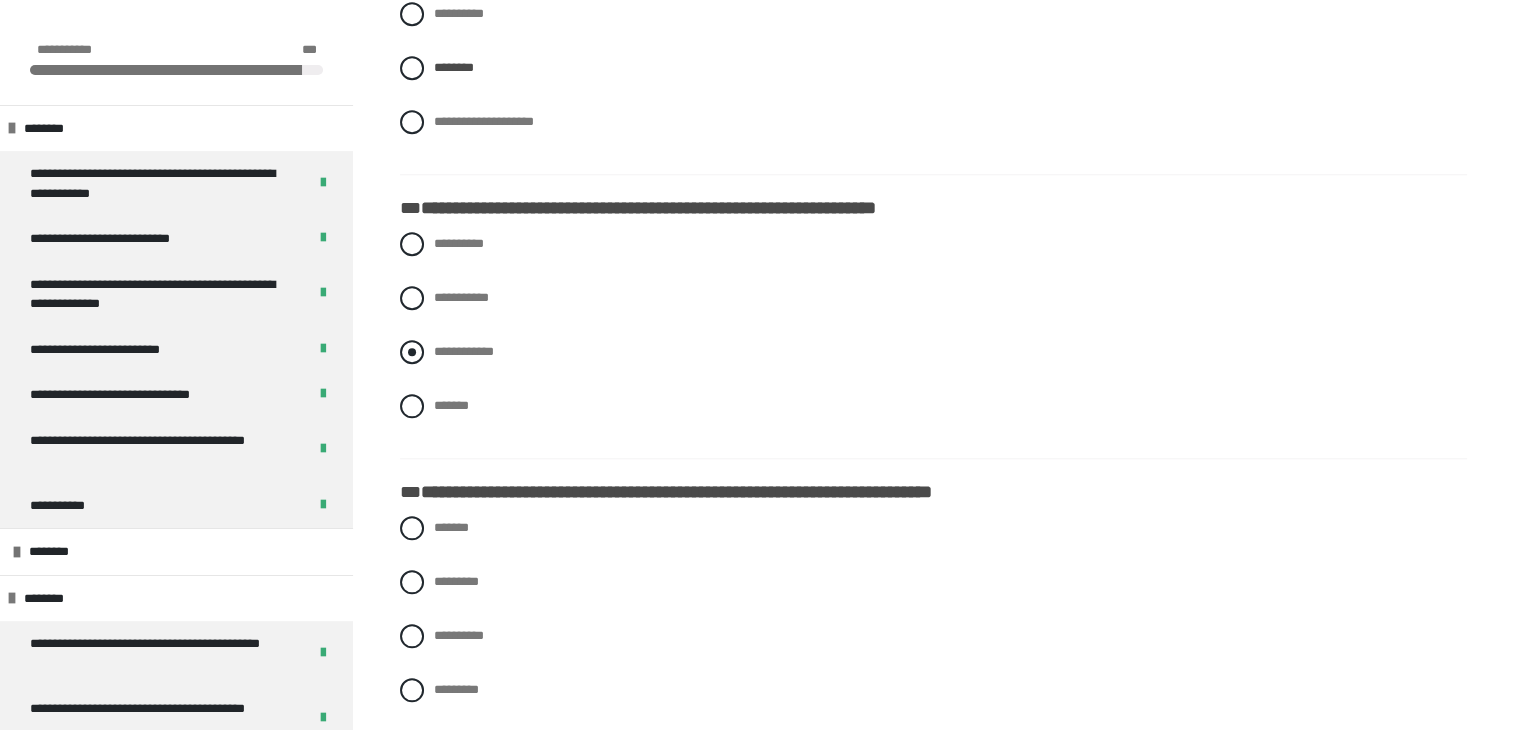 click at bounding box center [412, 352] 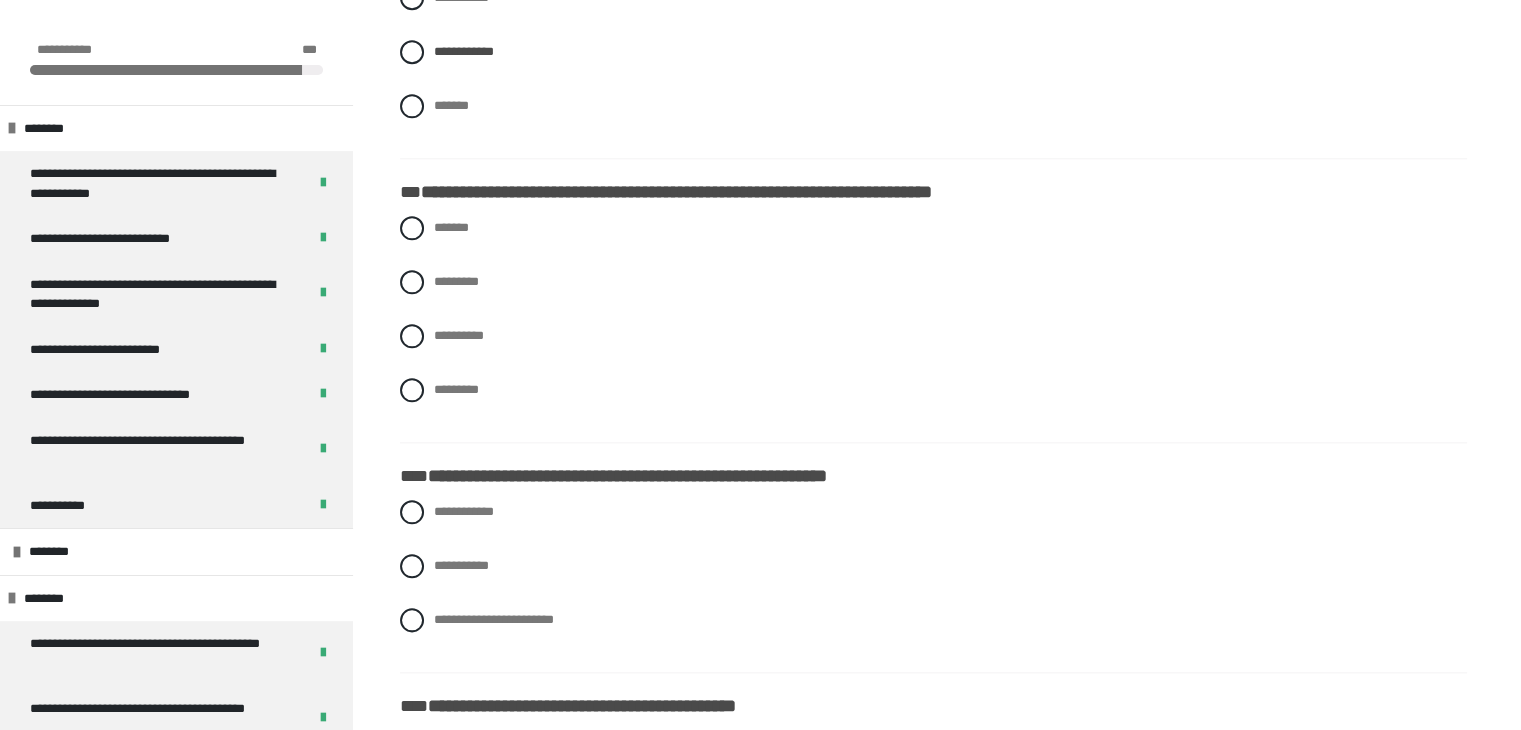 scroll, scrollTop: 2251, scrollLeft: 0, axis: vertical 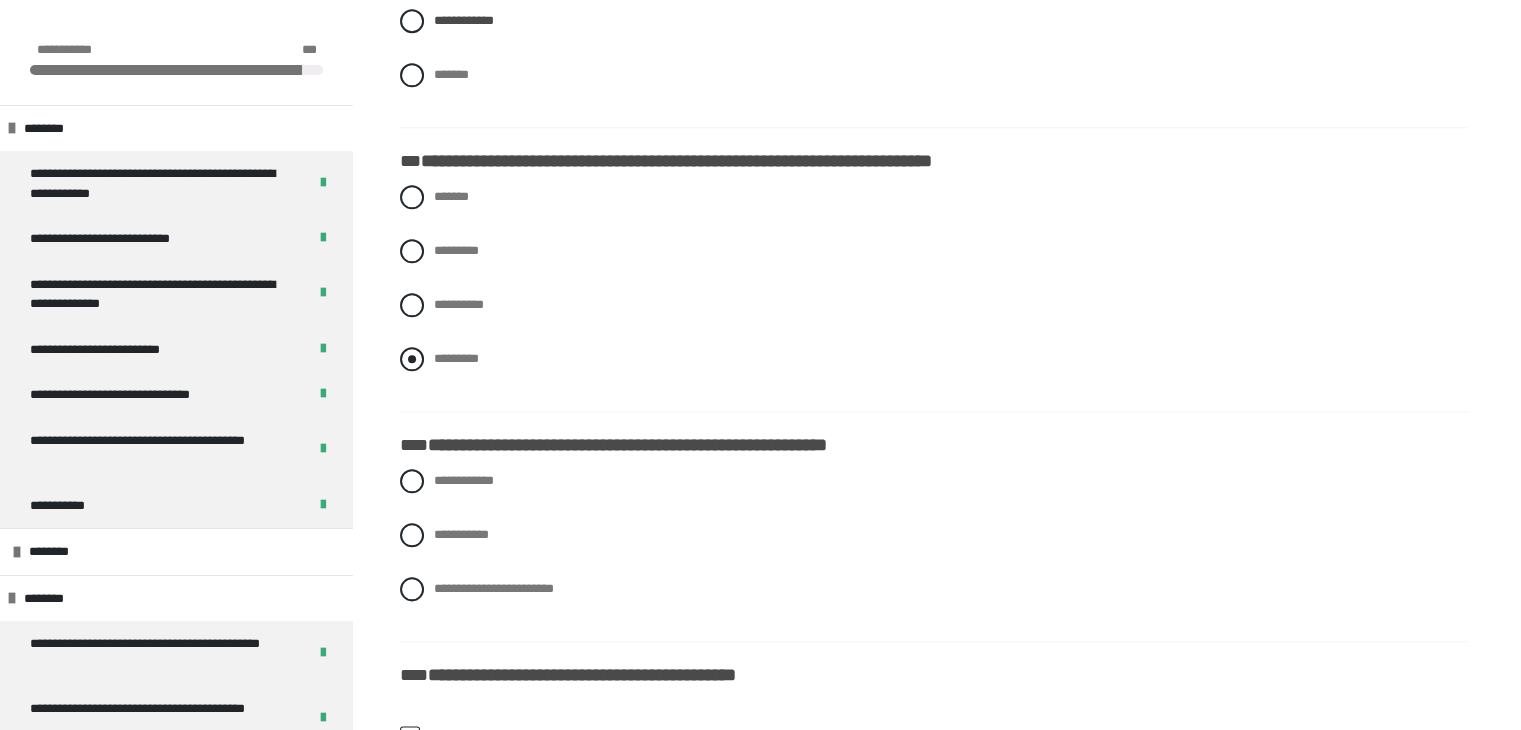 click at bounding box center (412, 359) 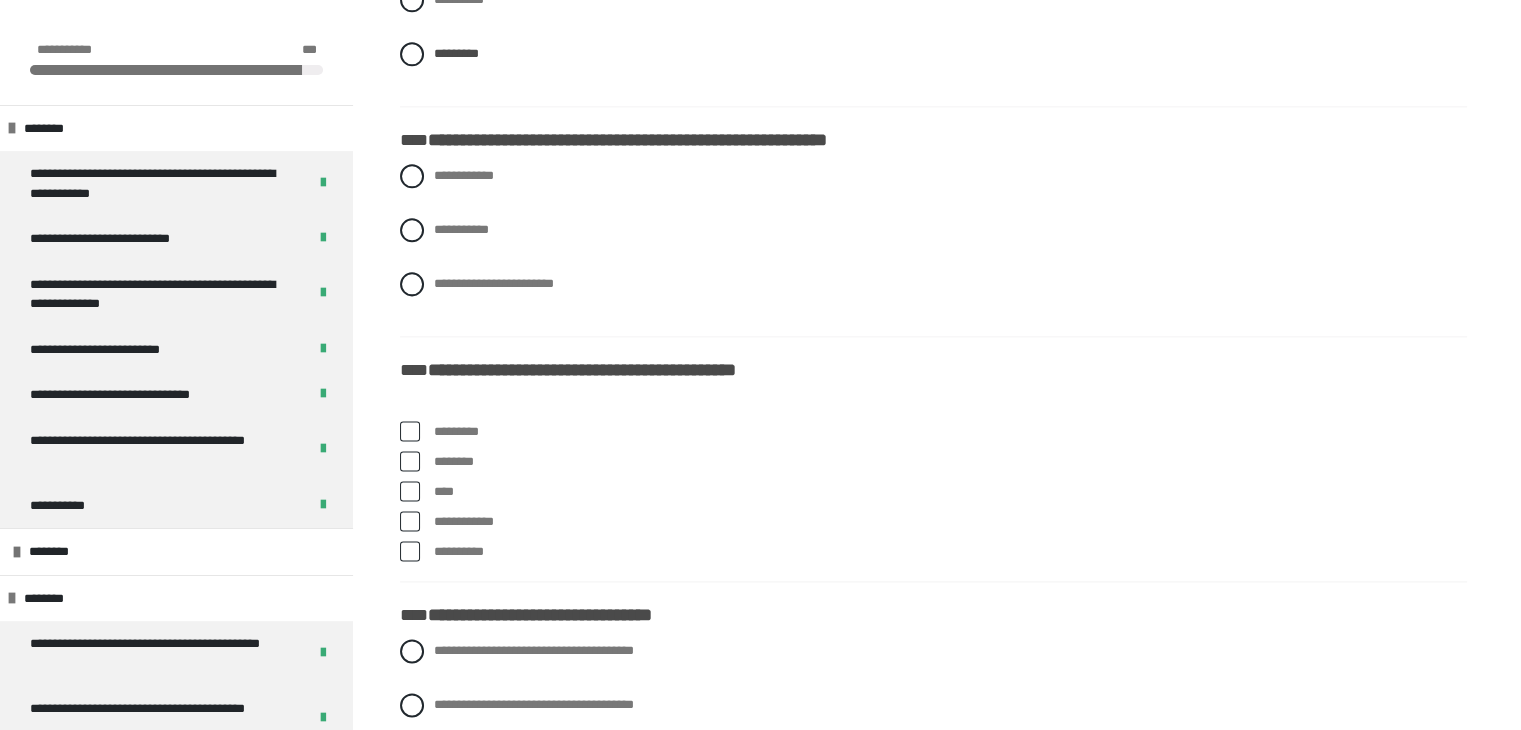 scroll, scrollTop: 2581, scrollLeft: 0, axis: vertical 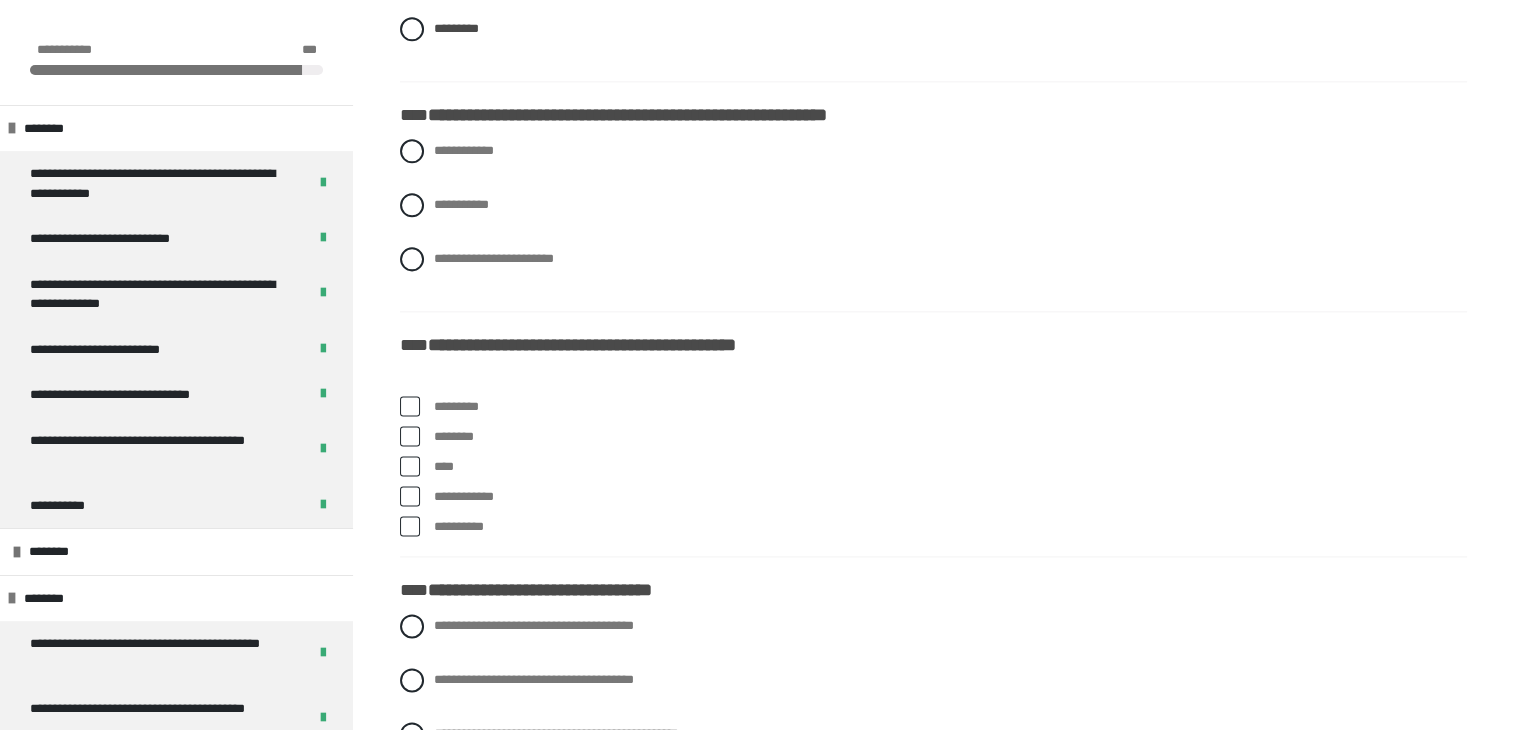 click on "**********" at bounding box center [933, 220] 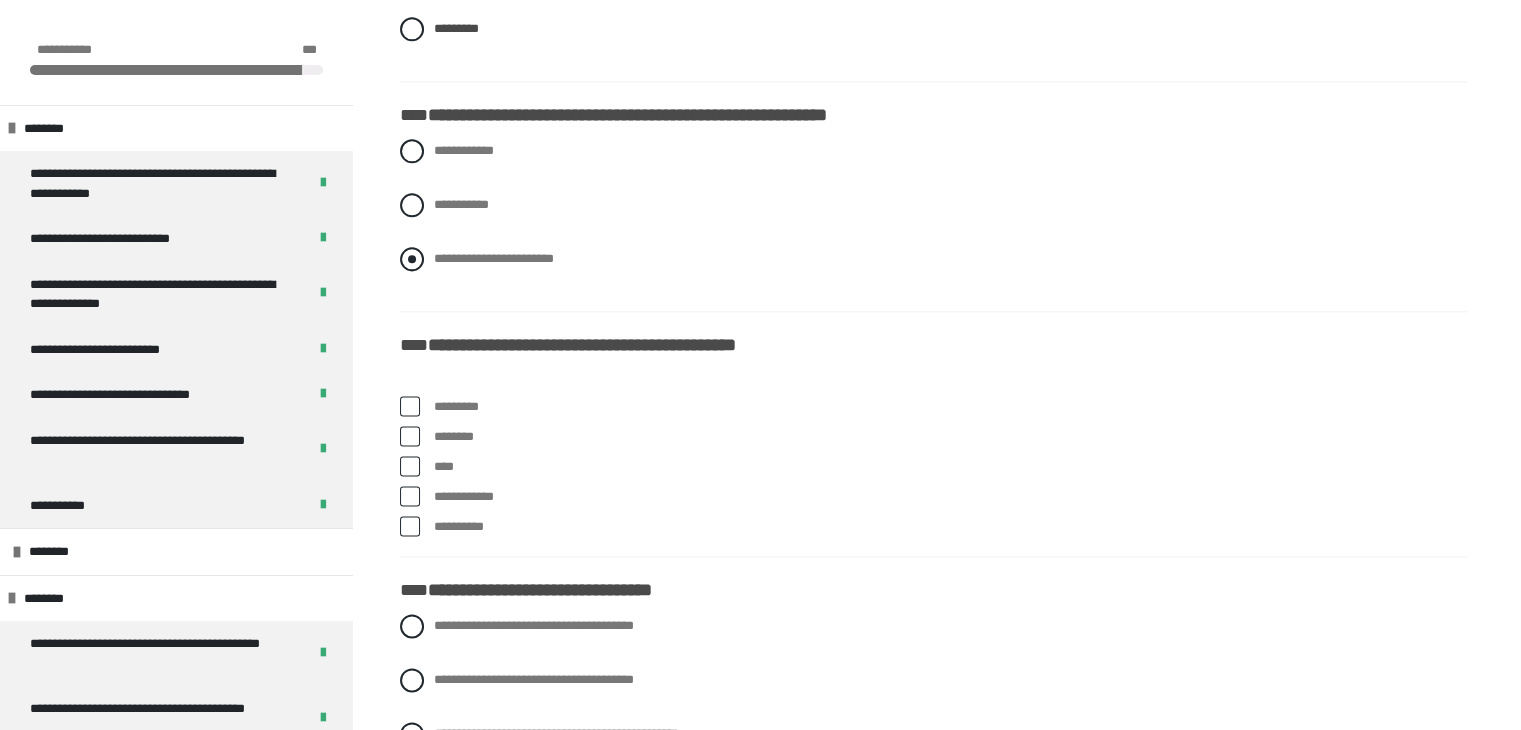 click at bounding box center (412, 259) 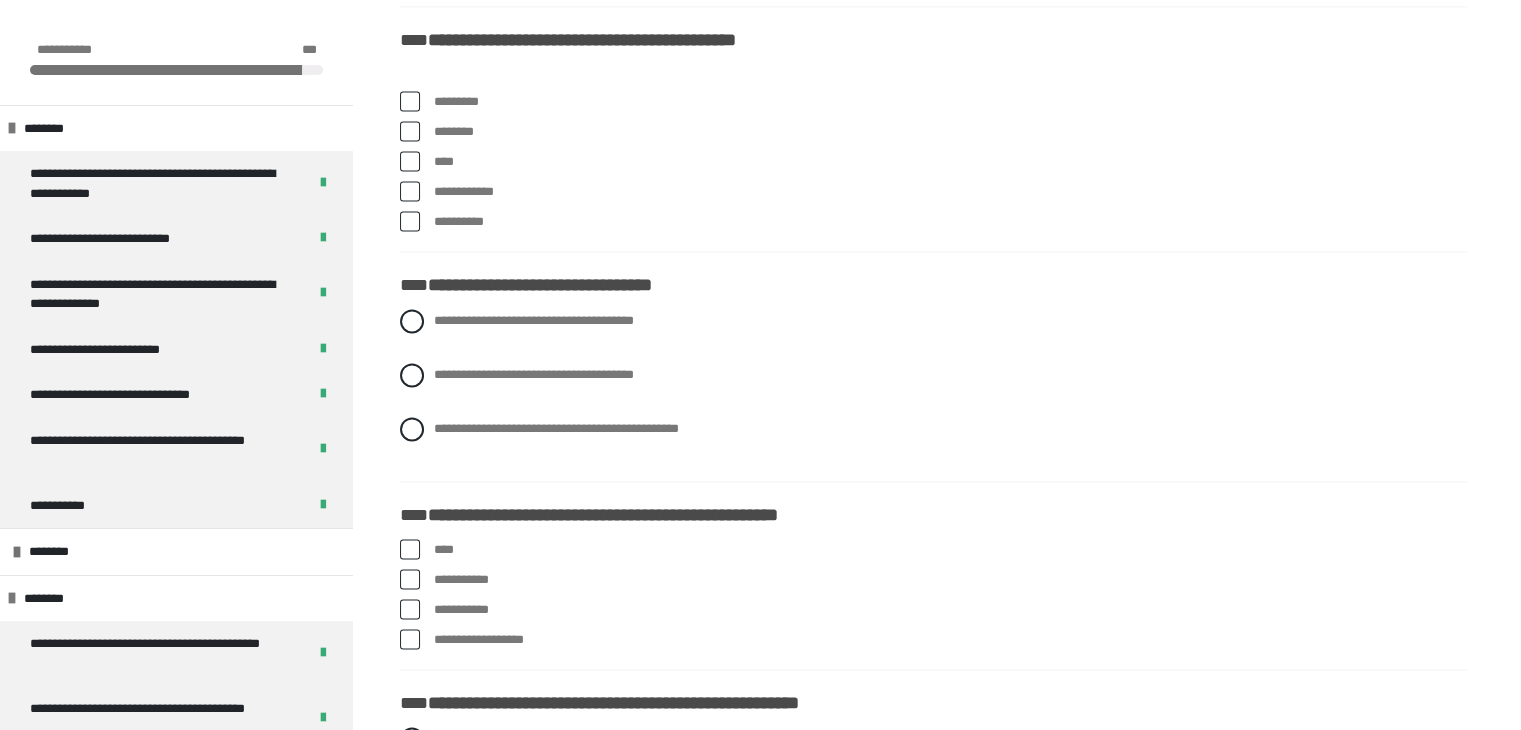 scroll, scrollTop: 2905, scrollLeft: 0, axis: vertical 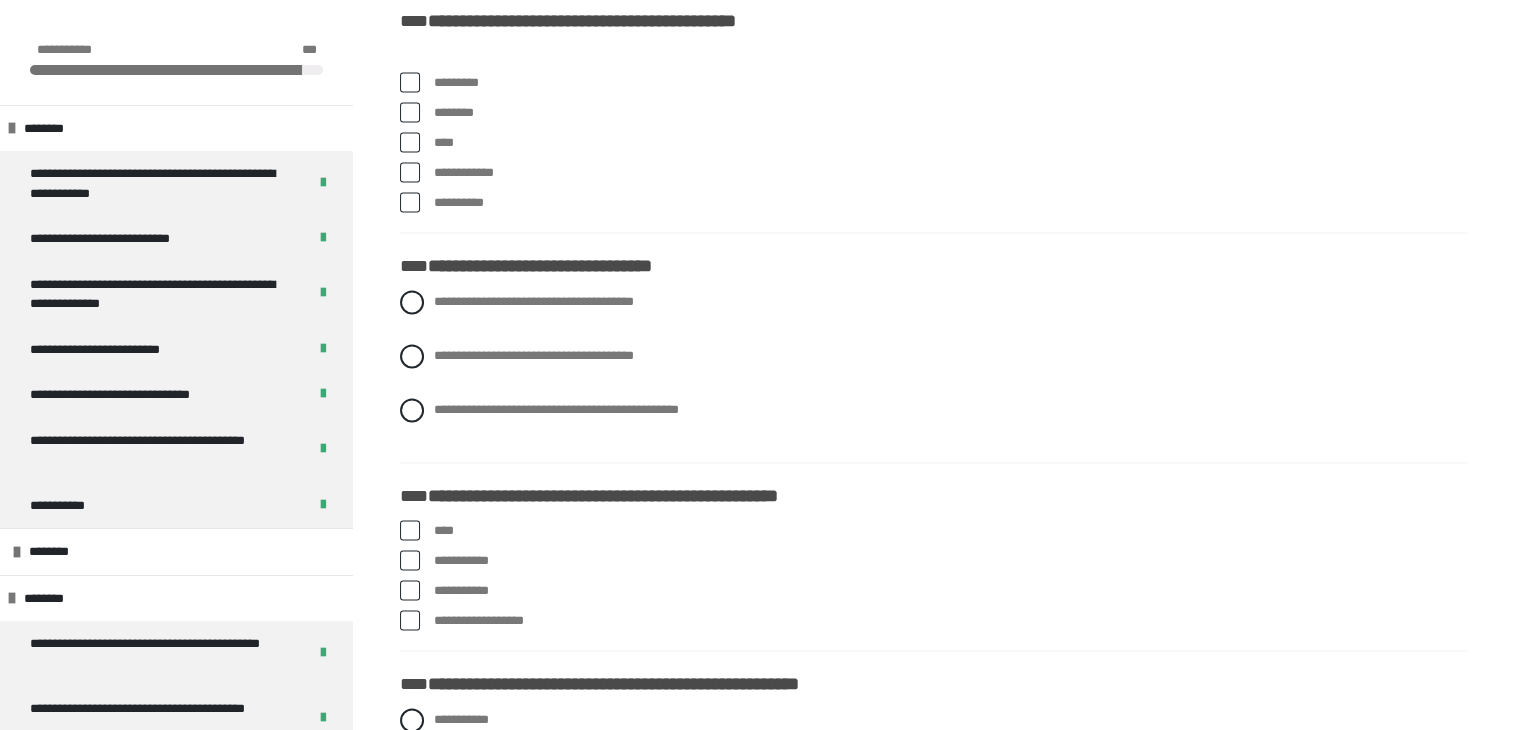 click at bounding box center [410, 82] 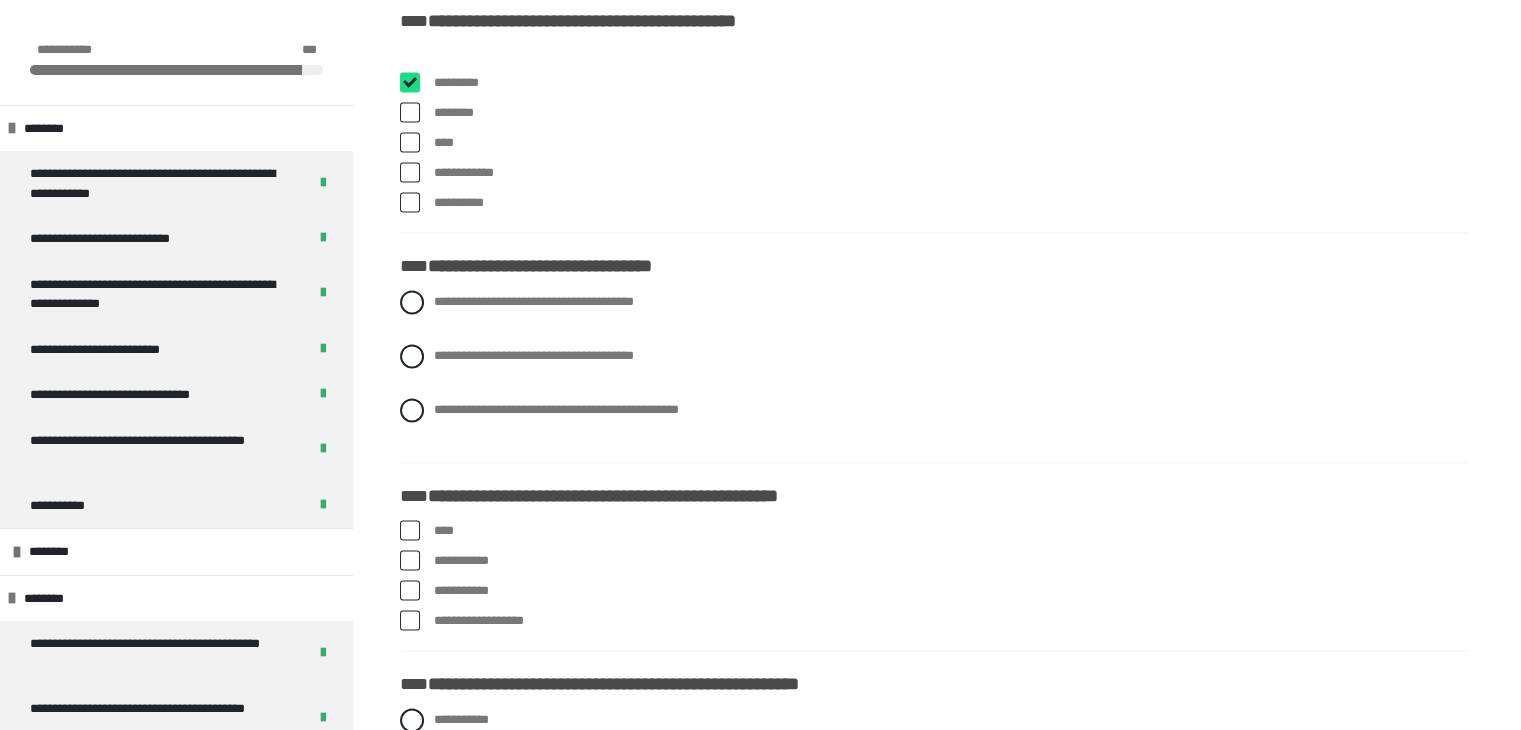 checkbox on "****" 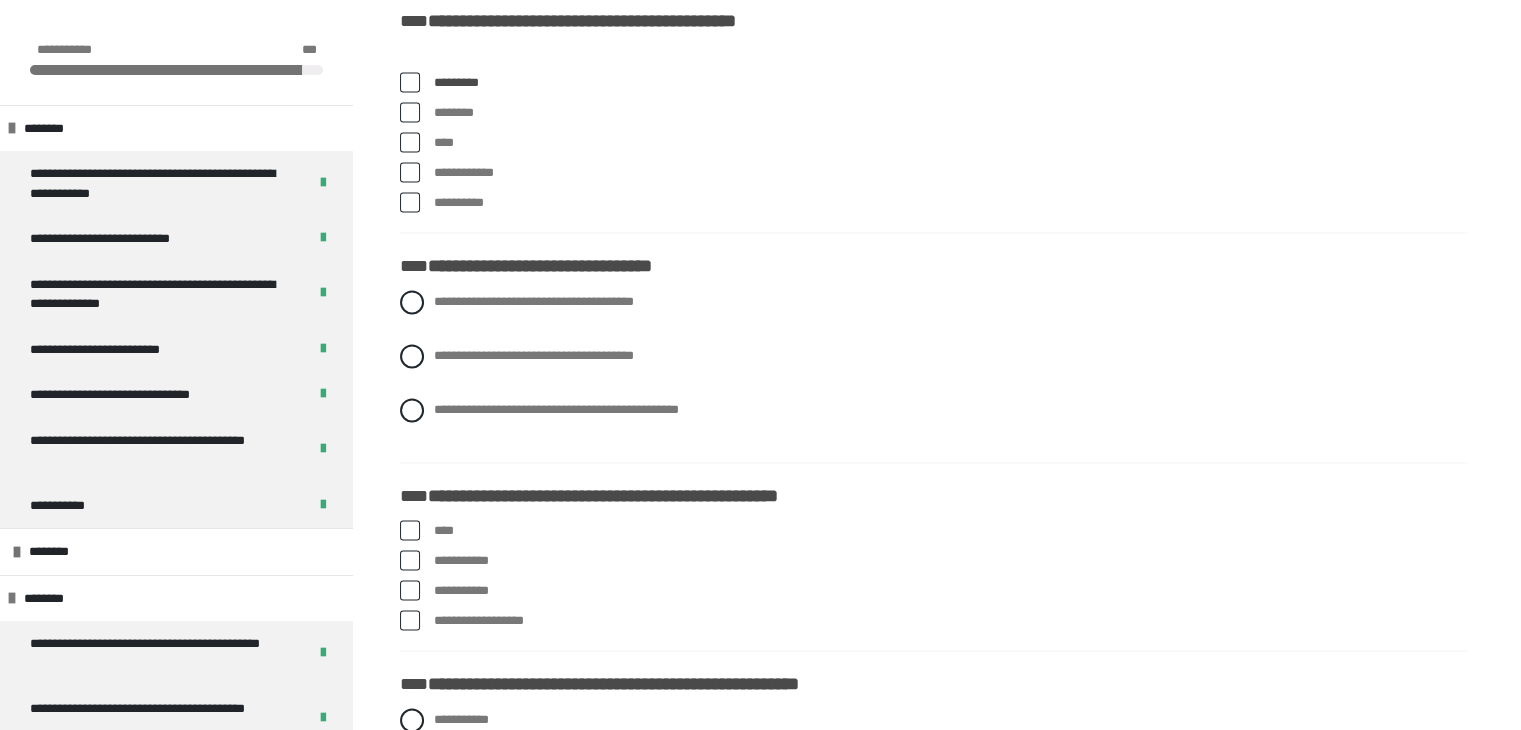 click at bounding box center [410, 172] 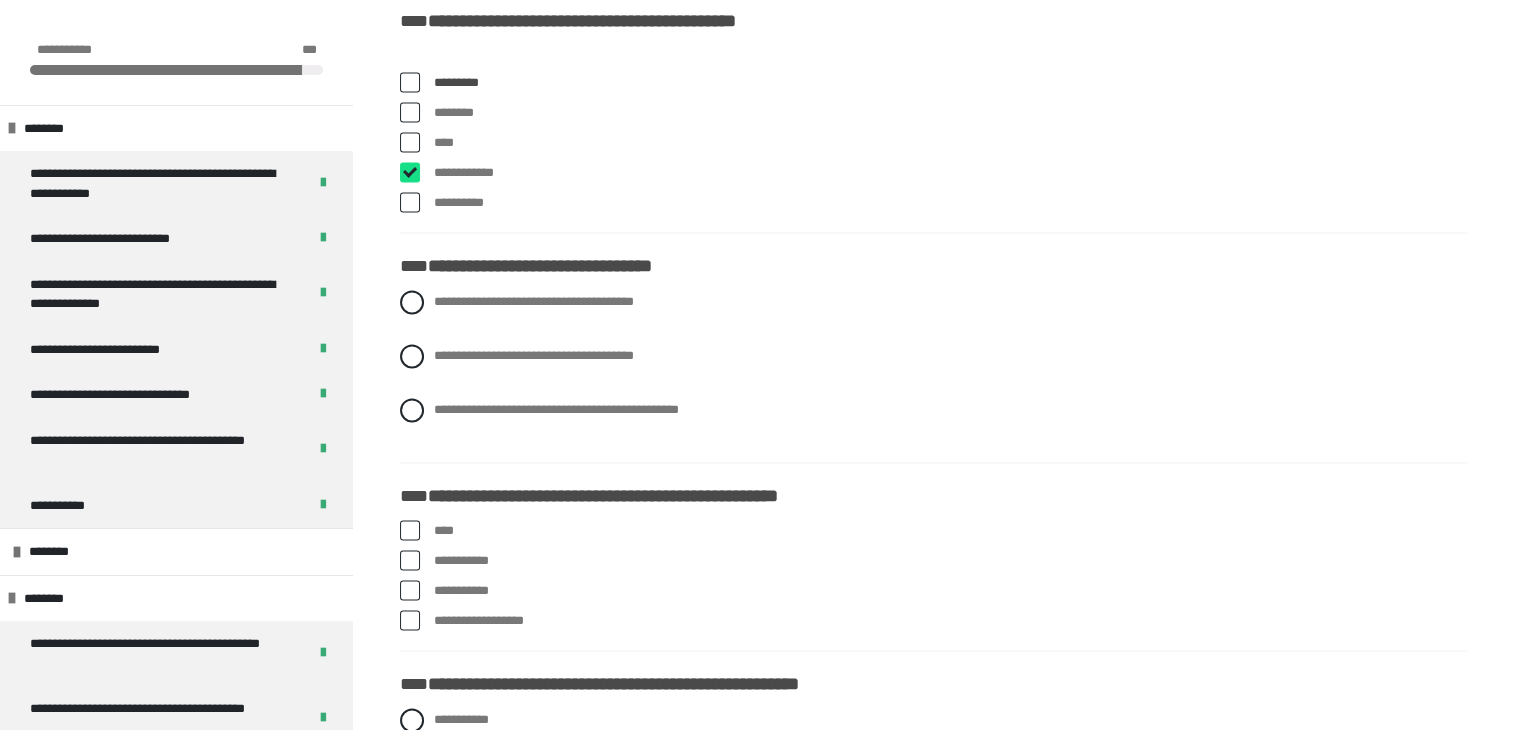 checkbox on "****" 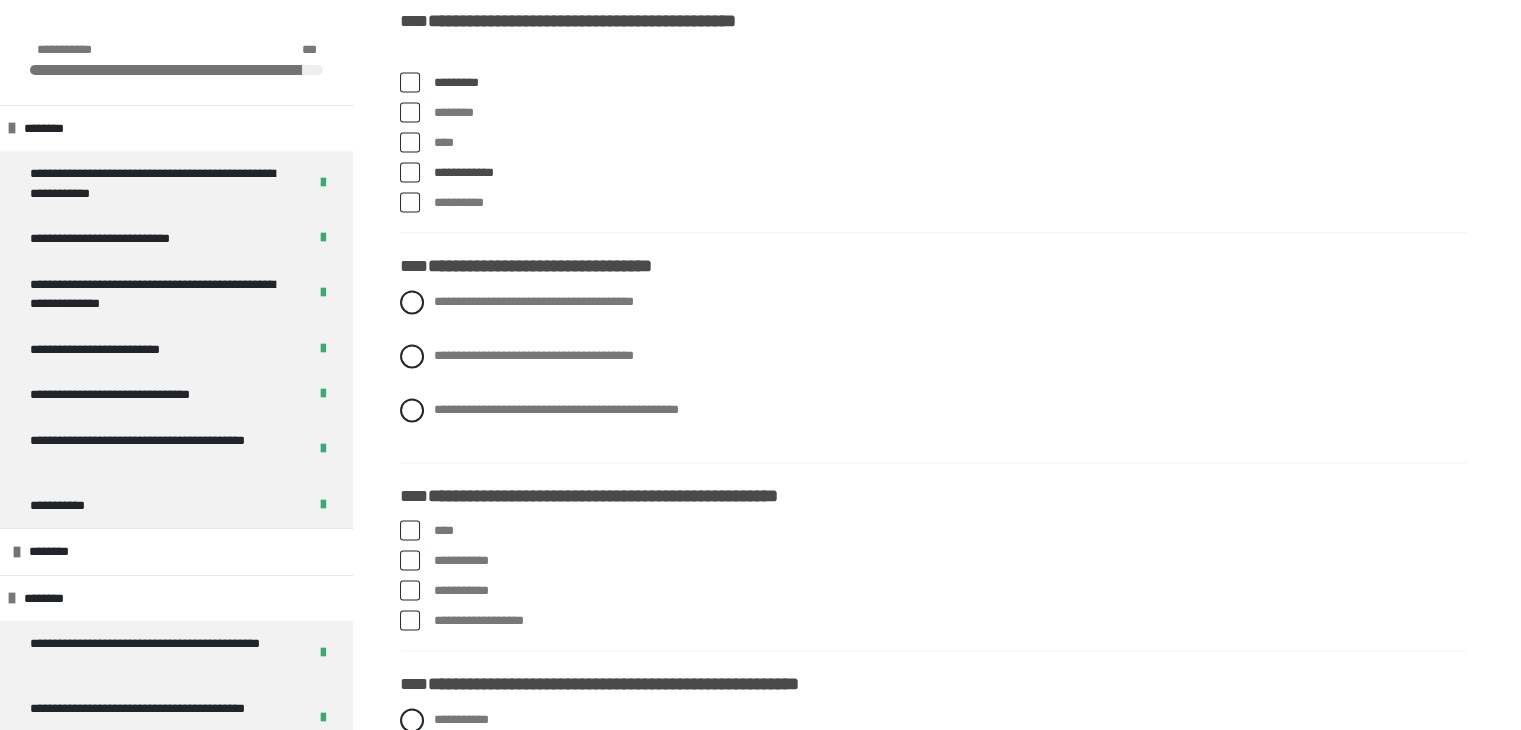 click at bounding box center (410, 112) 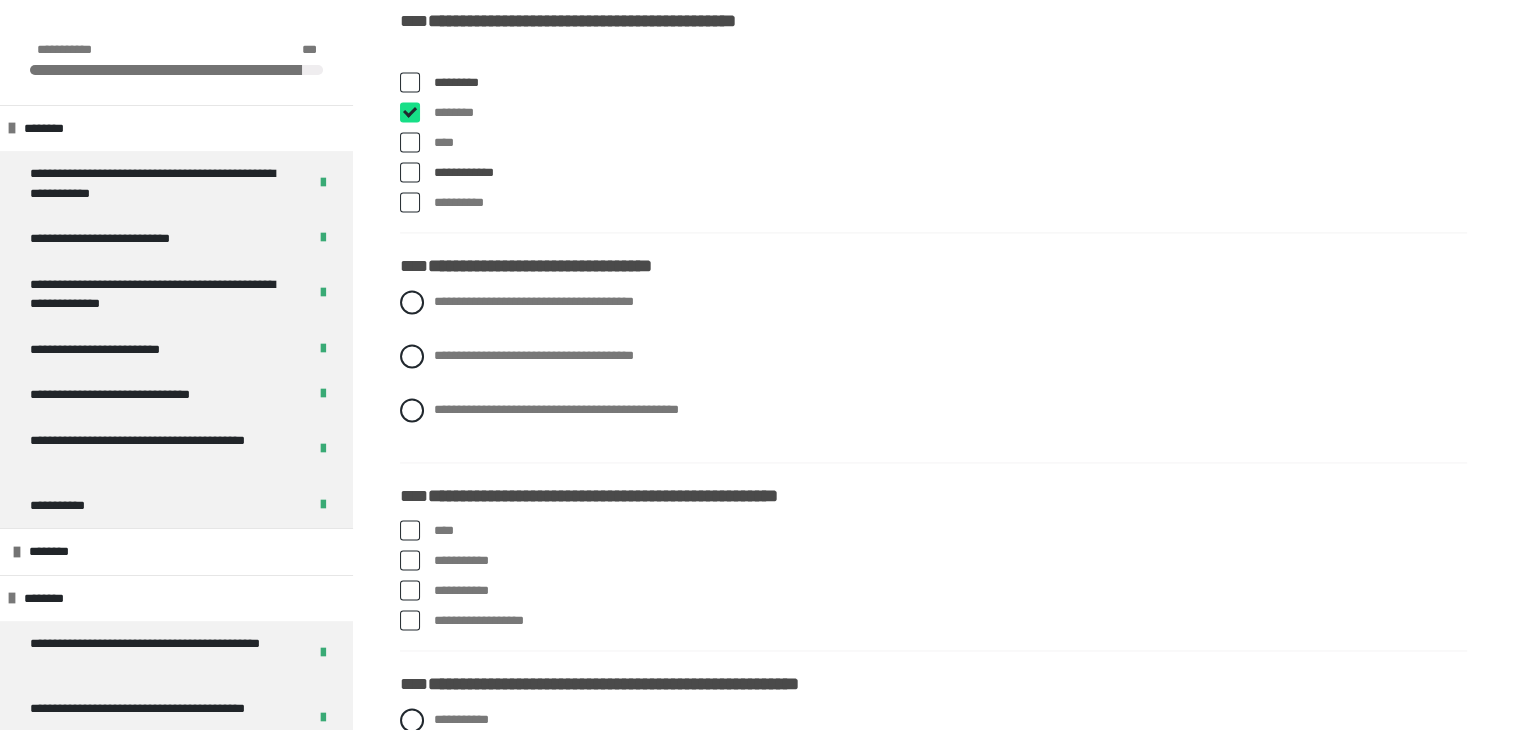 checkbox on "****" 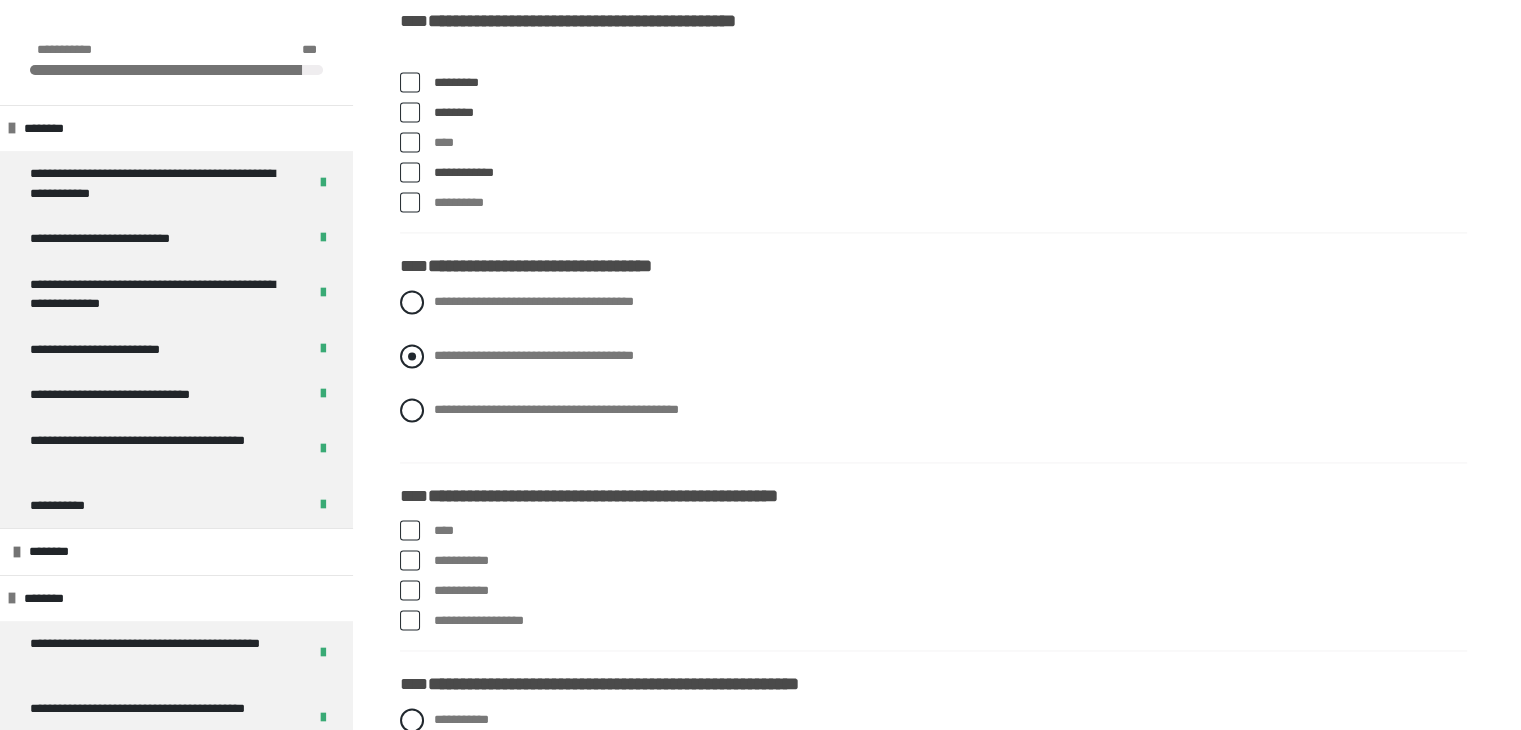 click at bounding box center (412, 356) 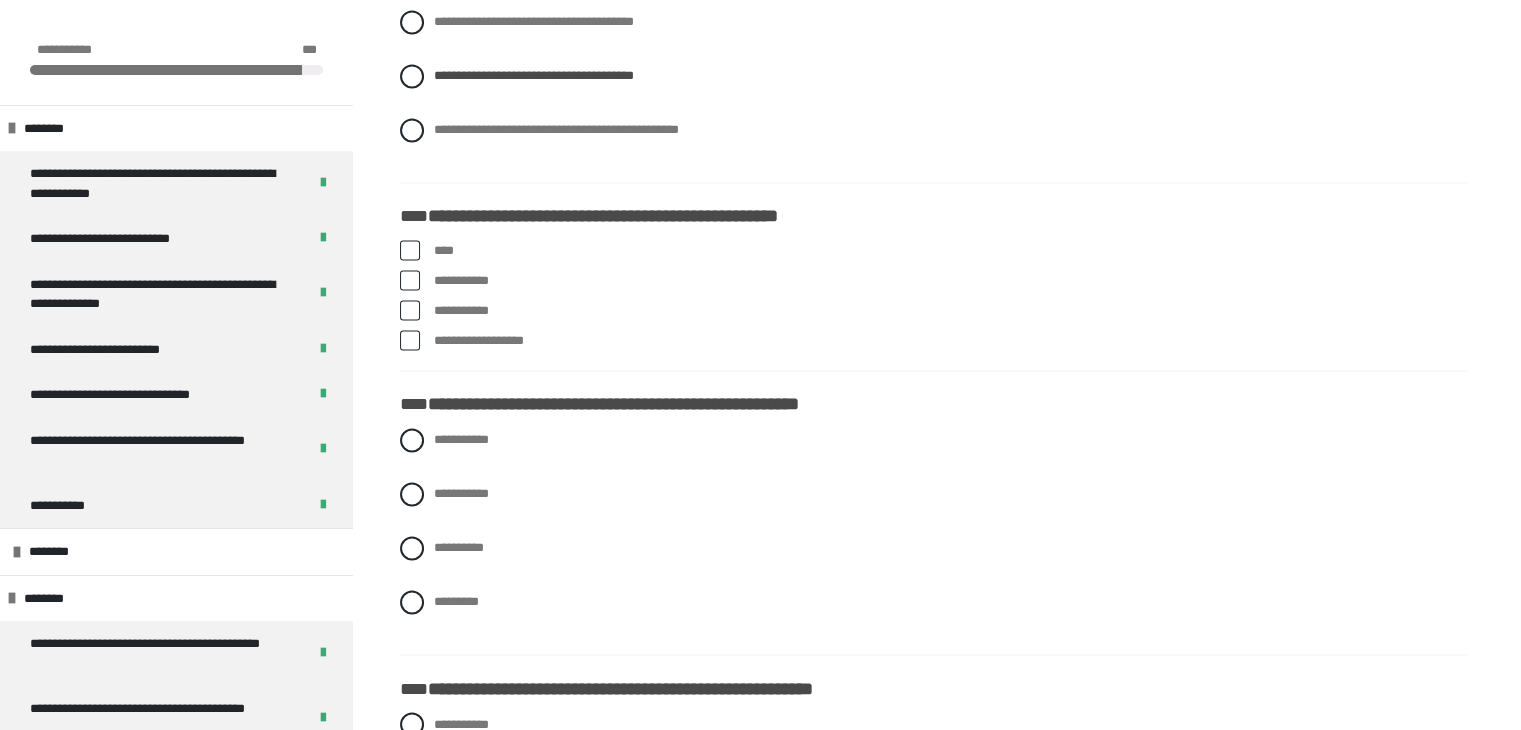 scroll, scrollTop: 3229, scrollLeft: 0, axis: vertical 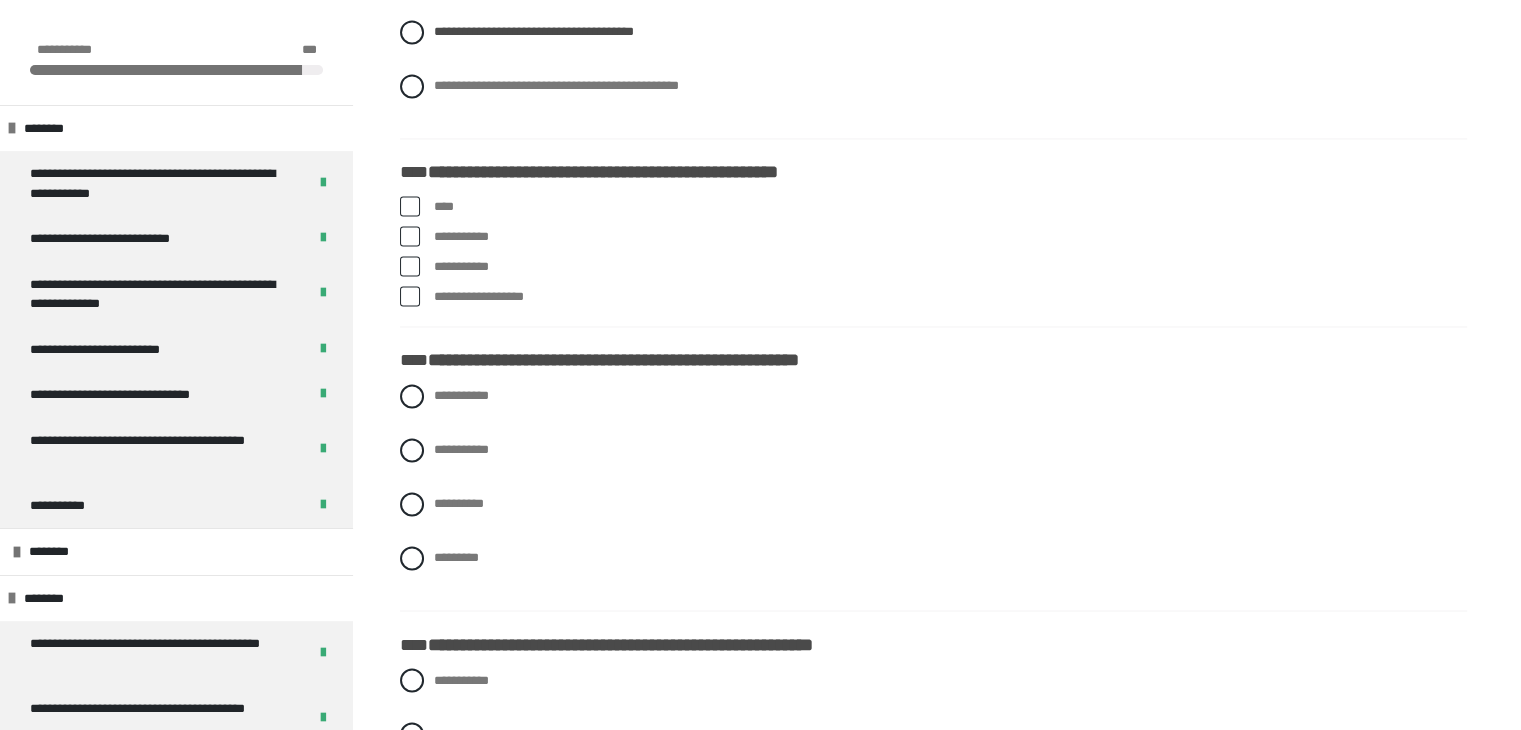 click at bounding box center [410, 236] 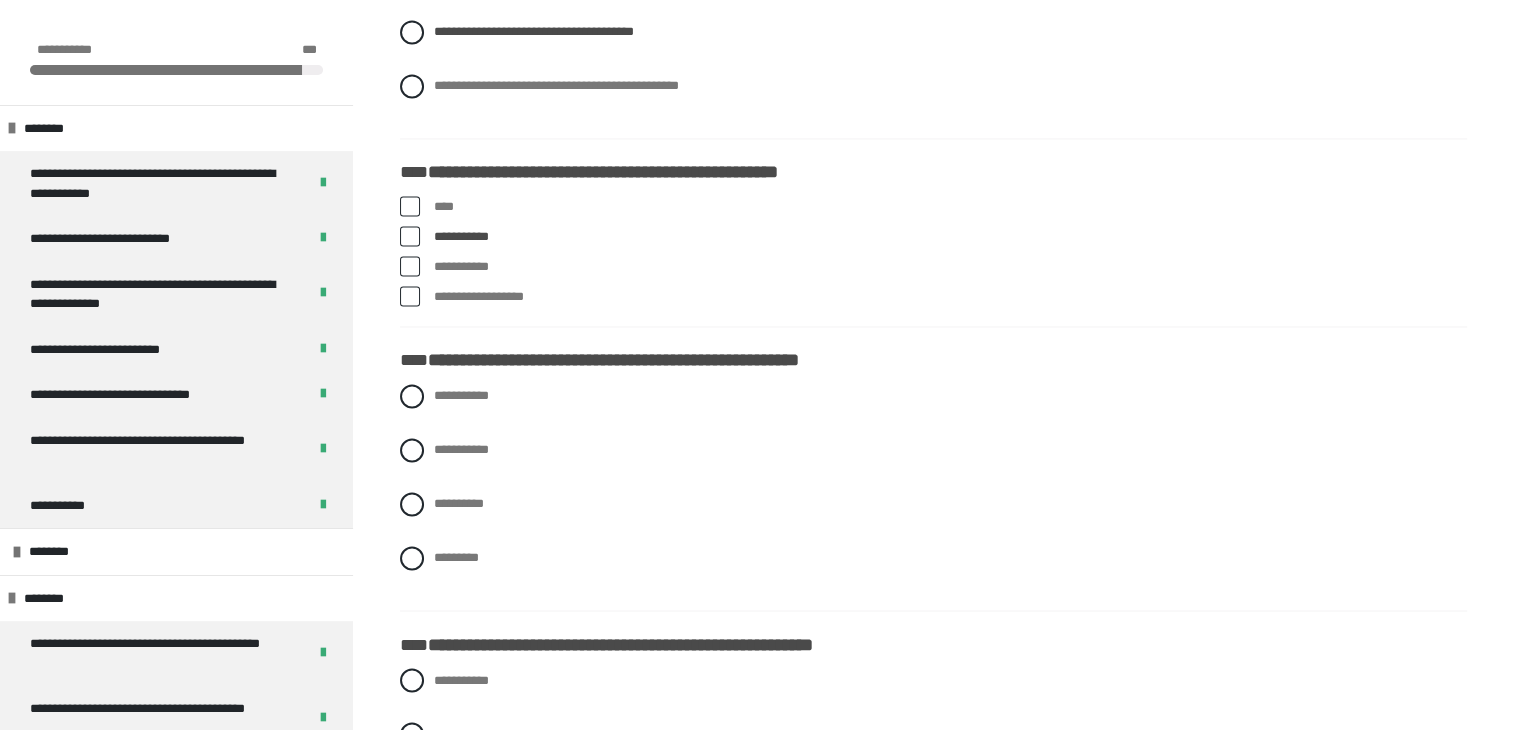 click at bounding box center [410, 266] 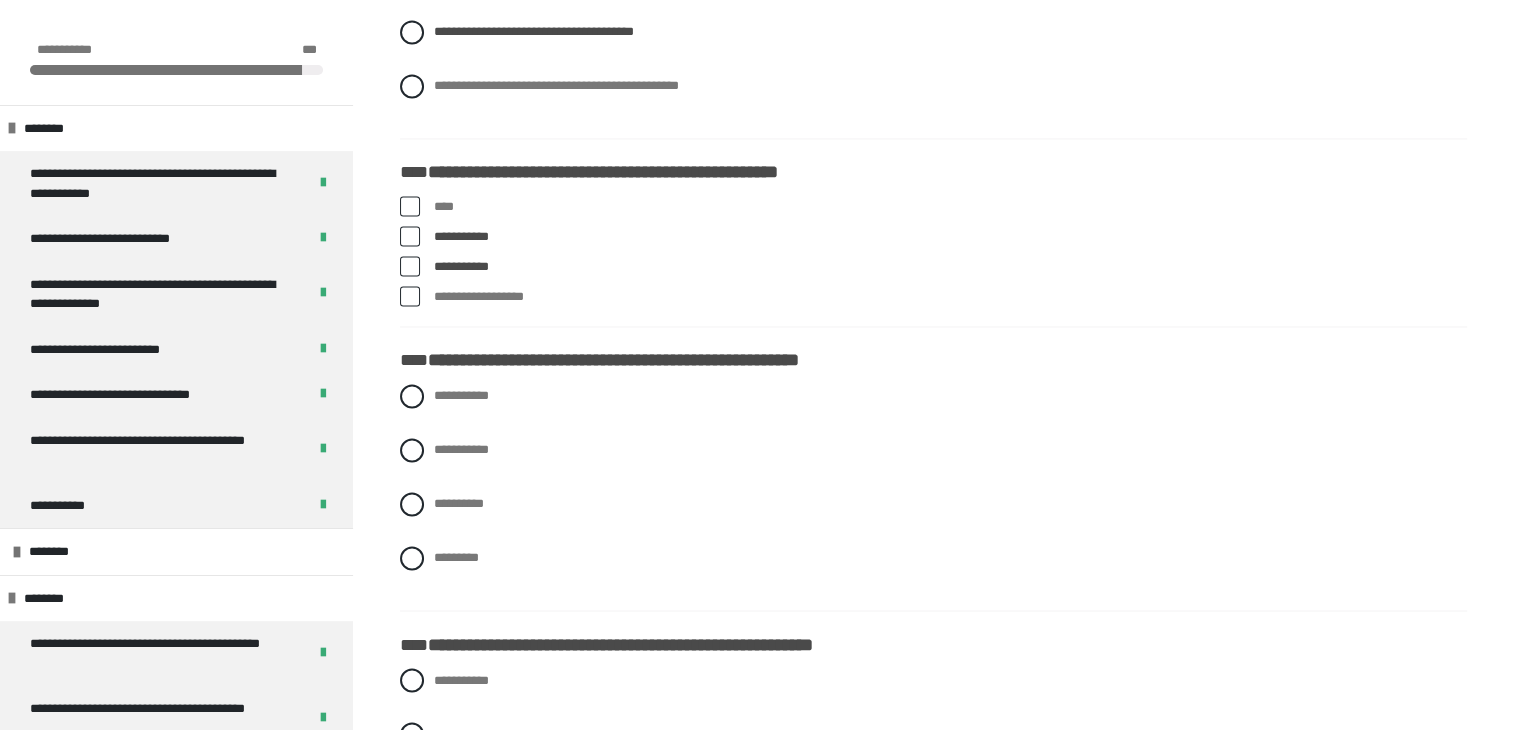 click at bounding box center [410, 206] 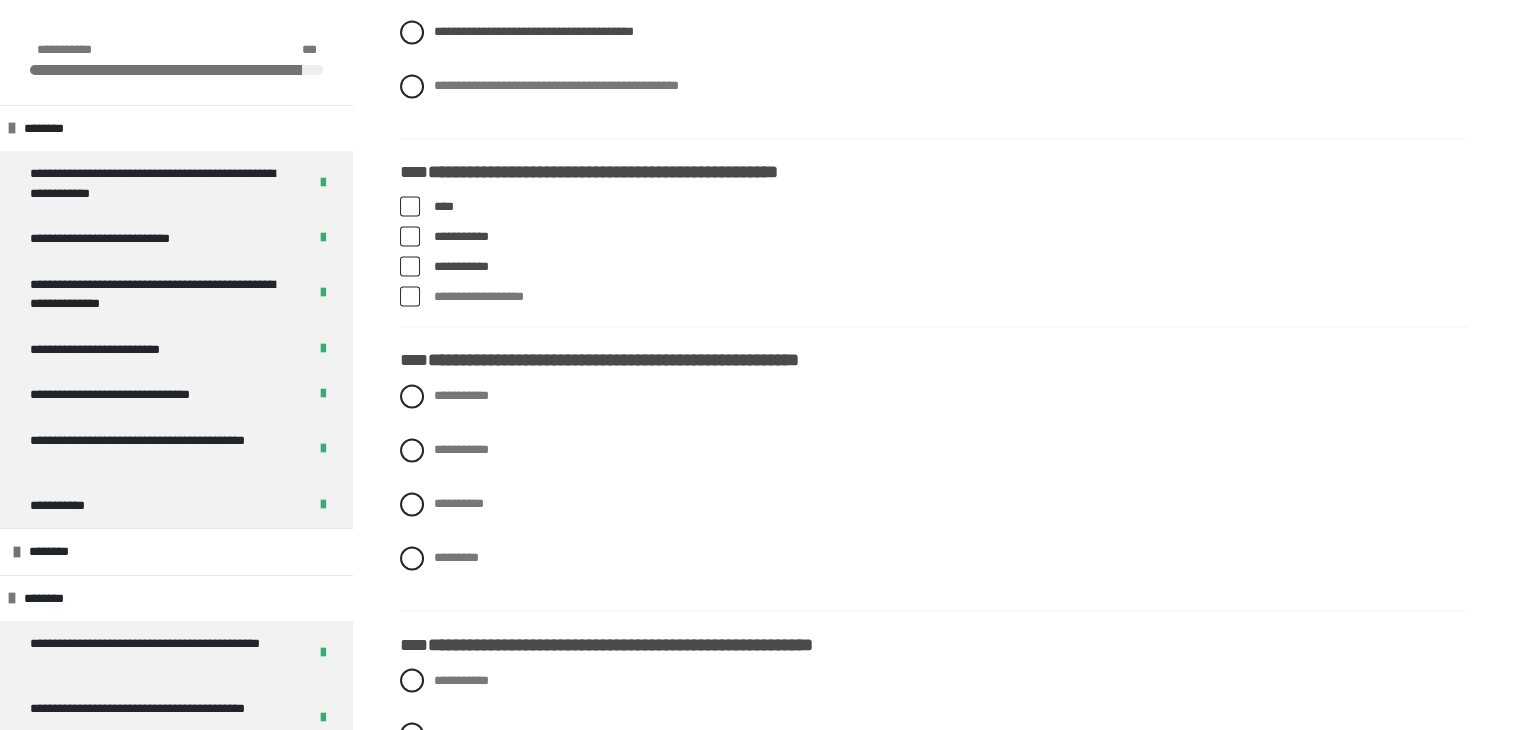 click at bounding box center (410, 296) 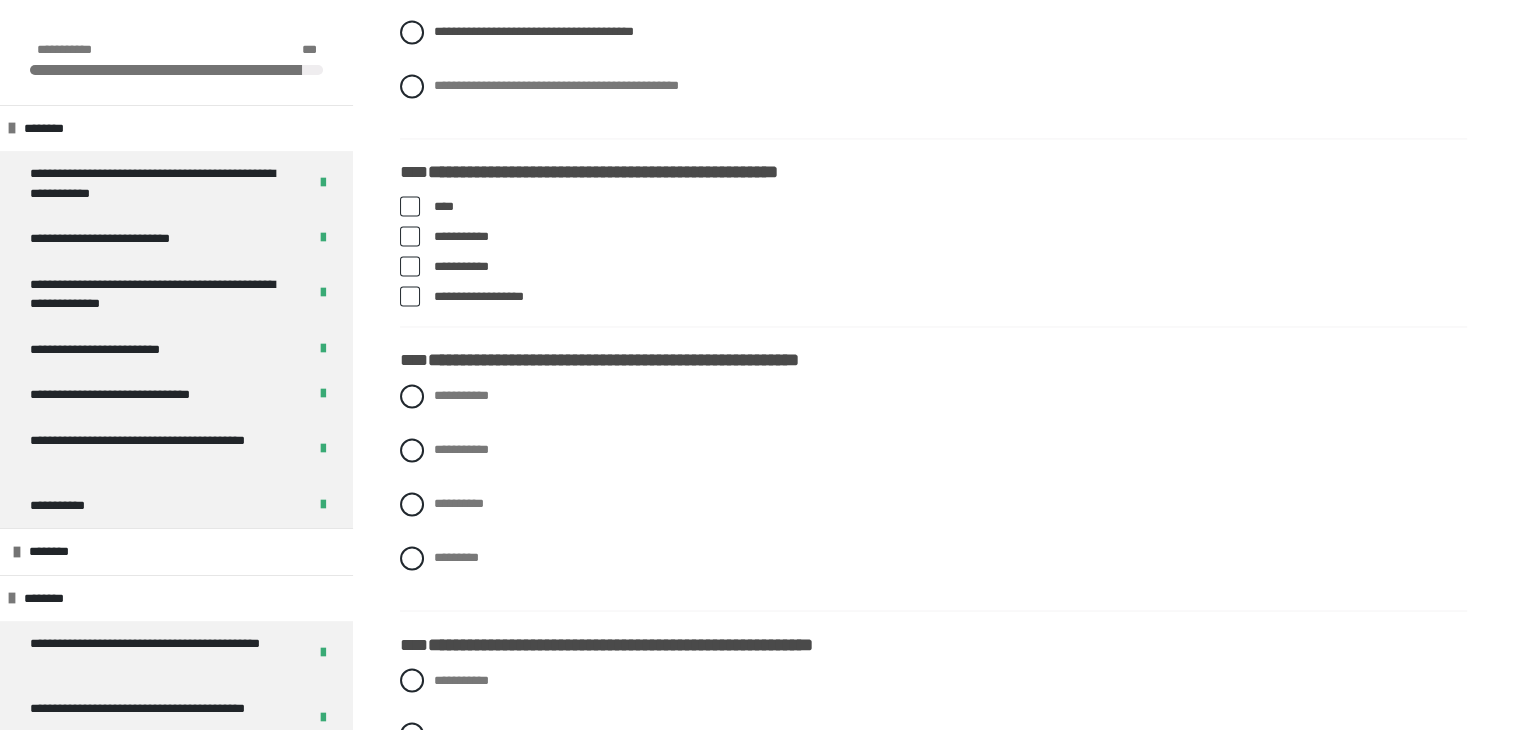 click at bounding box center (410, 206) 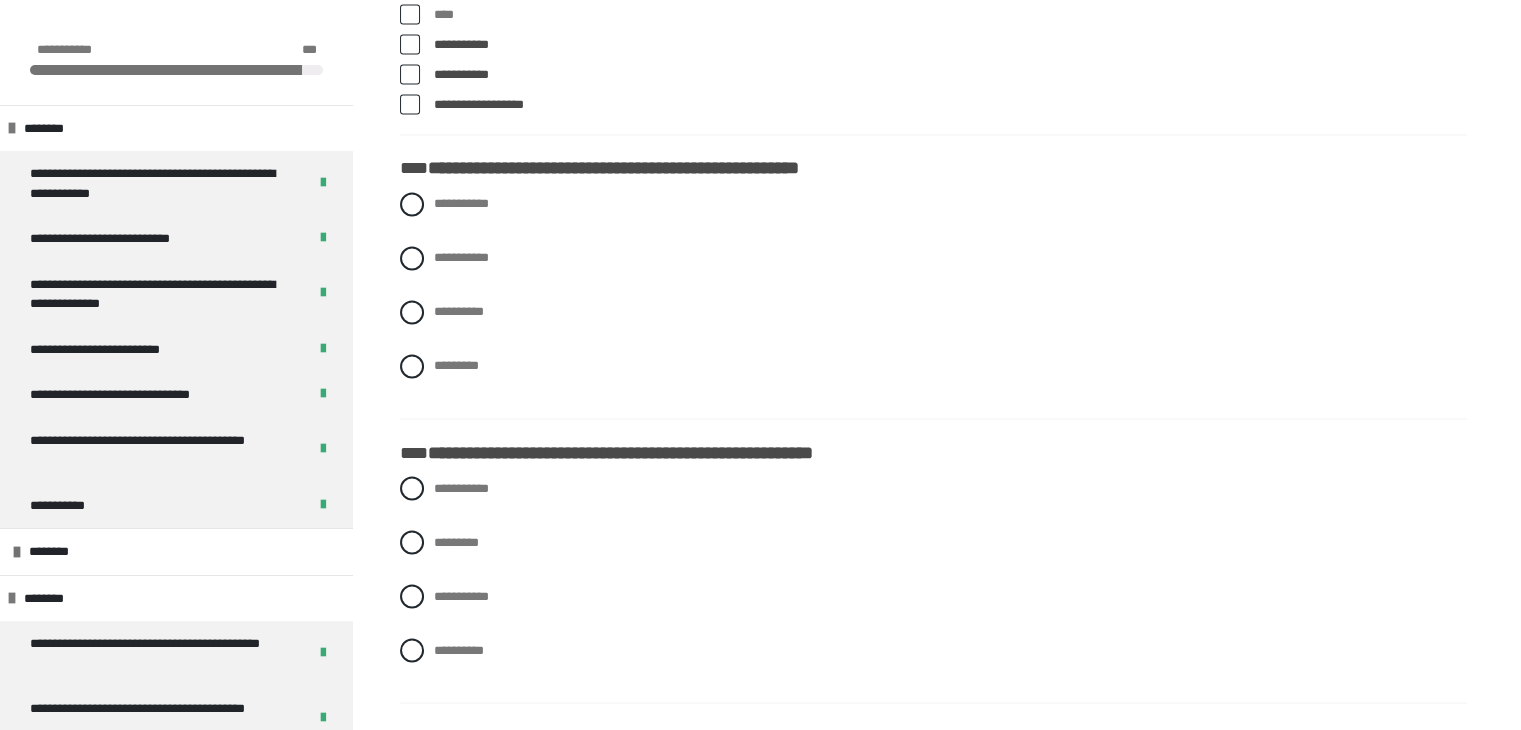 scroll, scrollTop: 3428, scrollLeft: 0, axis: vertical 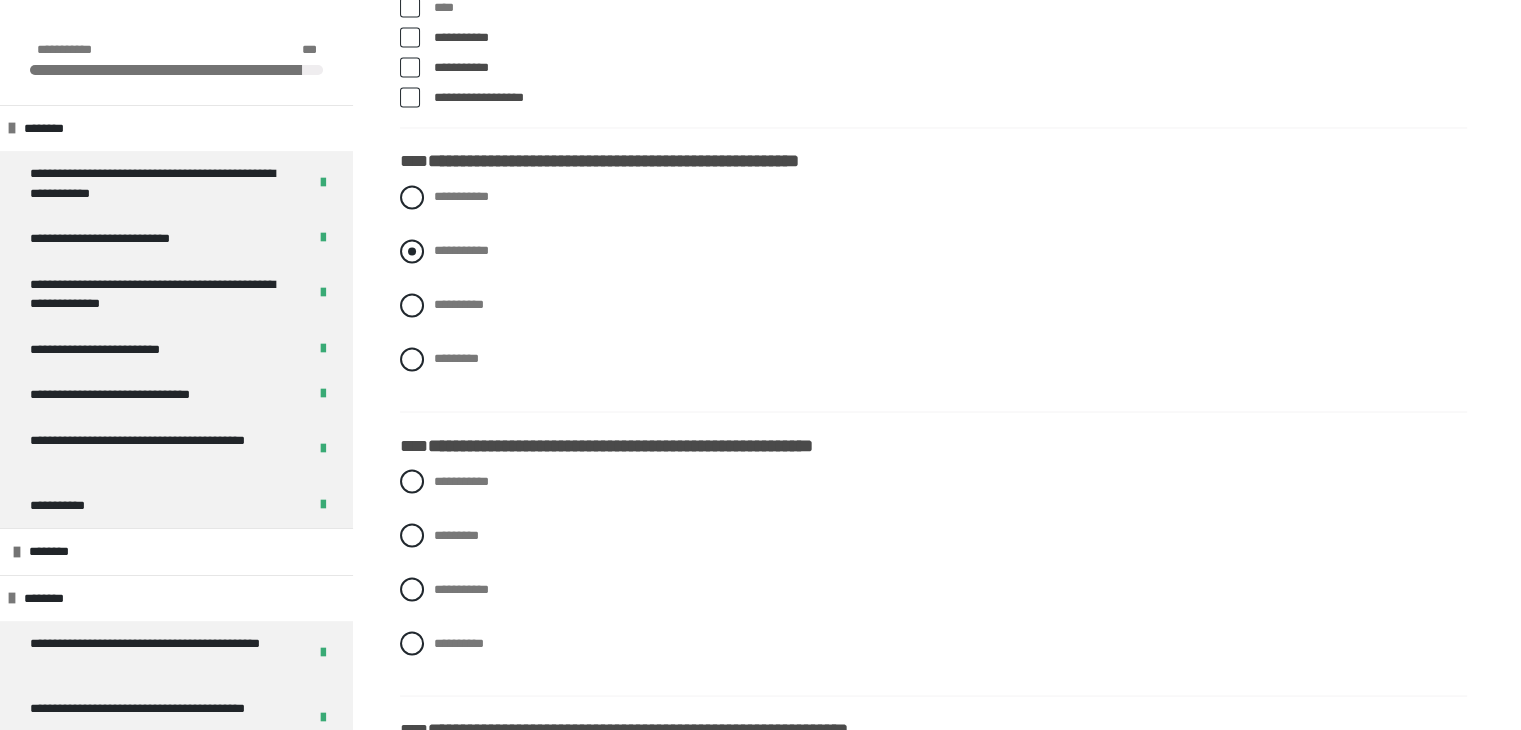 click at bounding box center [412, 251] 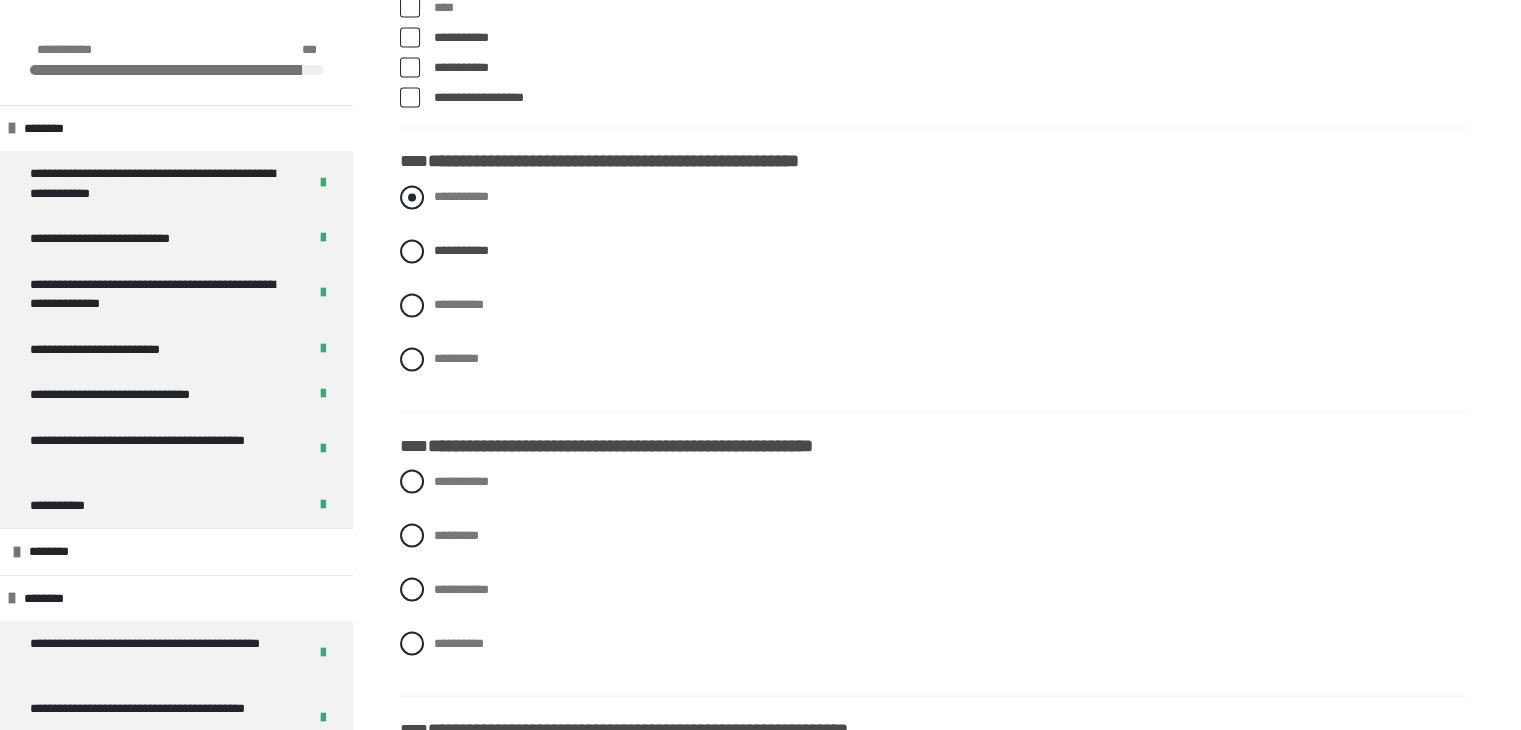 click at bounding box center [412, 197] 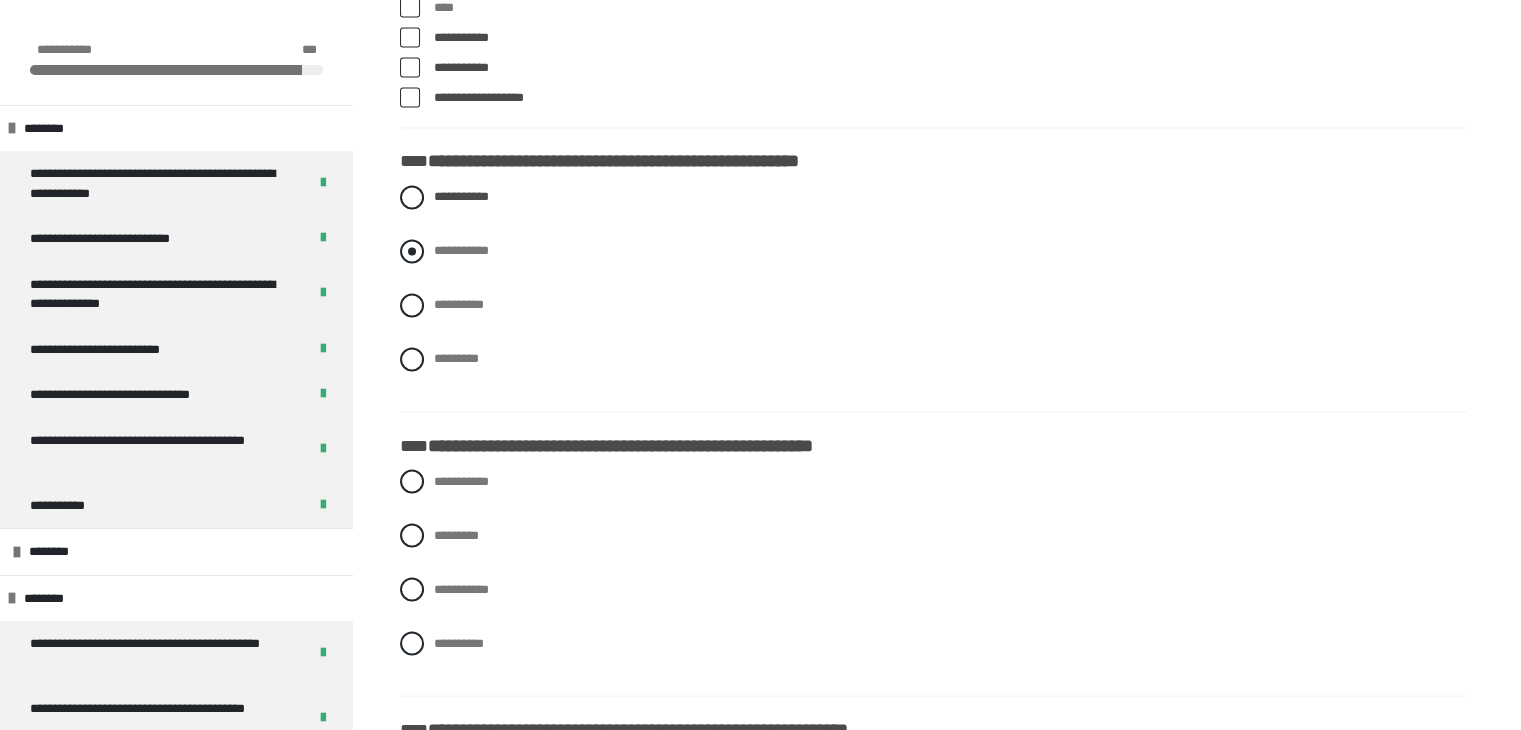click at bounding box center (412, 251) 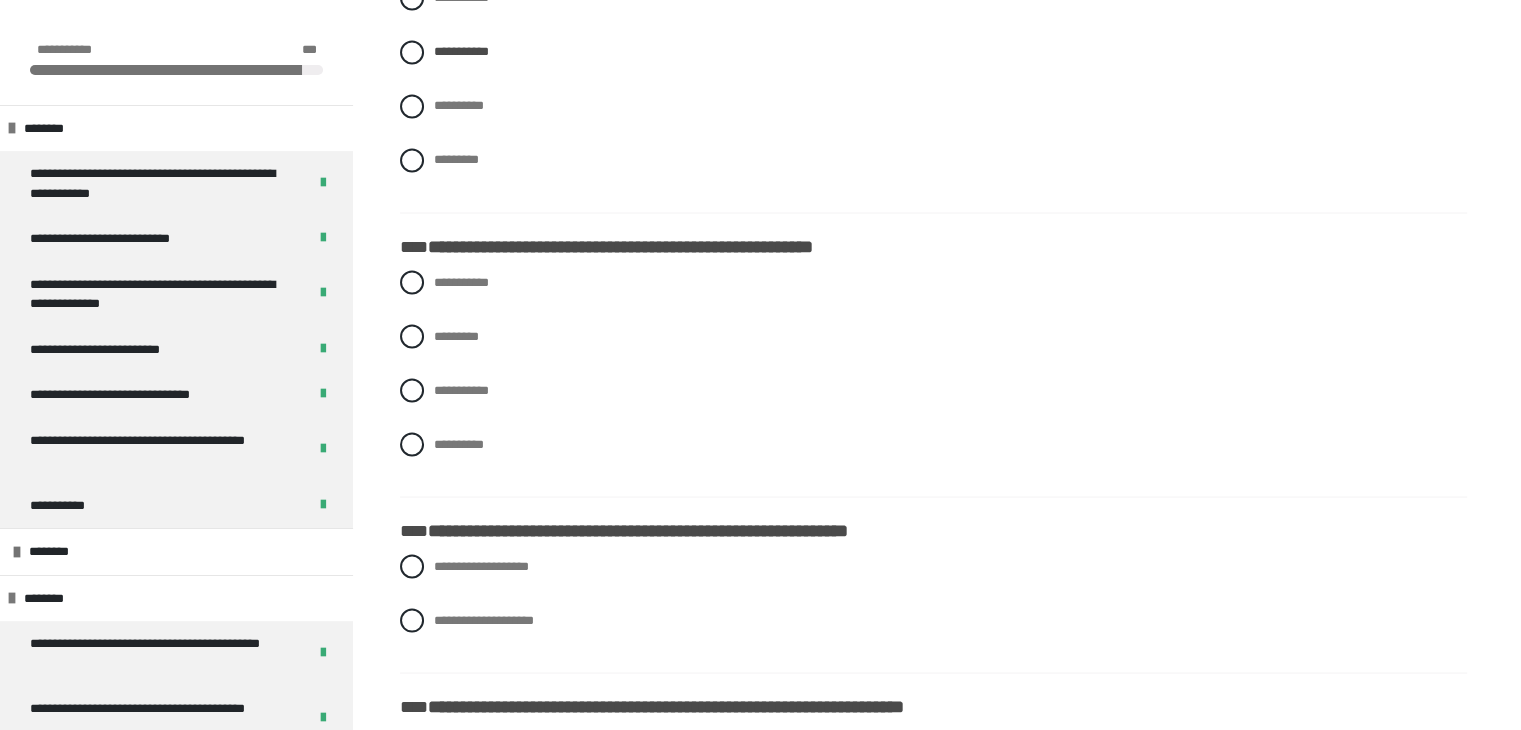 scroll, scrollTop: 3683, scrollLeft: 0, axis: vertical 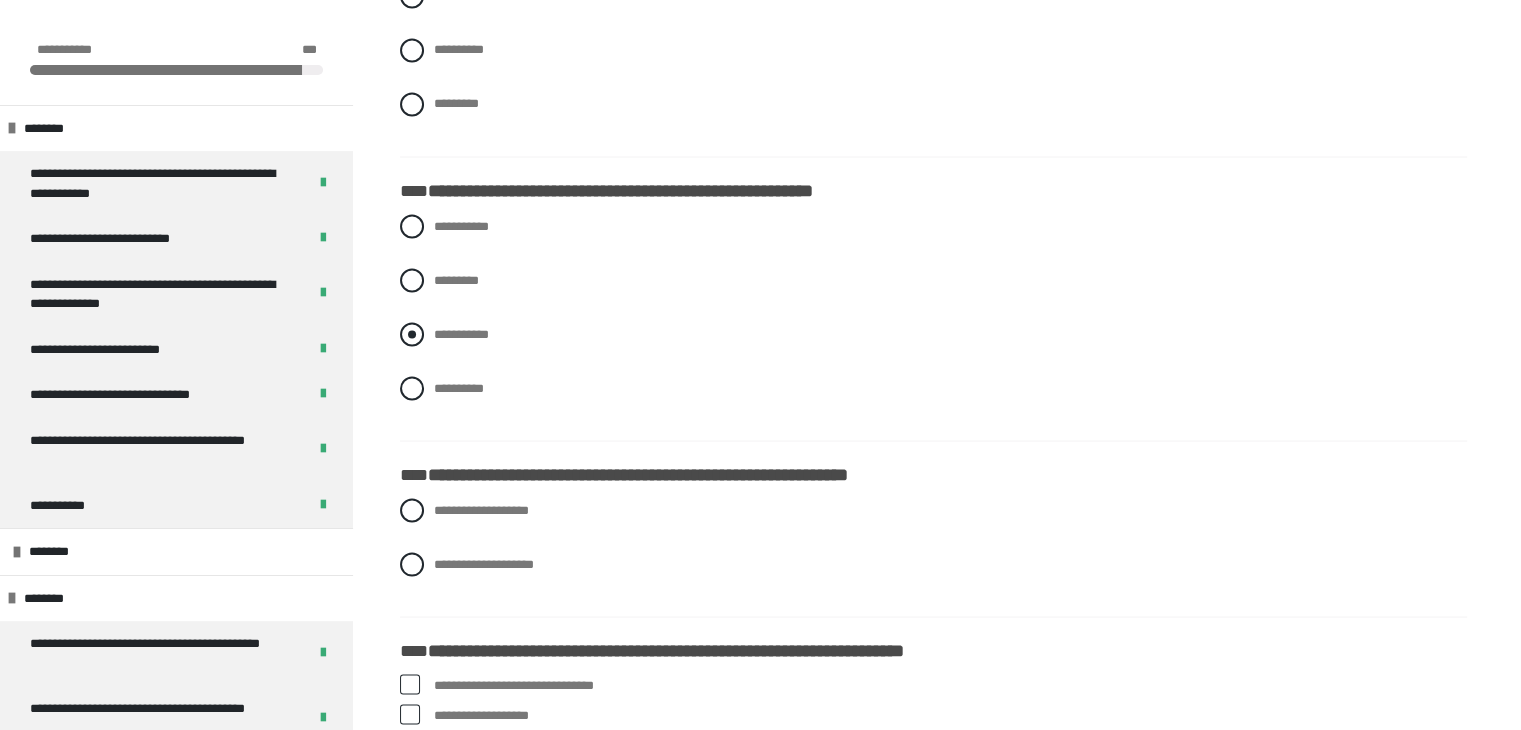 click at bounding box center [412, 334] 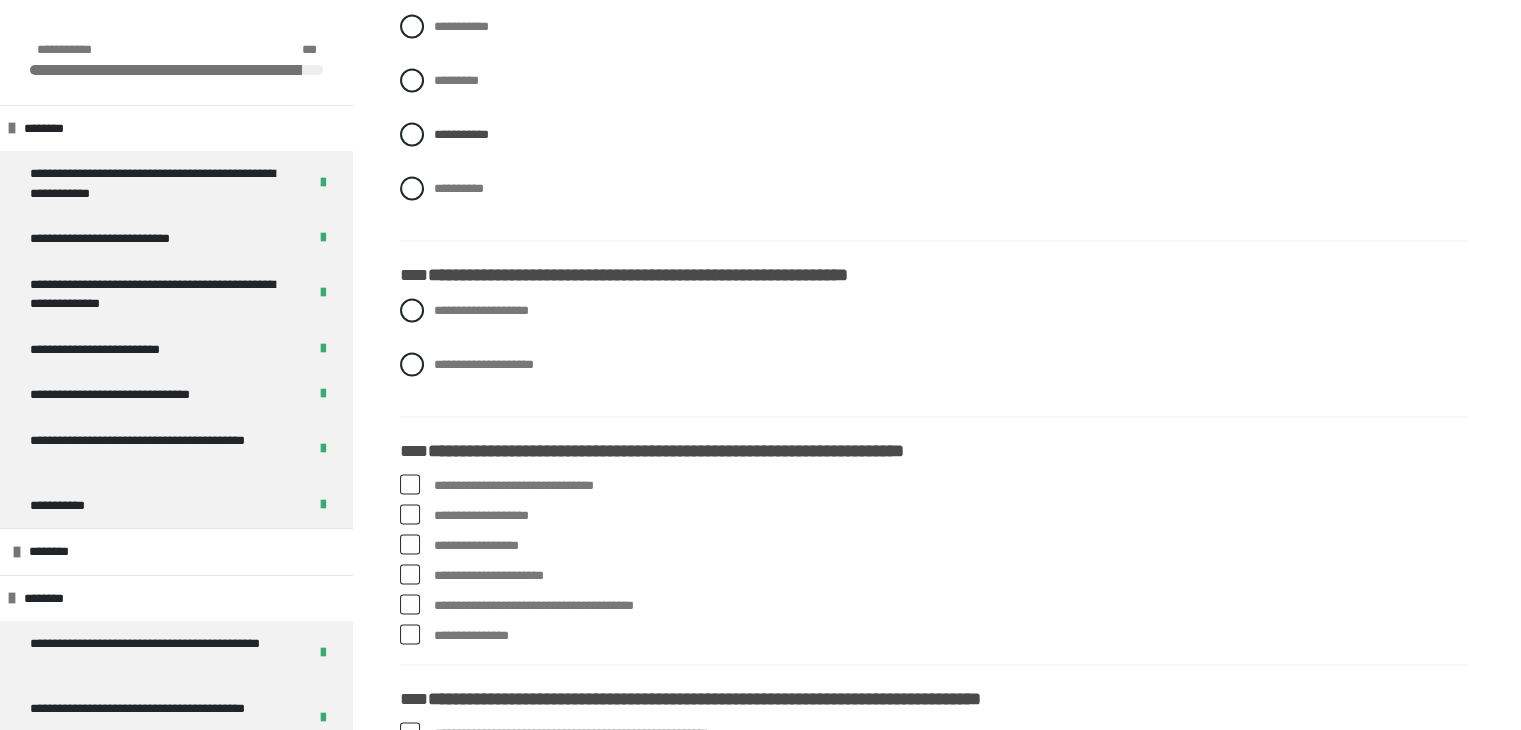 scroll, scrollTop: 3907, scrollLeft: 0, axis: vertical 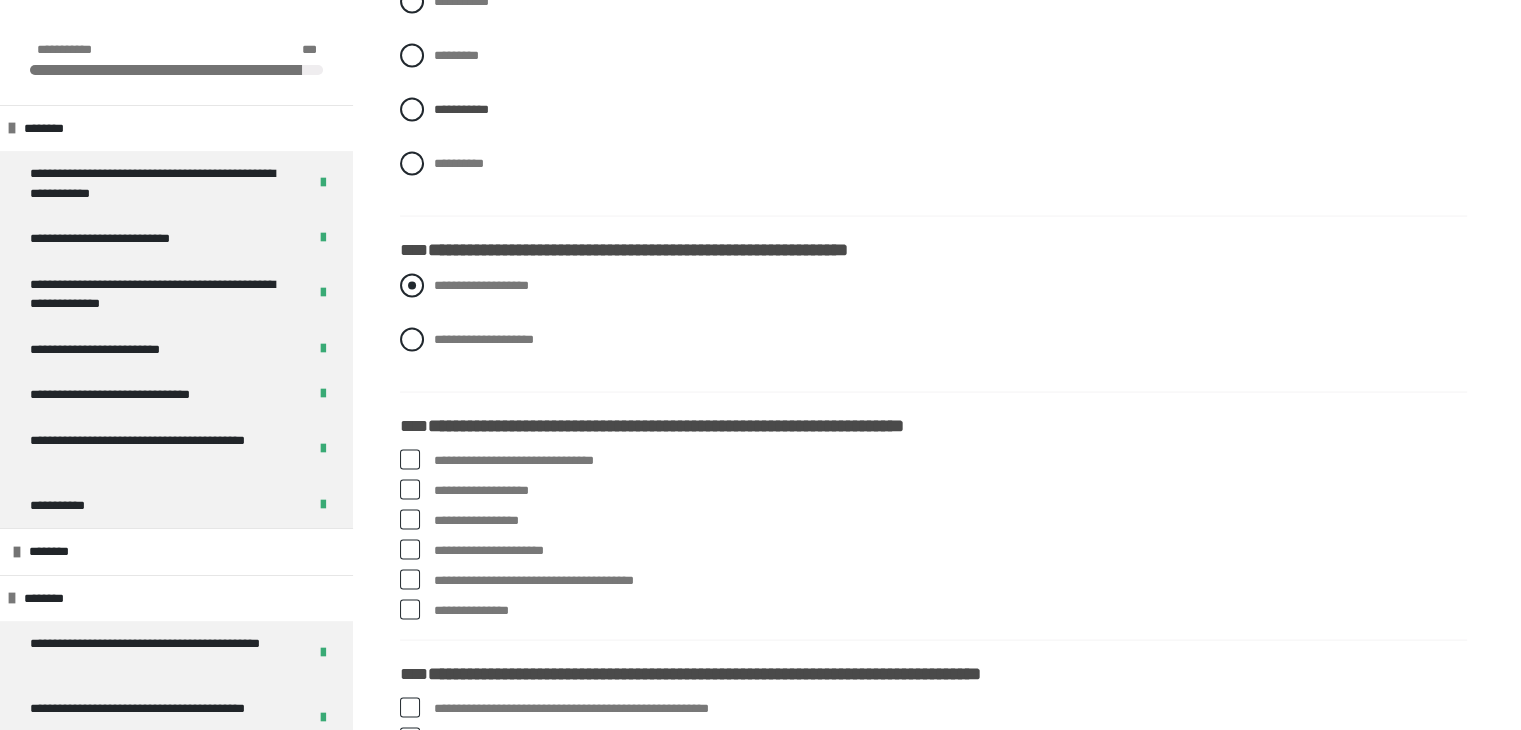 click at bounding box center [412, 286] 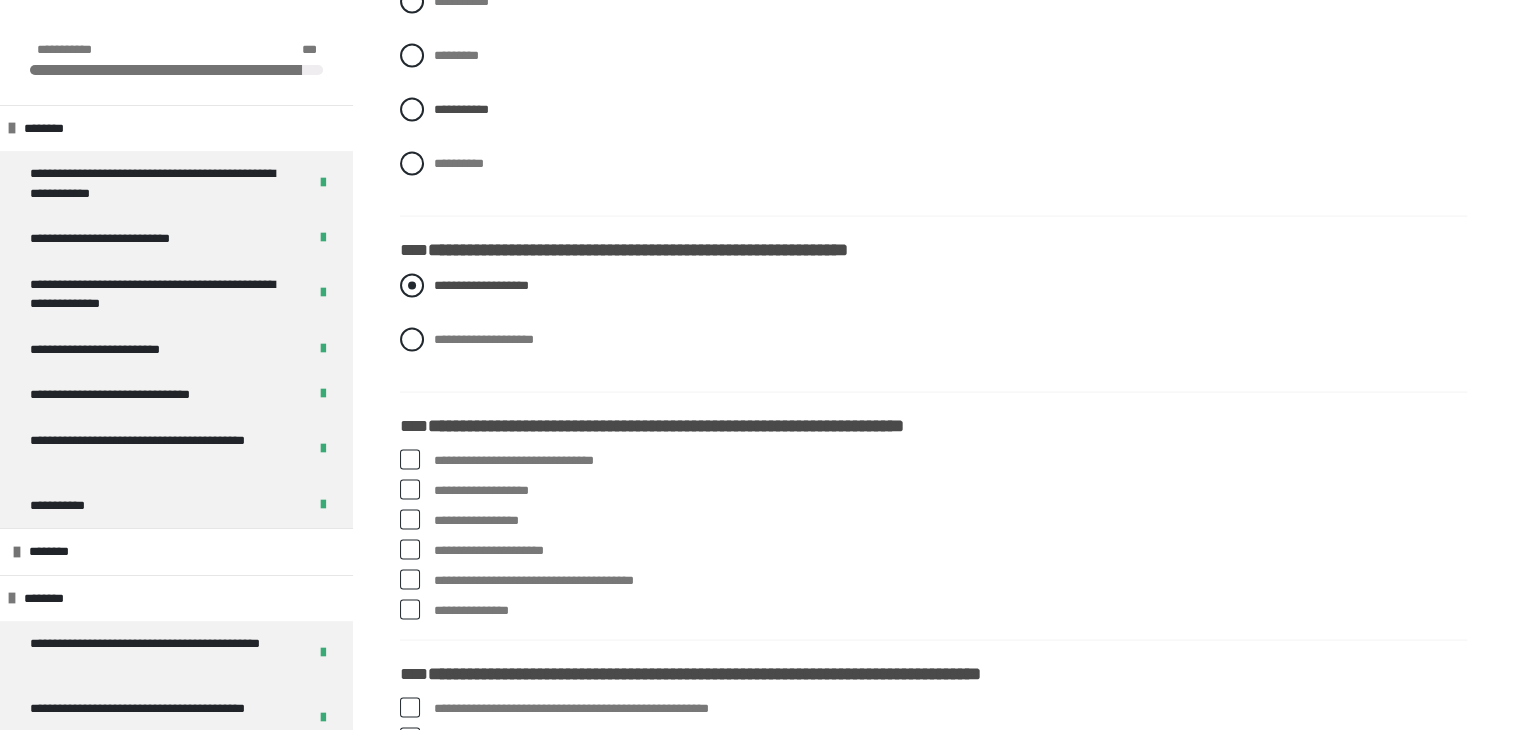 click at bounding box center [412, 286] 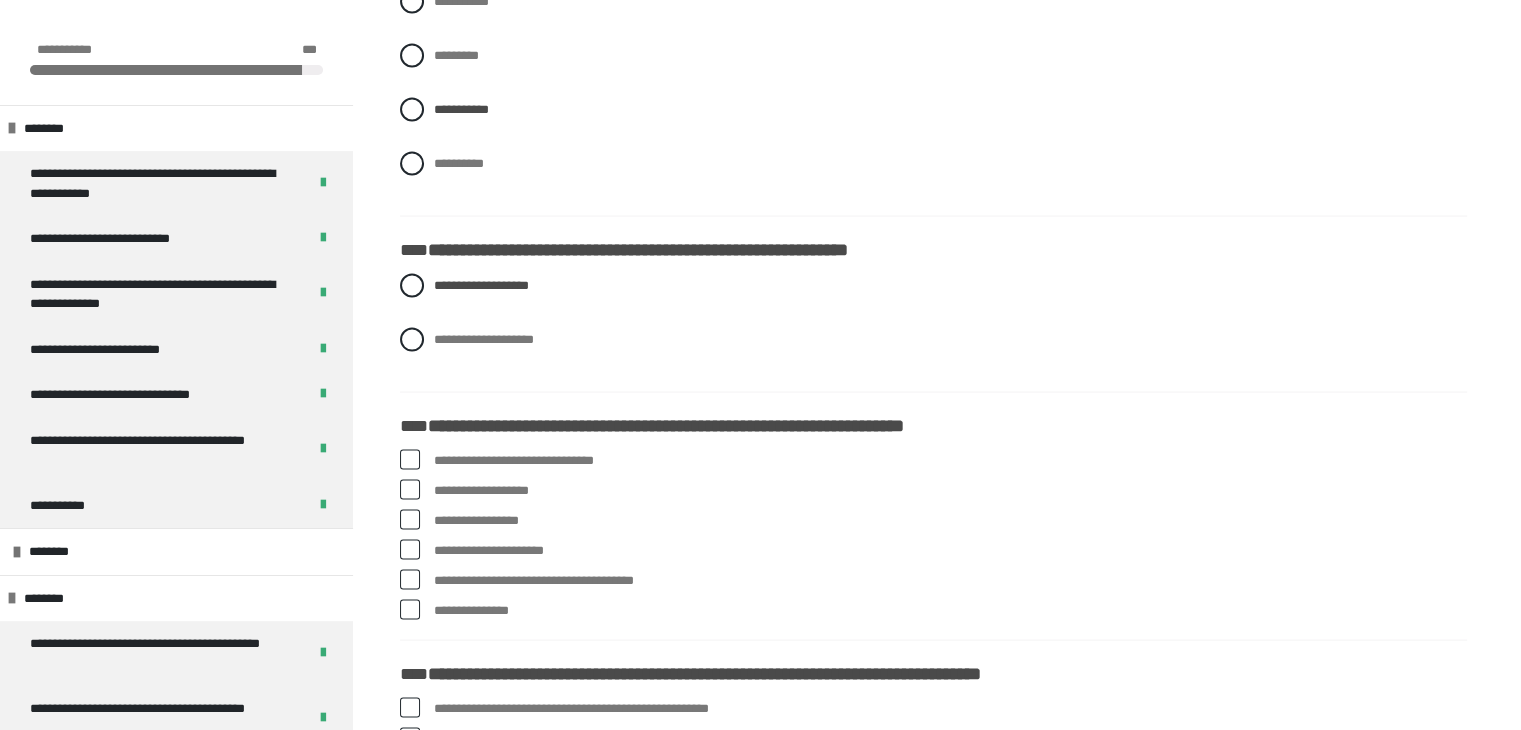 drag, startPoint x: 407, startPoint y: 548, endPoint x: 364, endPoint y: 552, distance: 43.185646 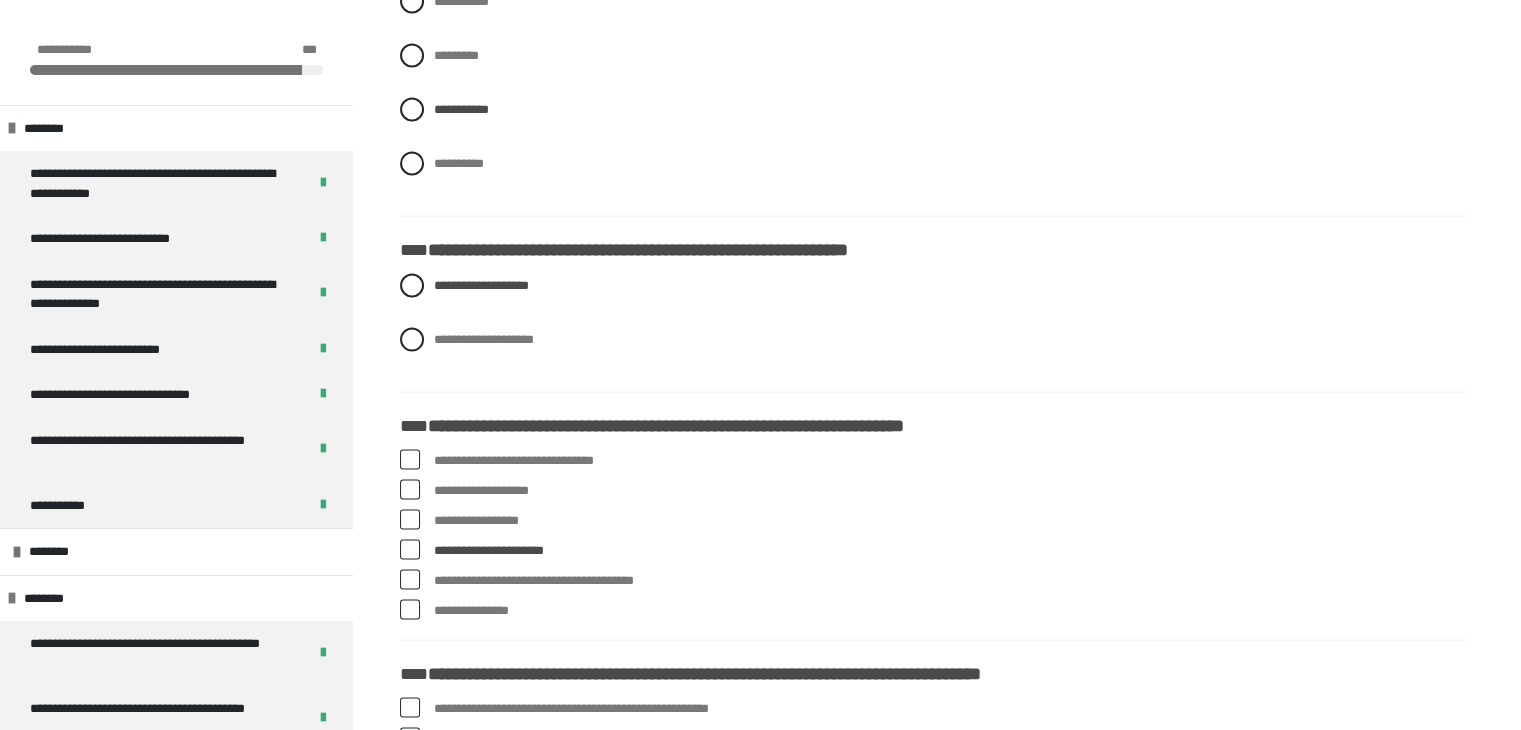 click at bounding box center (410, 460) 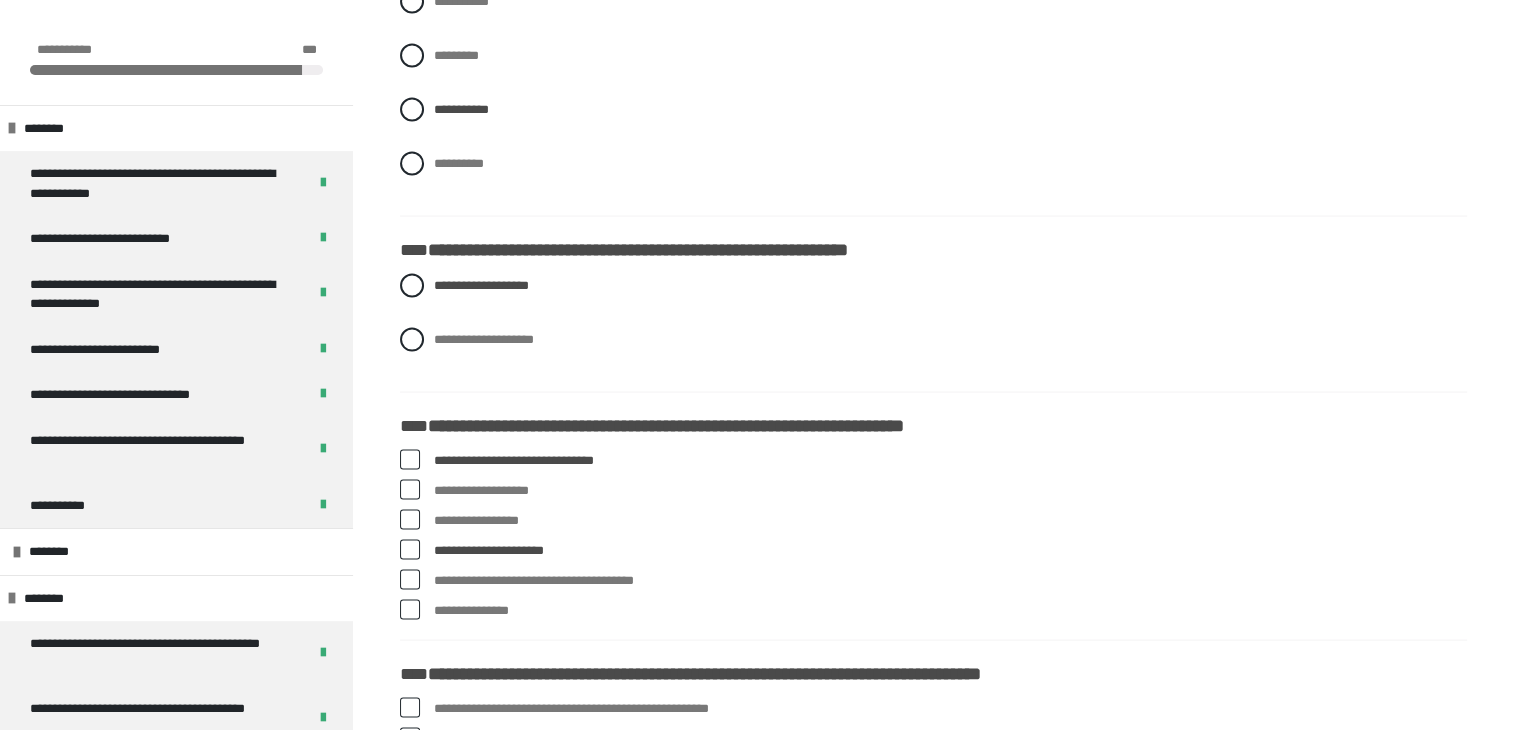 click at bounding box center [410, 520] 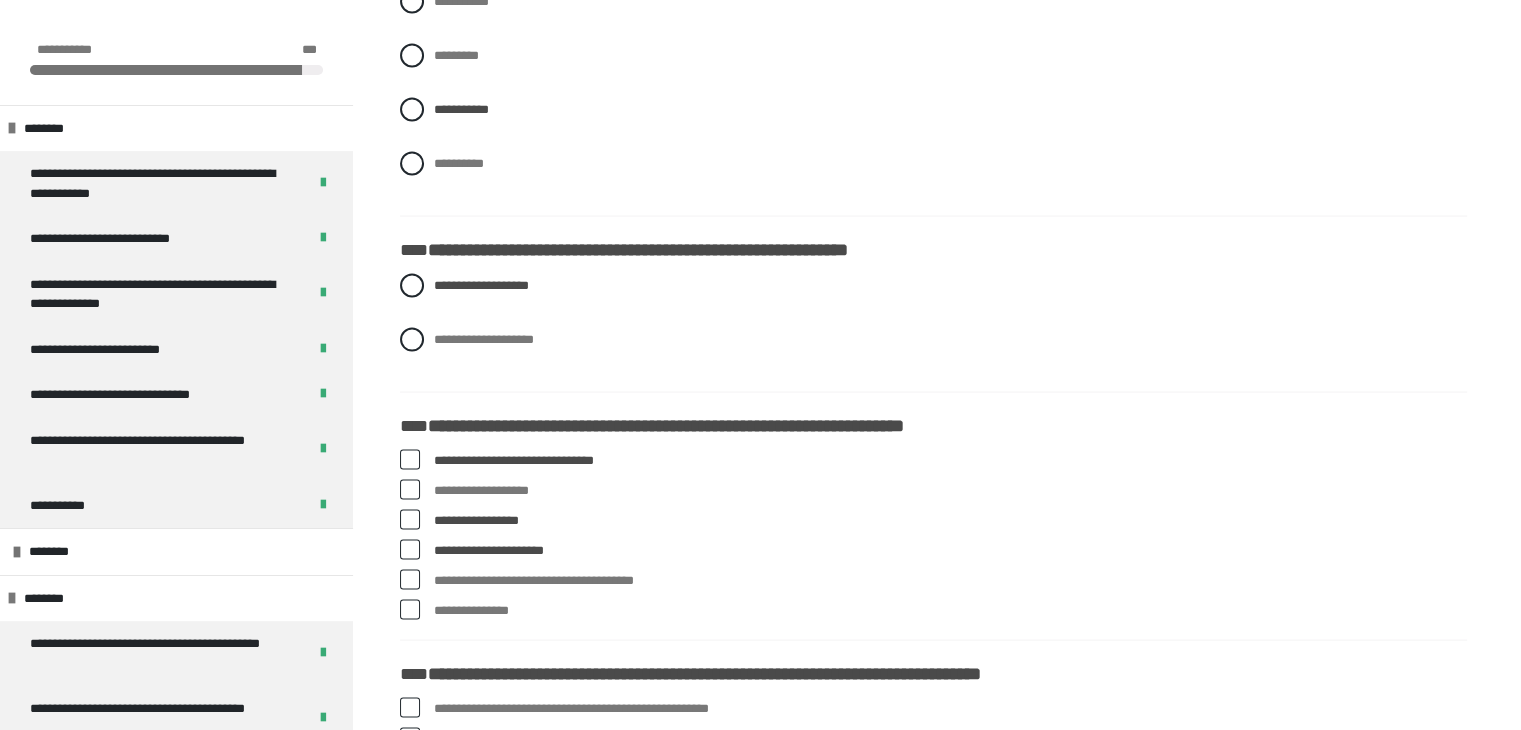 click at bounding box center (410, 490) 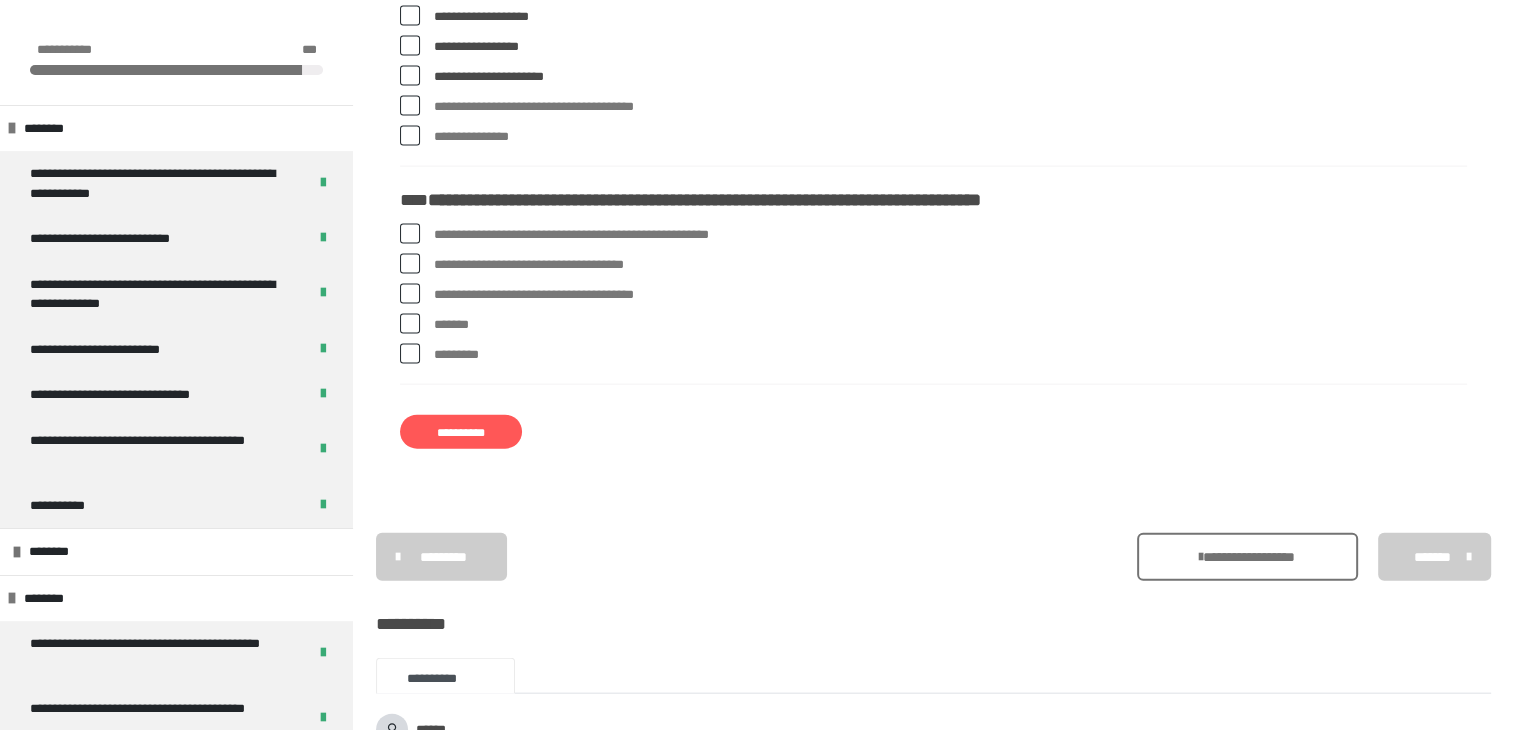 scroll, scrollTop: 4412, scrollLeft: 0, axis: vertical 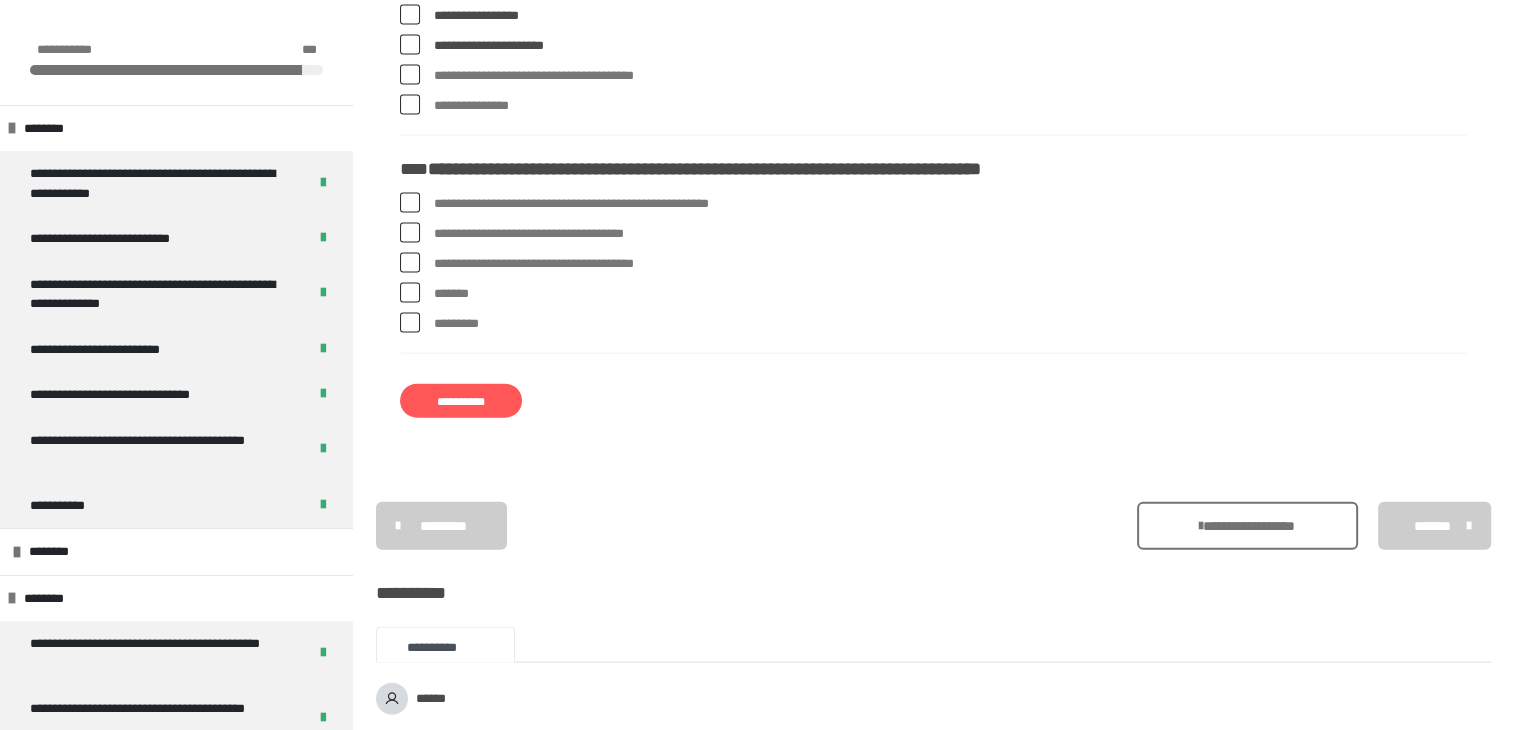 click at bounding box center [410, 203] 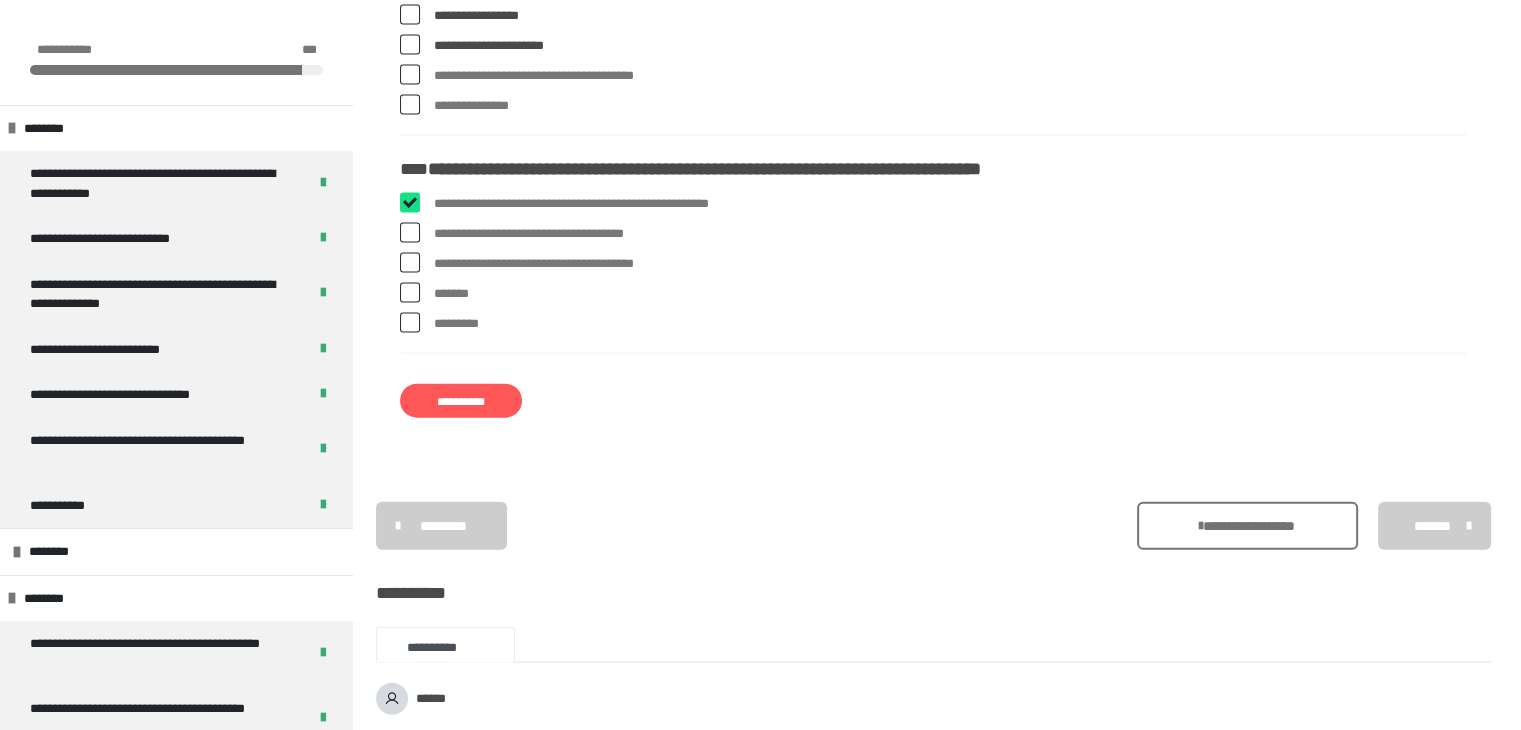 checkbox on "****" 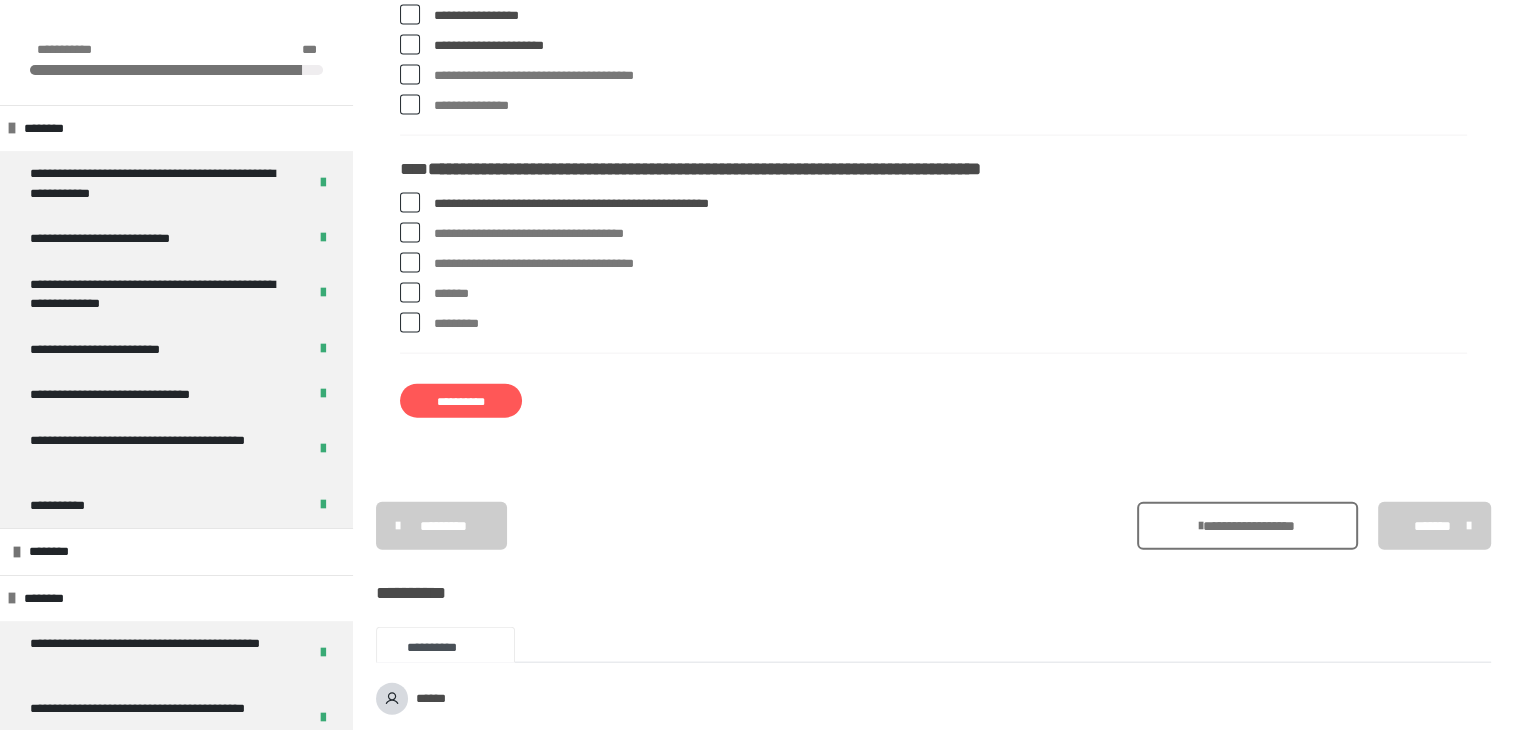 click at bounding box center (410, 233) 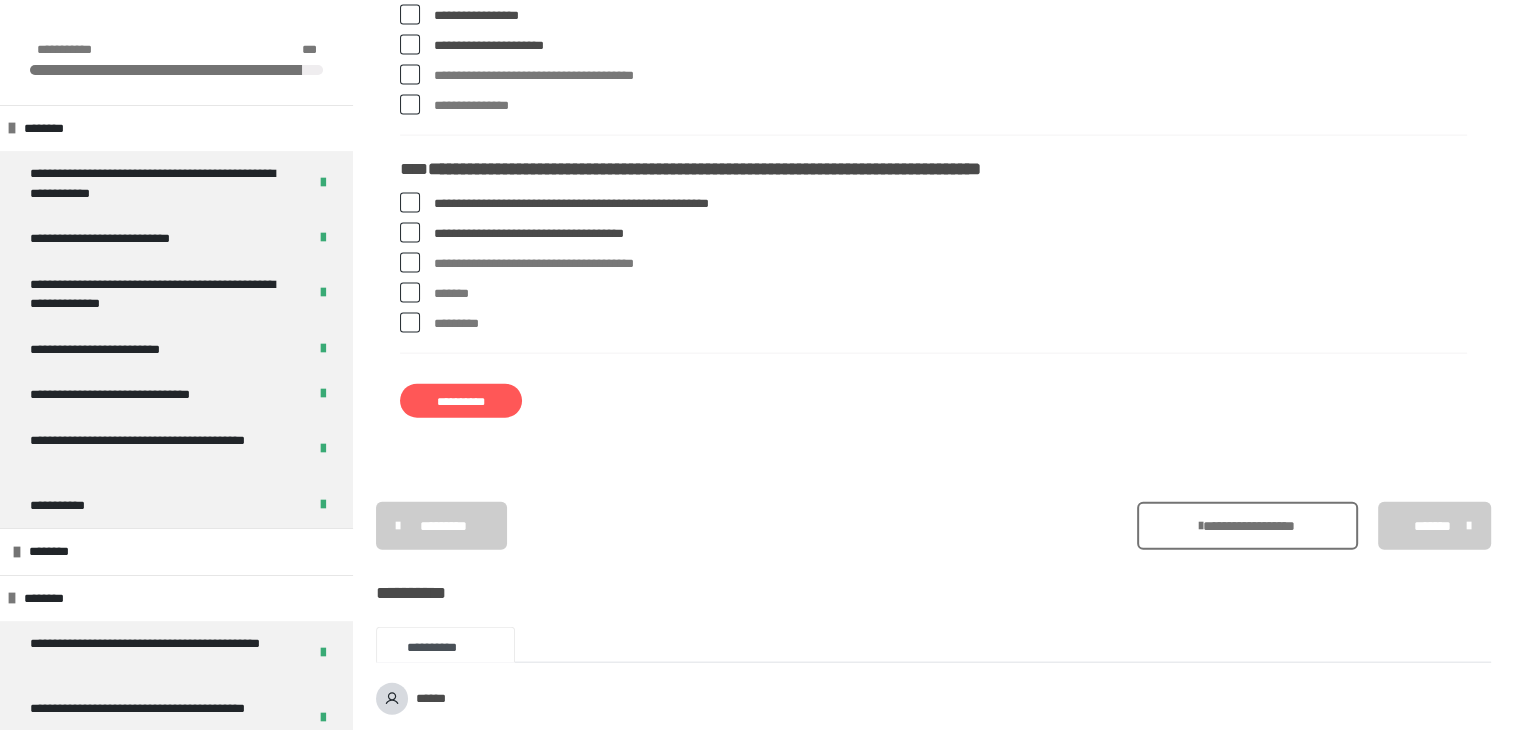click at bounding box center (410, 263) 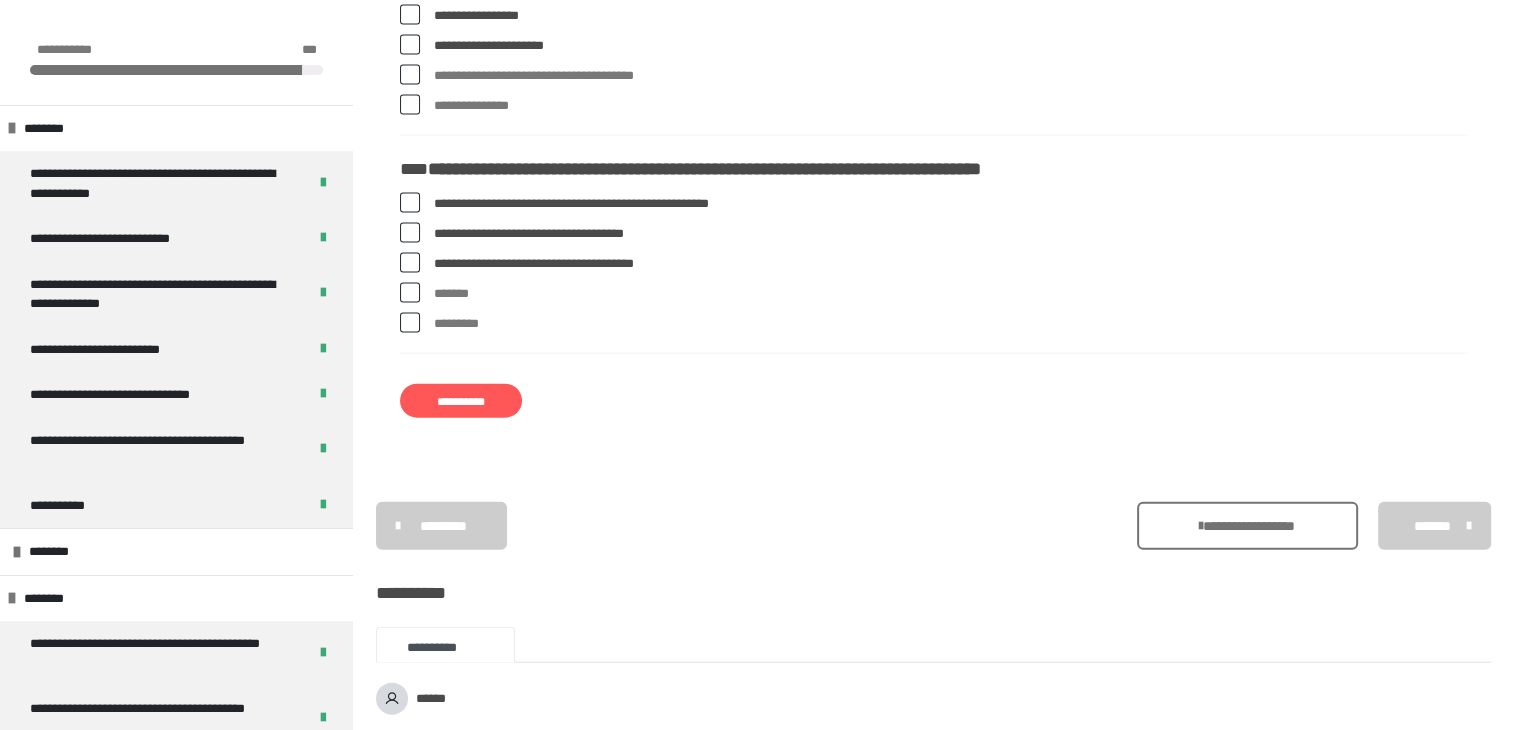 click on "**********" at bounding box center [461, 401] 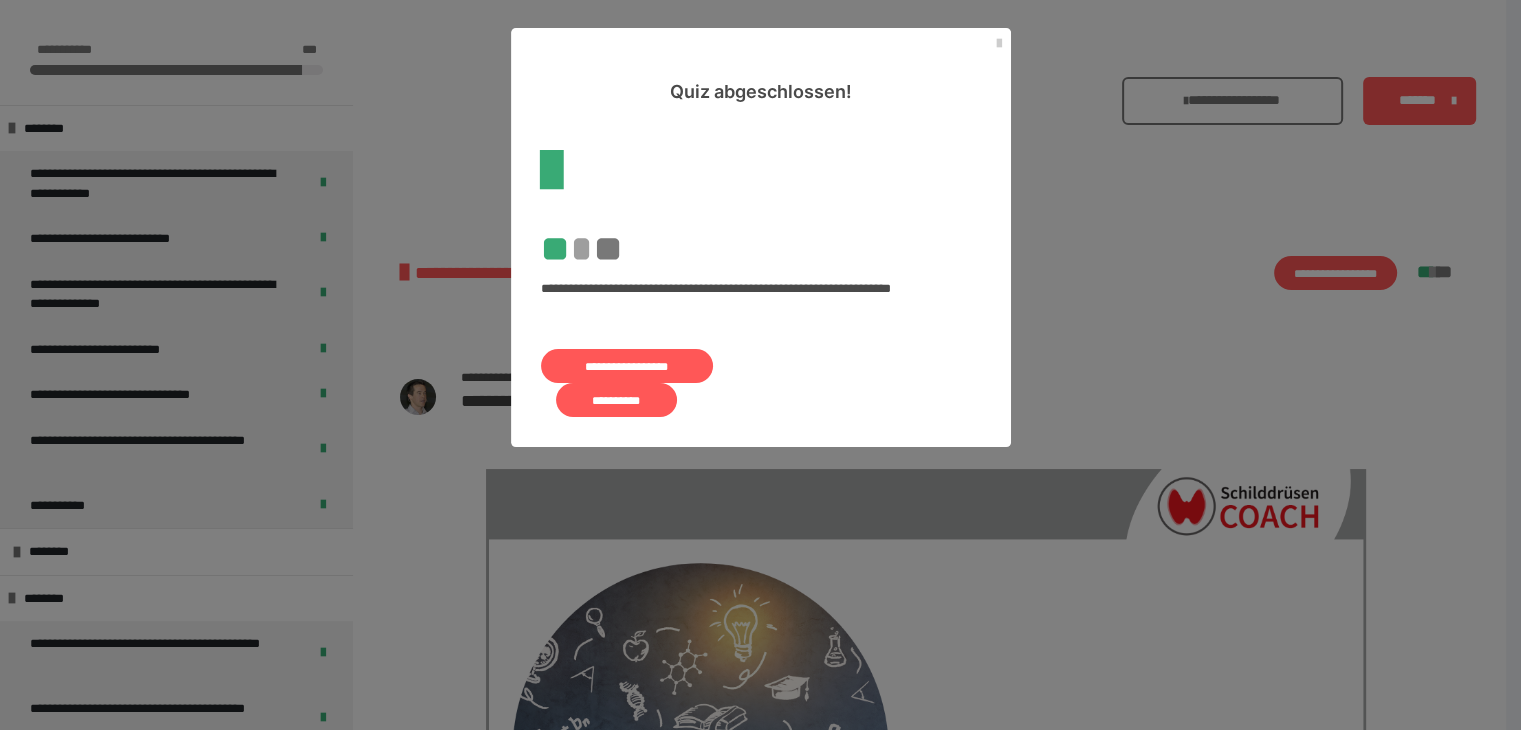 scroll, scrollTop: 734, scrollLeft: 0, axis: vertical 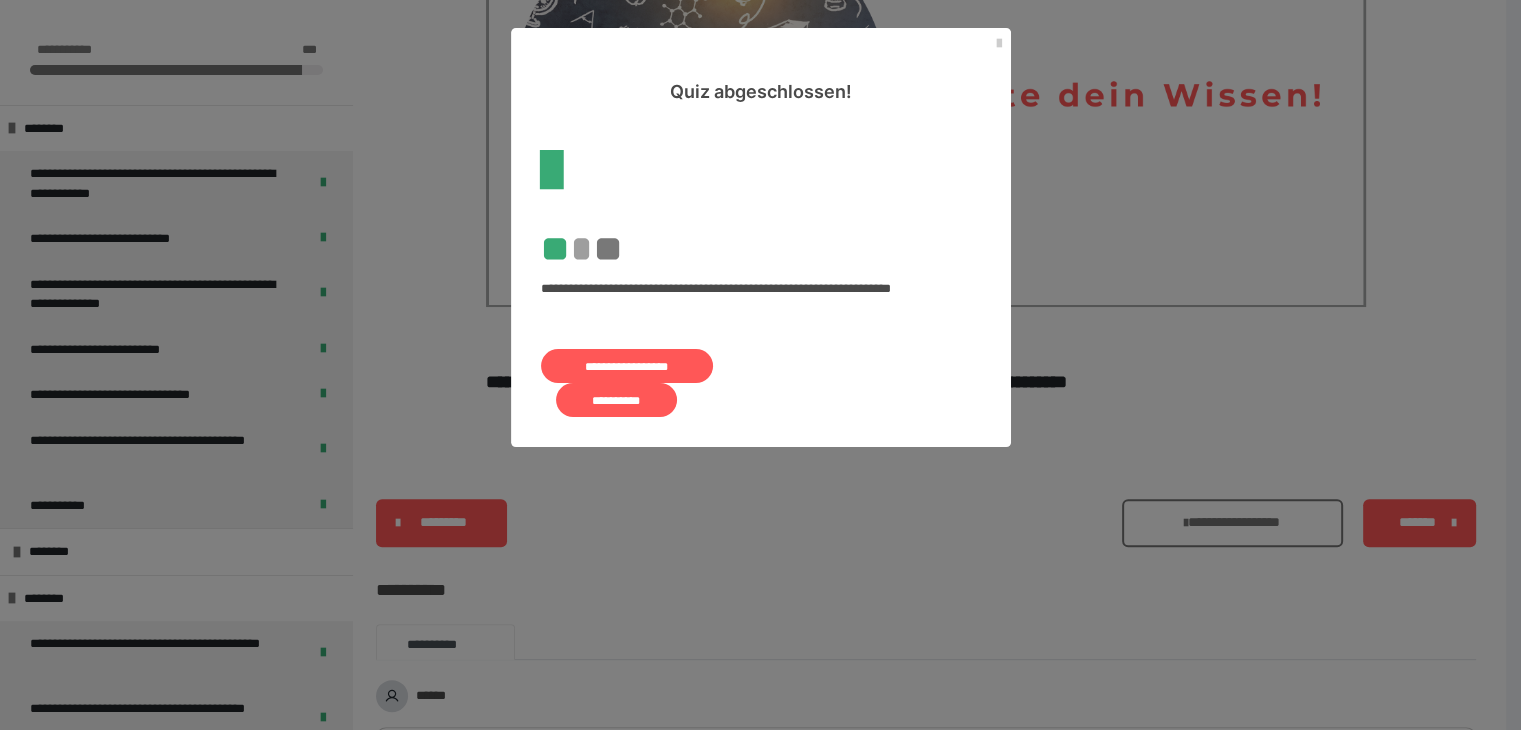 click on "**********" at bounding box center (760, 365) 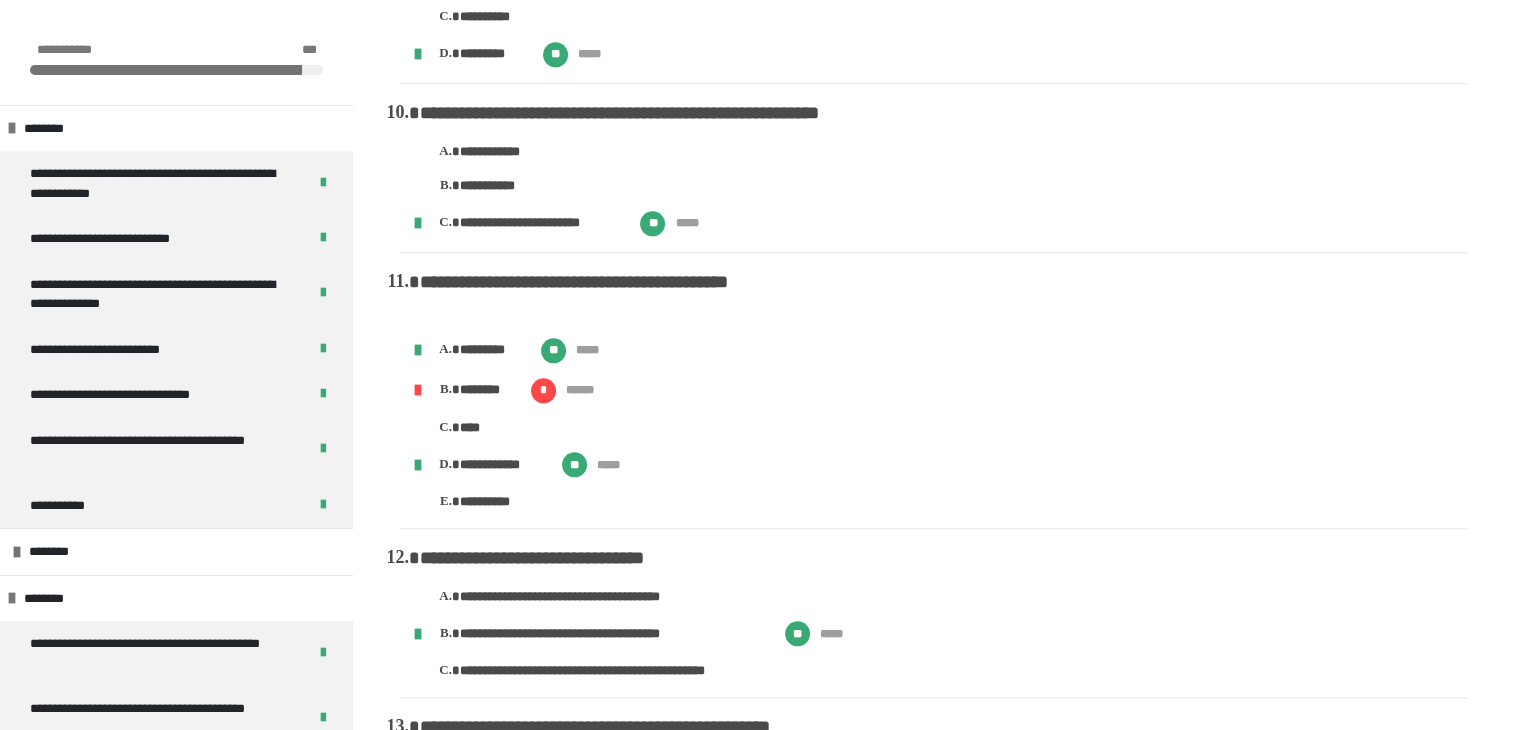 scroll, scrollTop: 2197, scrollLeft: 0, axis: vertical 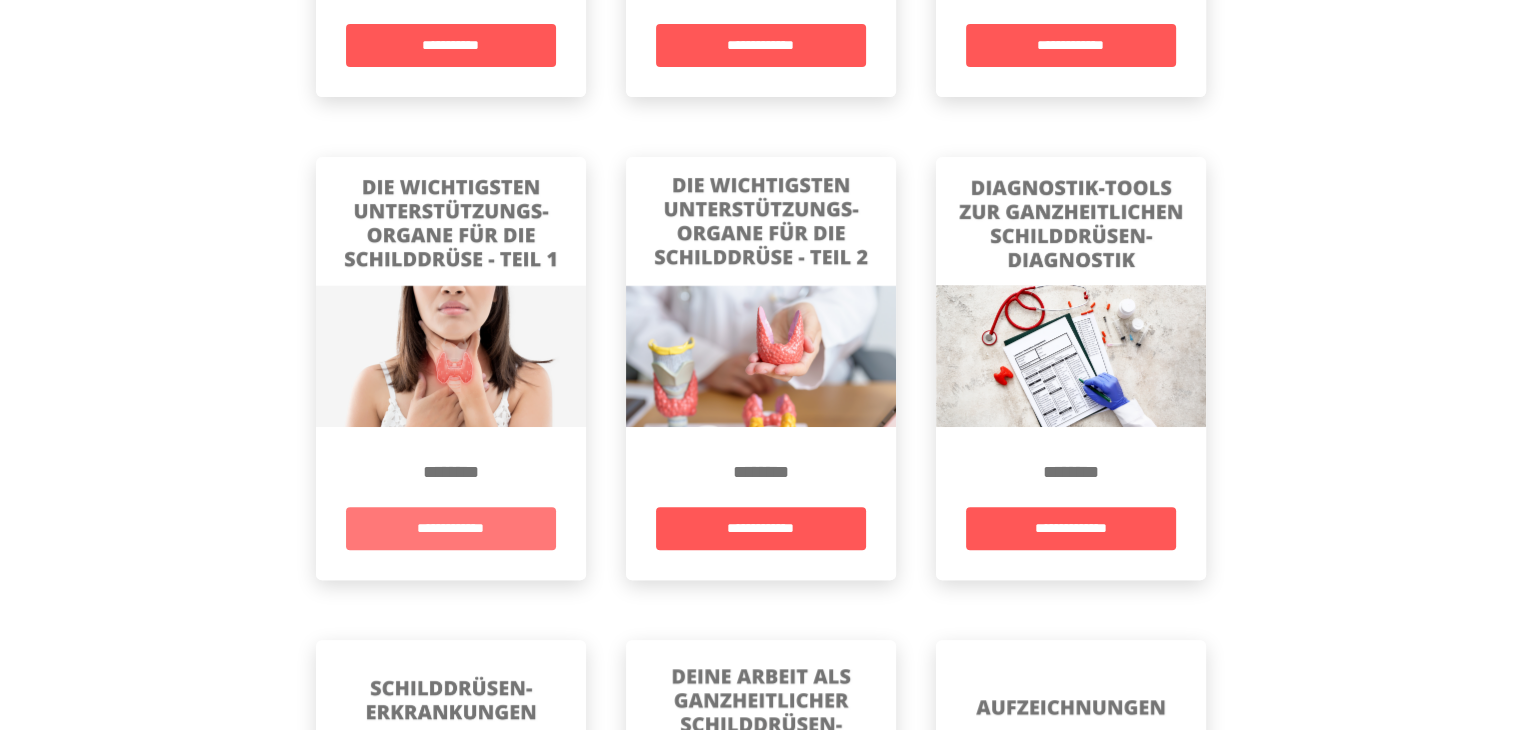 click on "**********" at bounding box center [451, 528] 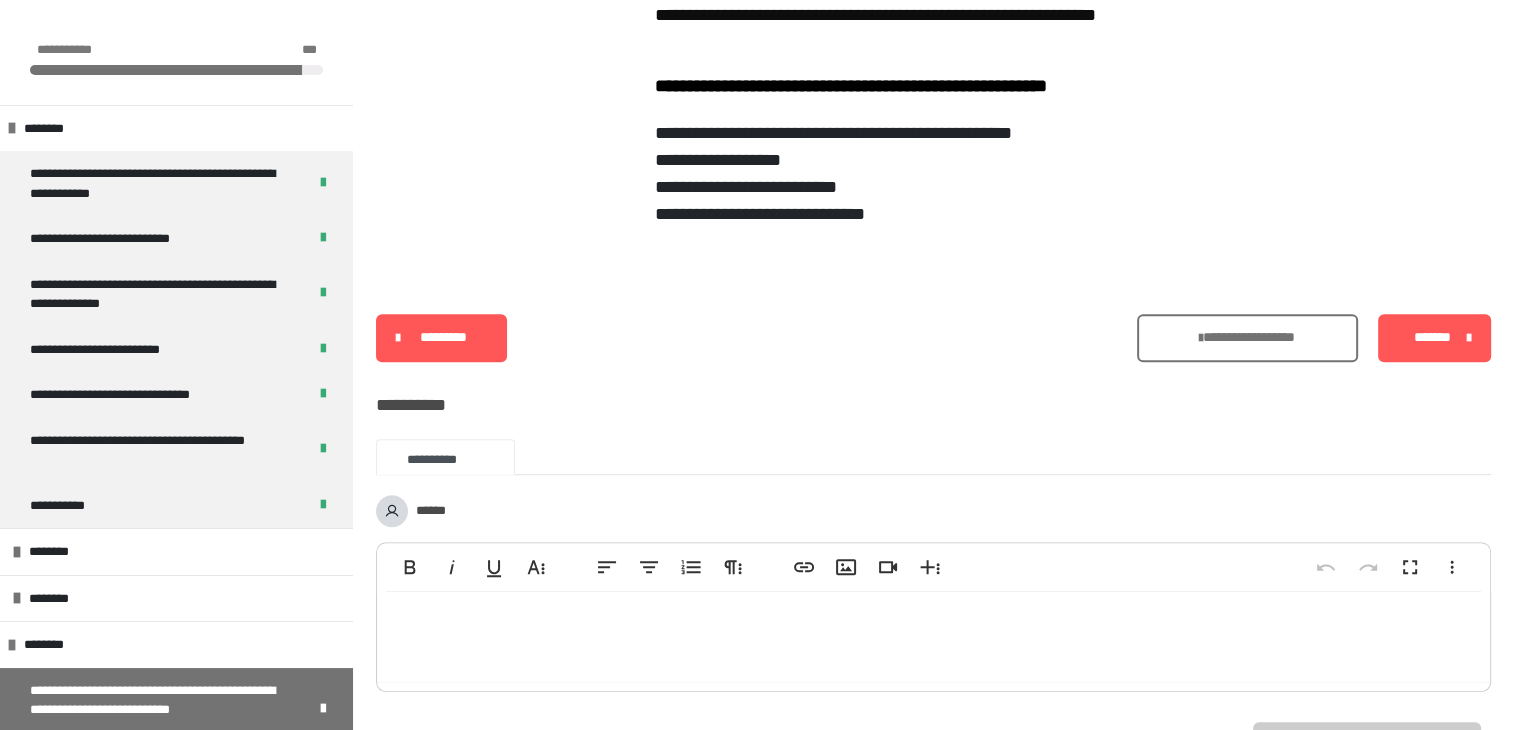 scroll, scrollTop: 1115, scrollLeft: 0, axis: vertical 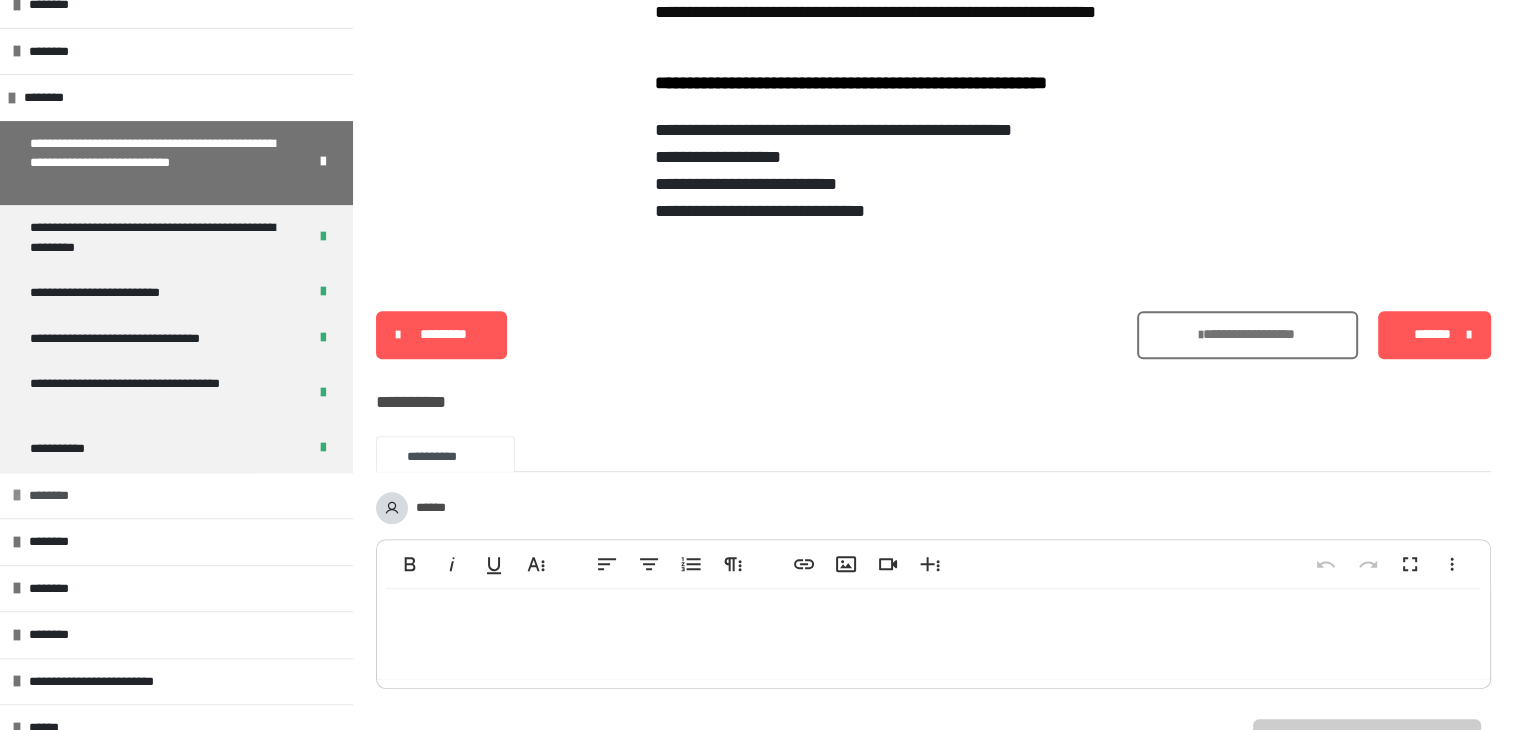 click on "********" at bounding box center (176, 495) 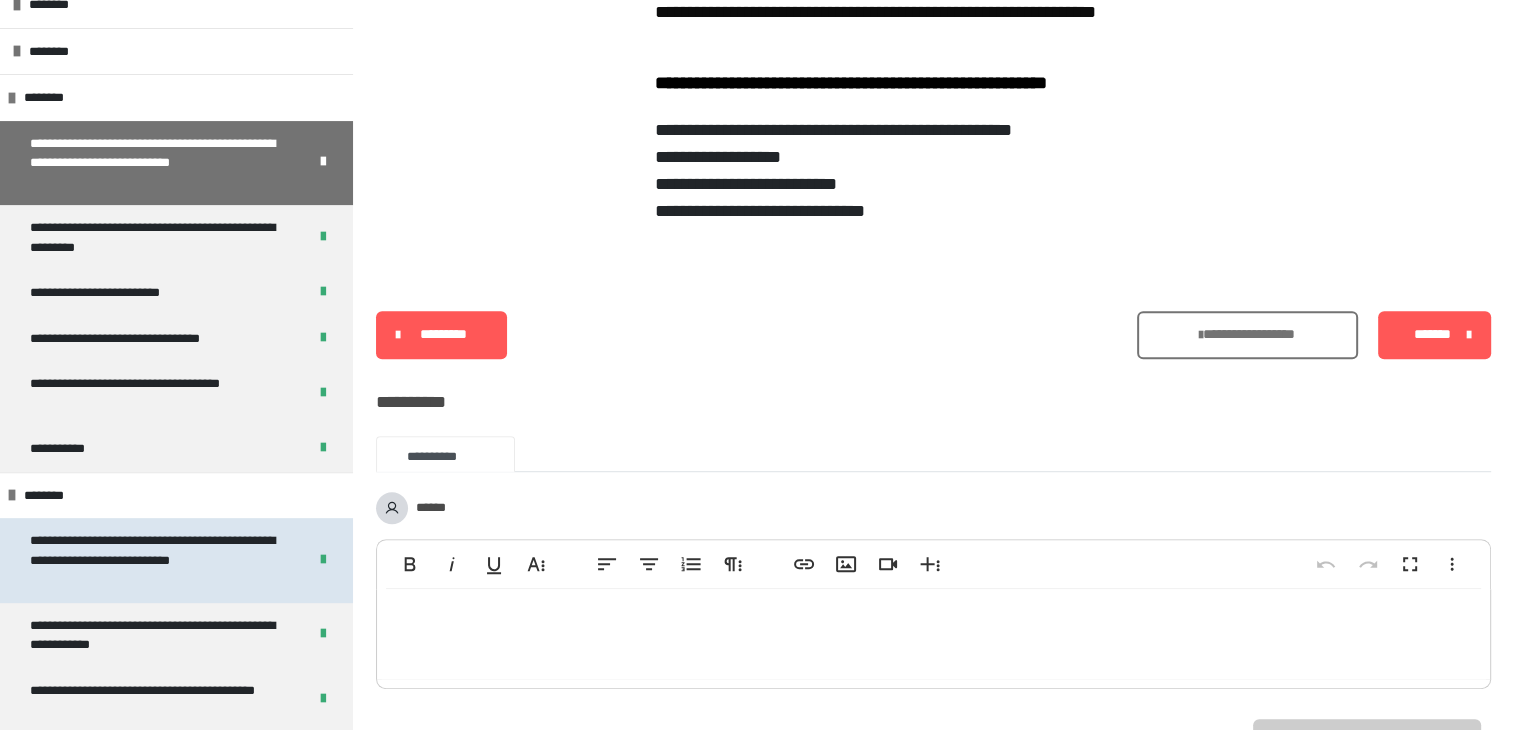 click on "**********" at bounding box center (153, 560) 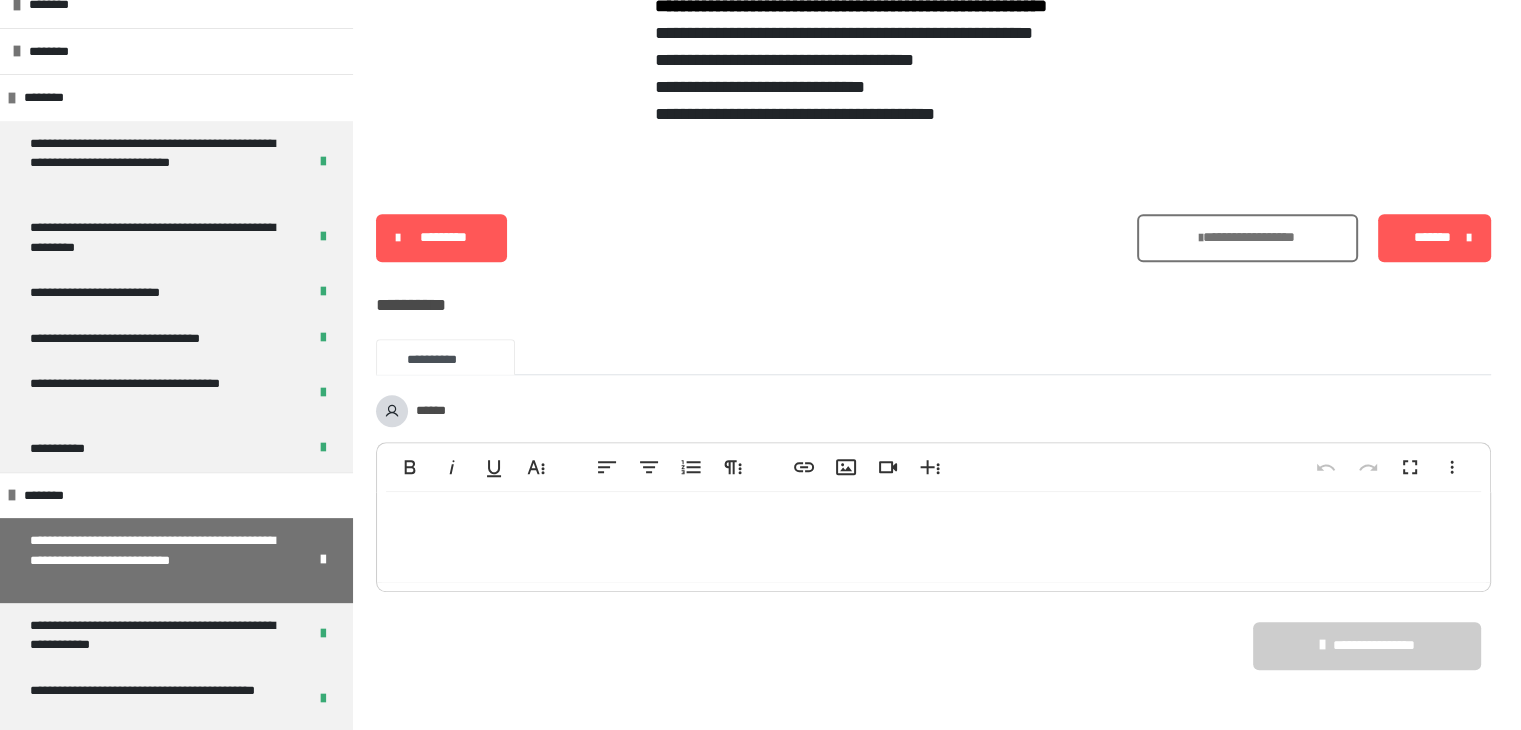 scroll, scrollTop: 1714, scrollLeft: 0, axis: vertical 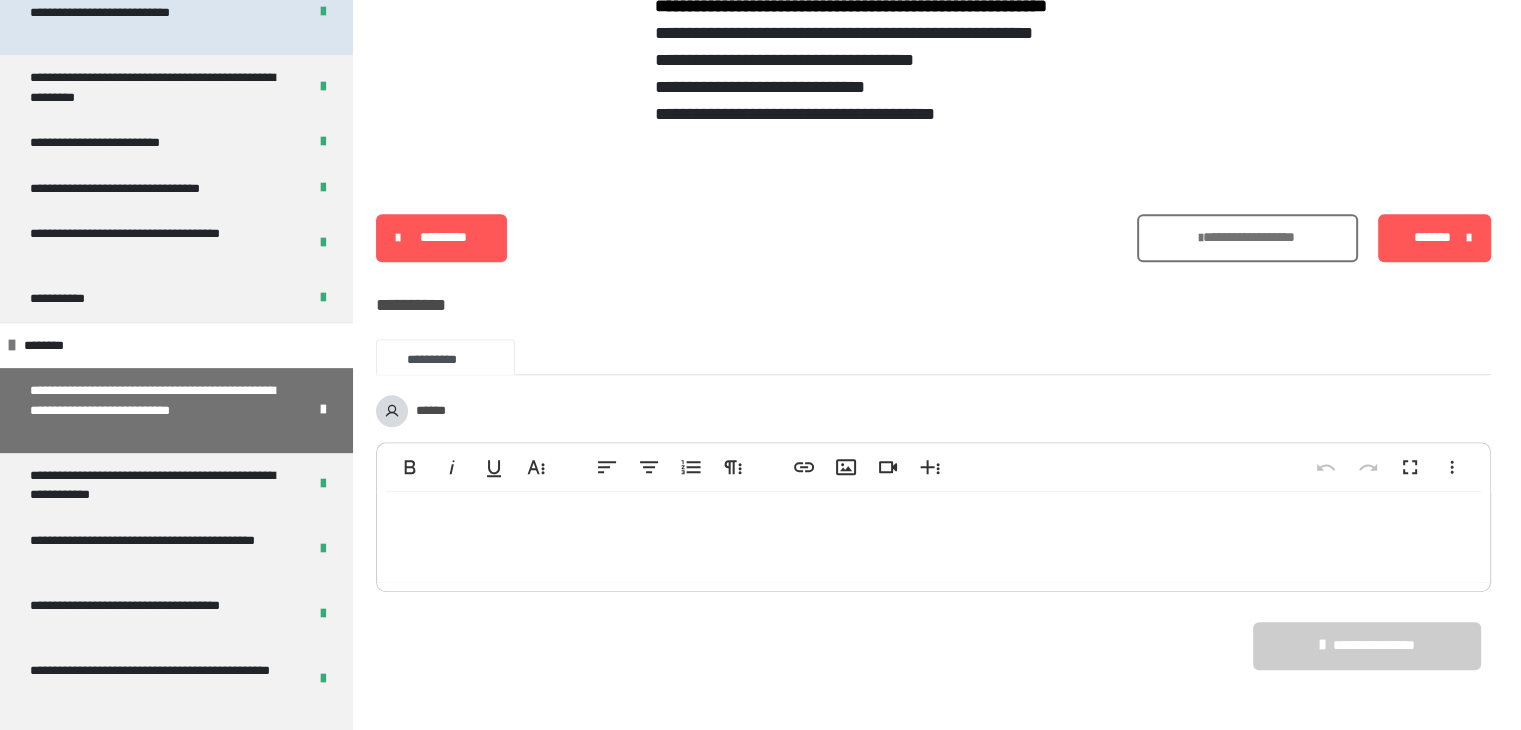 click on "**********" at bounding box center (153, 13) 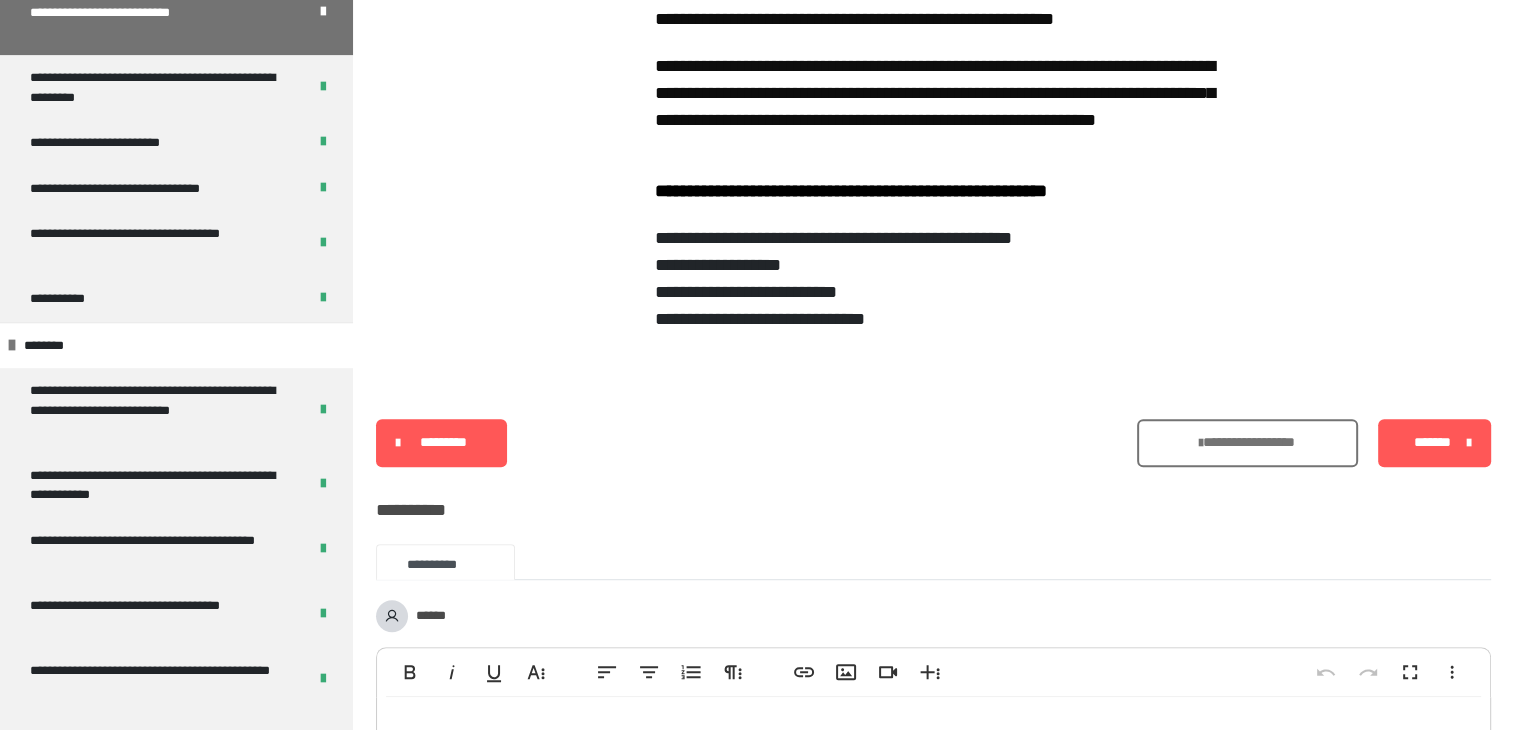 scroll, scrollTop: 976, scrollLeft: 0, axis: vertical 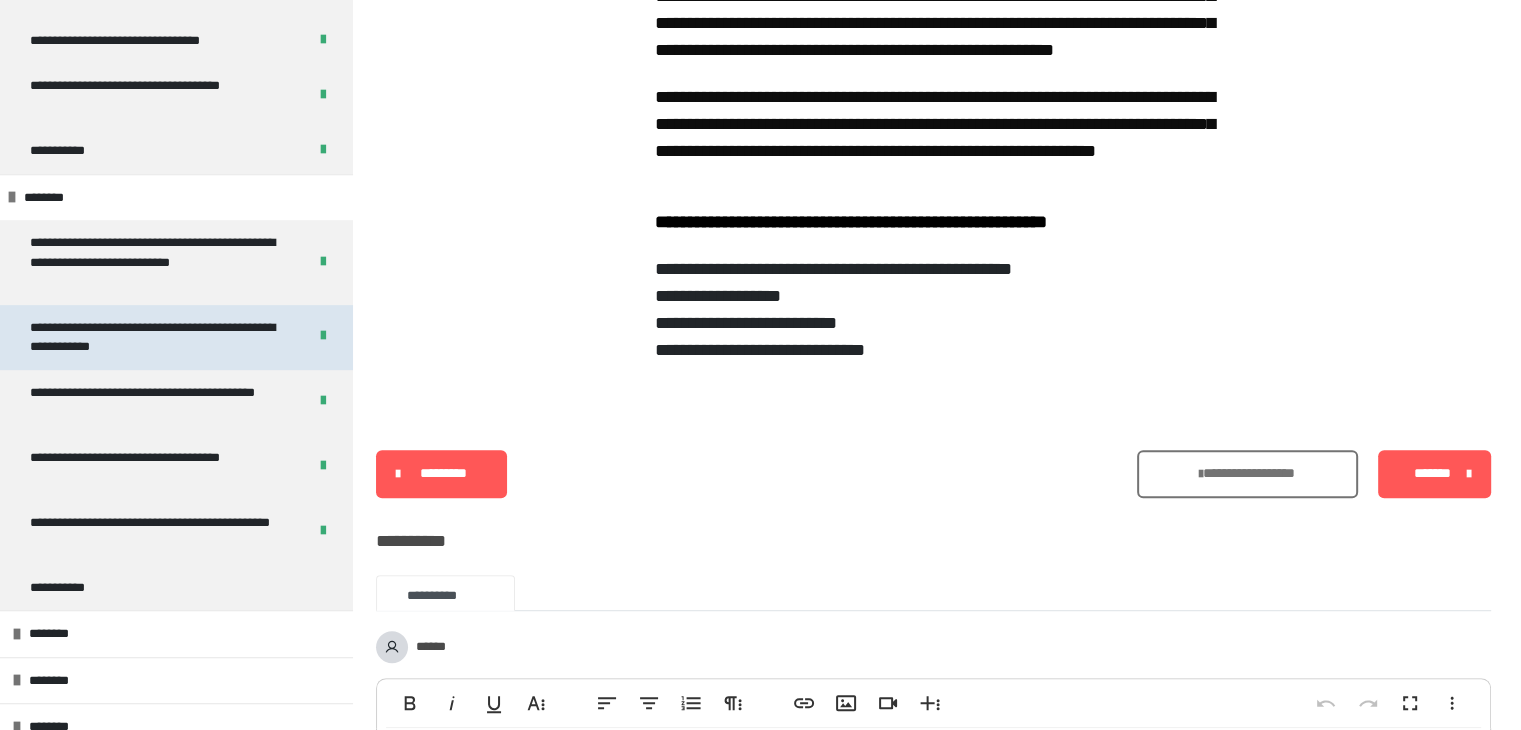 click on "**********" at bounding box center [153, 337] 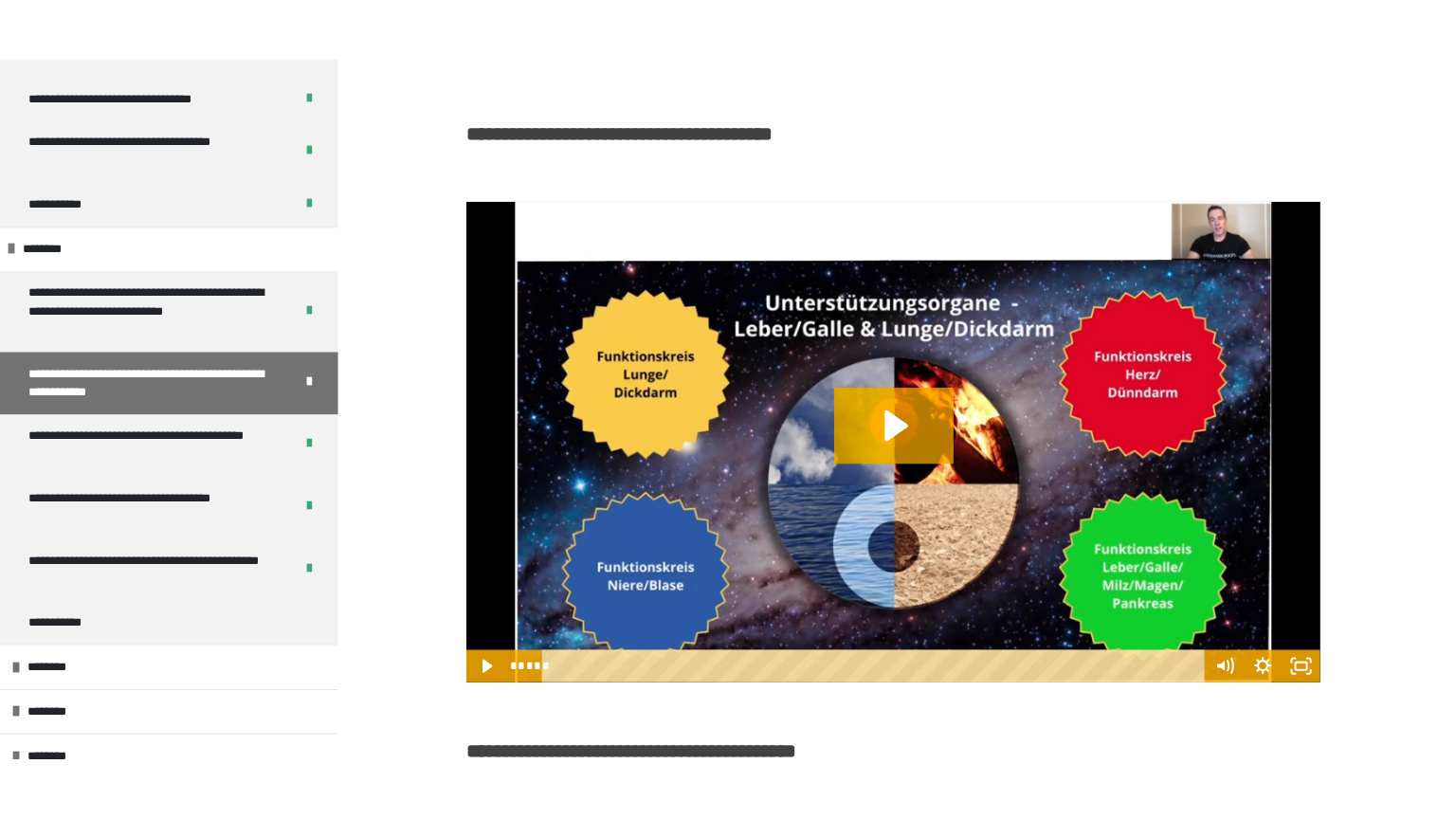 scroll, scrollTop: 1219, scrollLeft: 0, axis: vertical 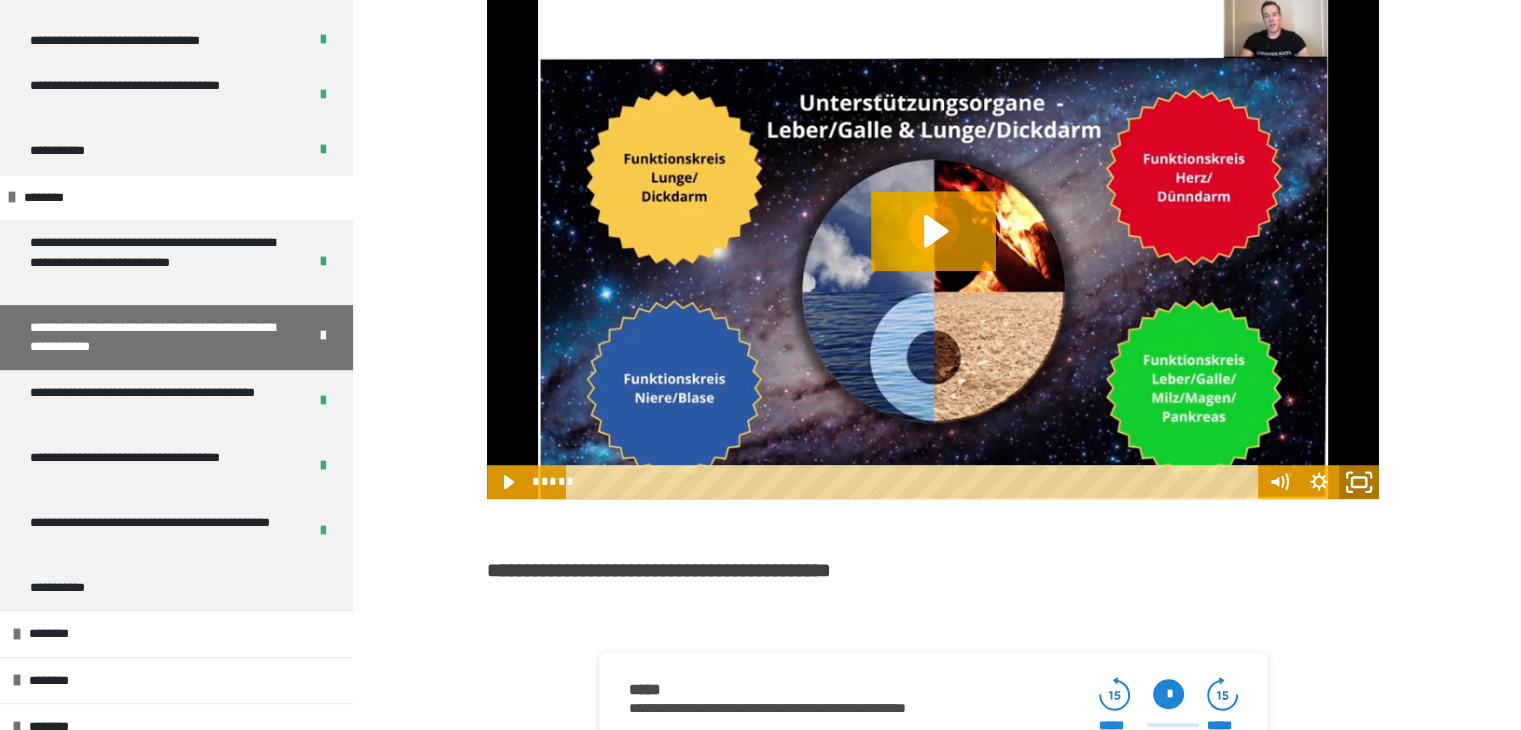 click 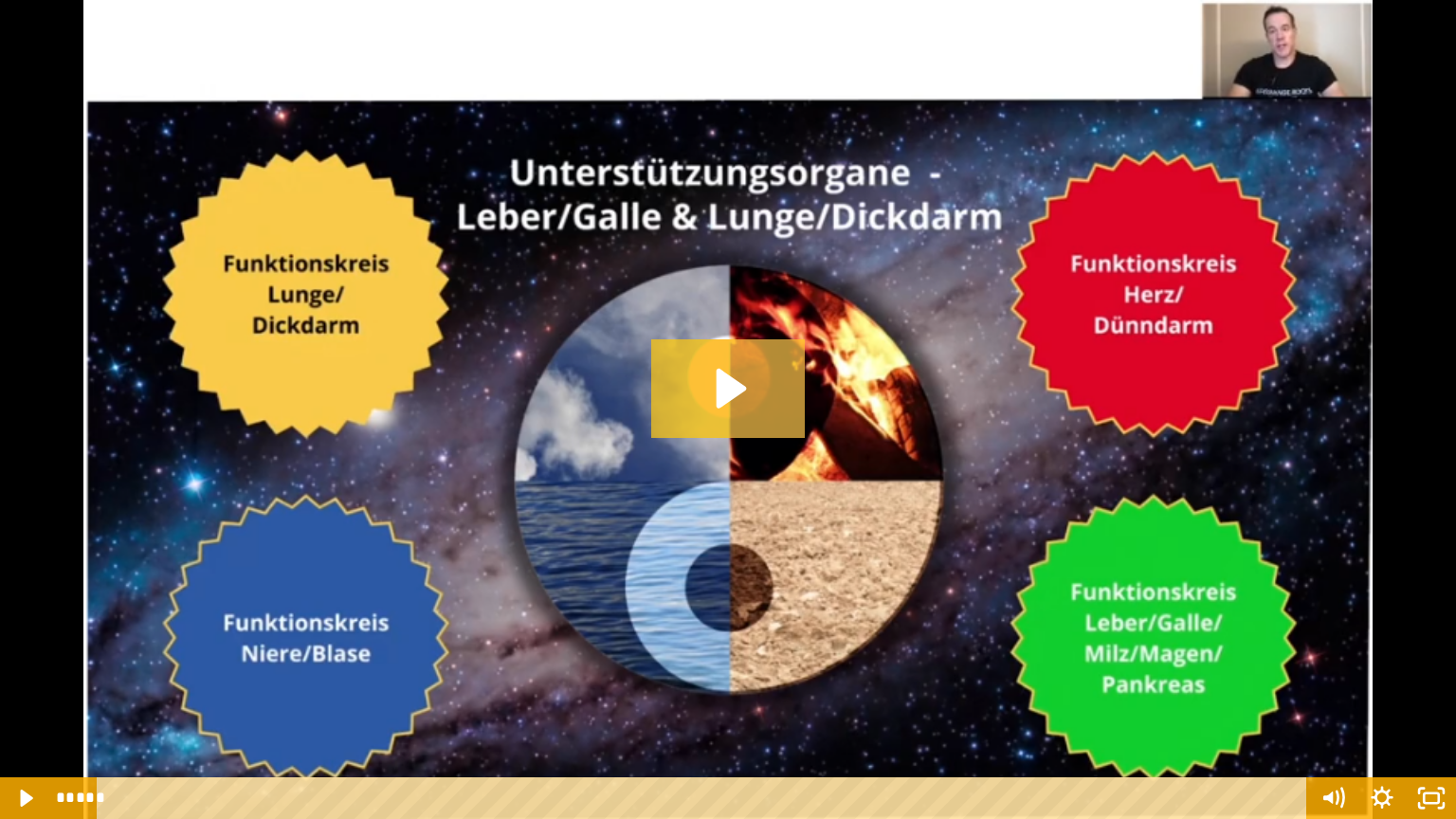 click 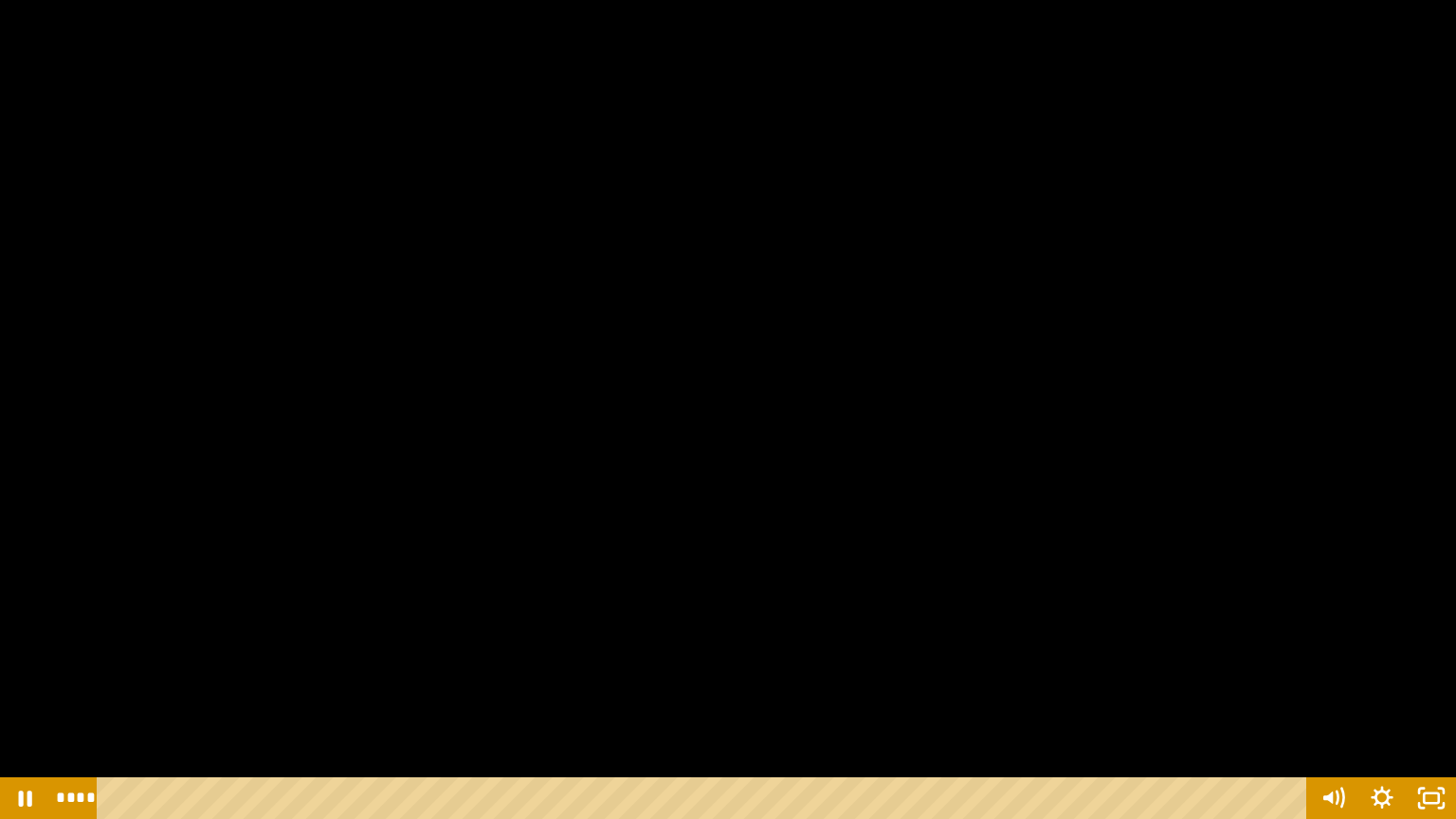 click at bounding box center [728, 410] 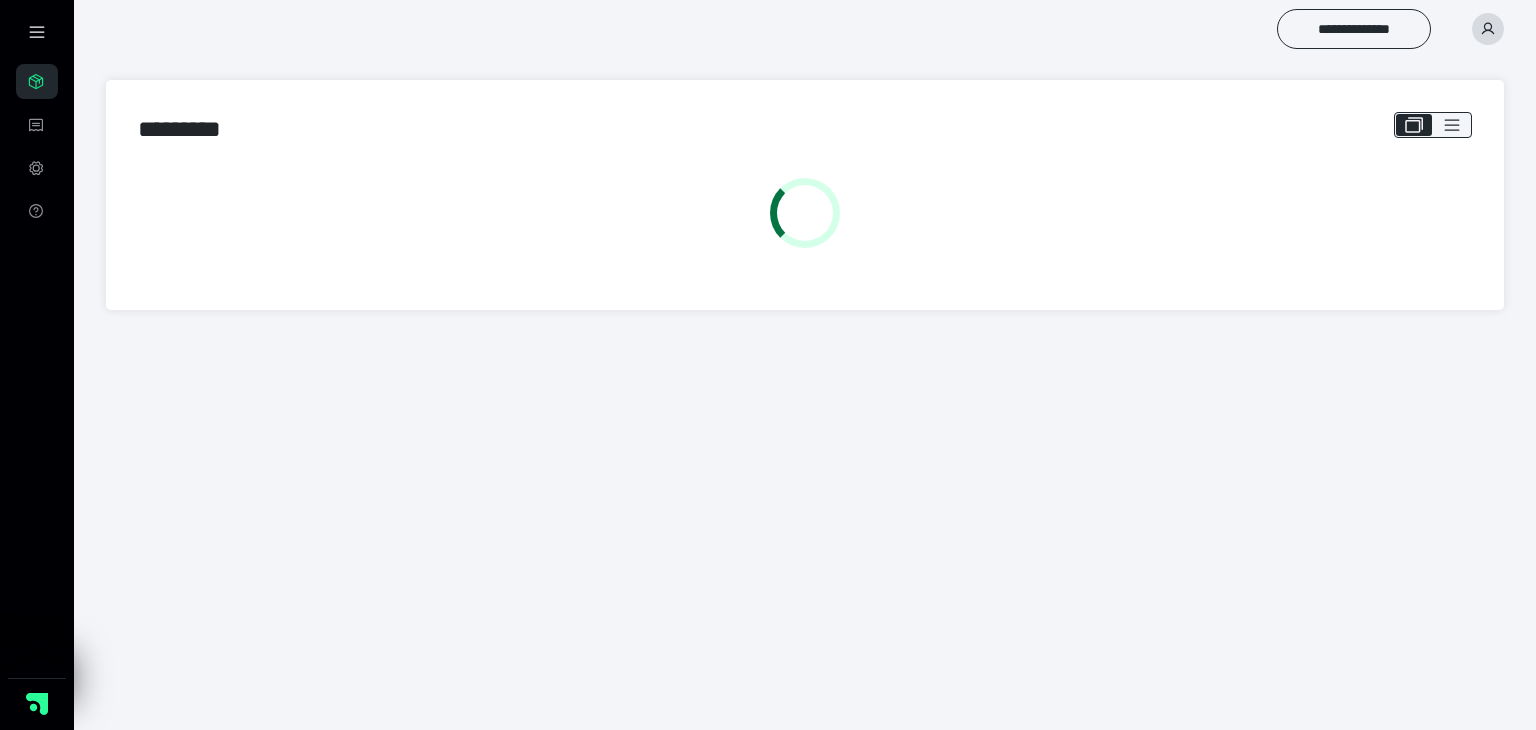 scroll, scrollTop: 0, scrollLeft: 0, axis: both 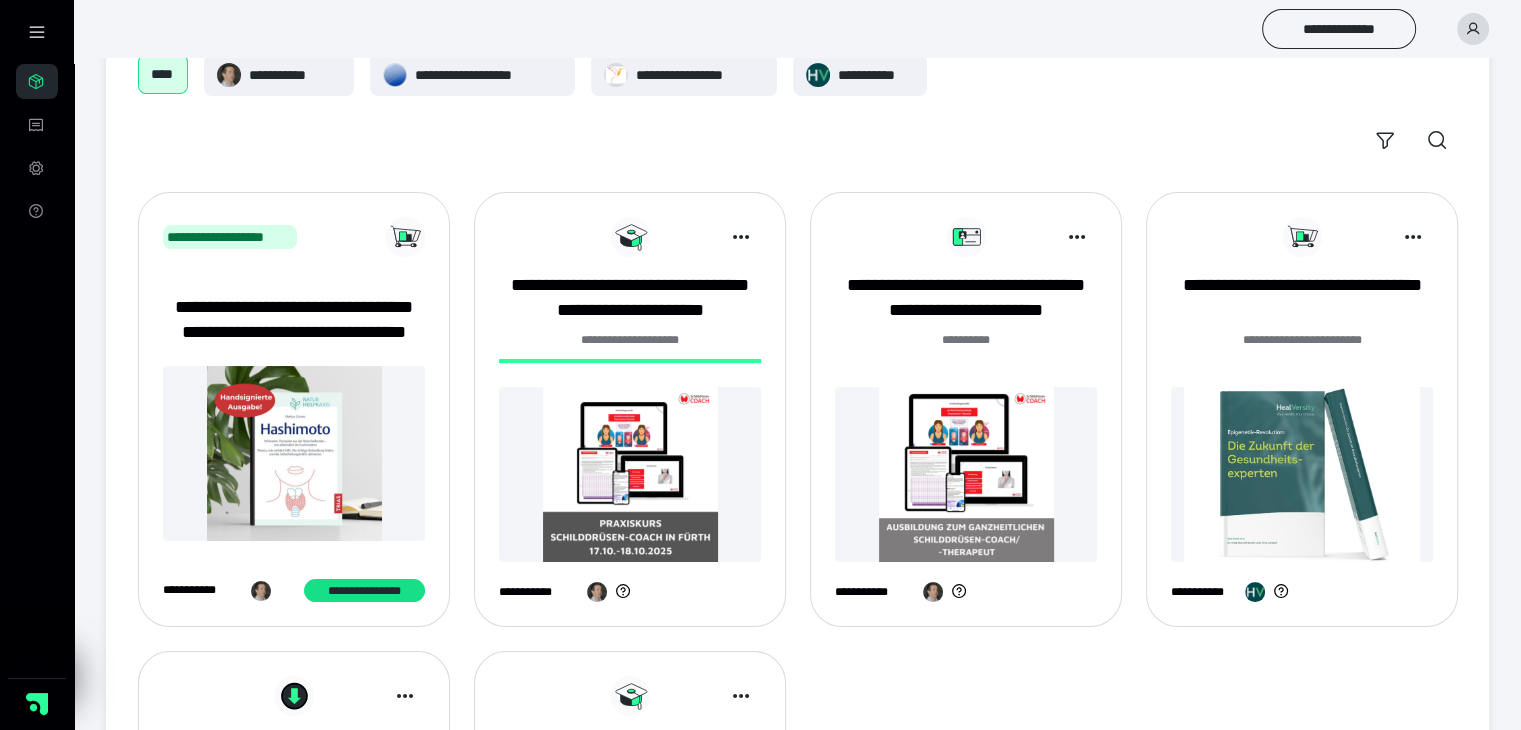 click on "*******   **" at bounding box center [966, 340] 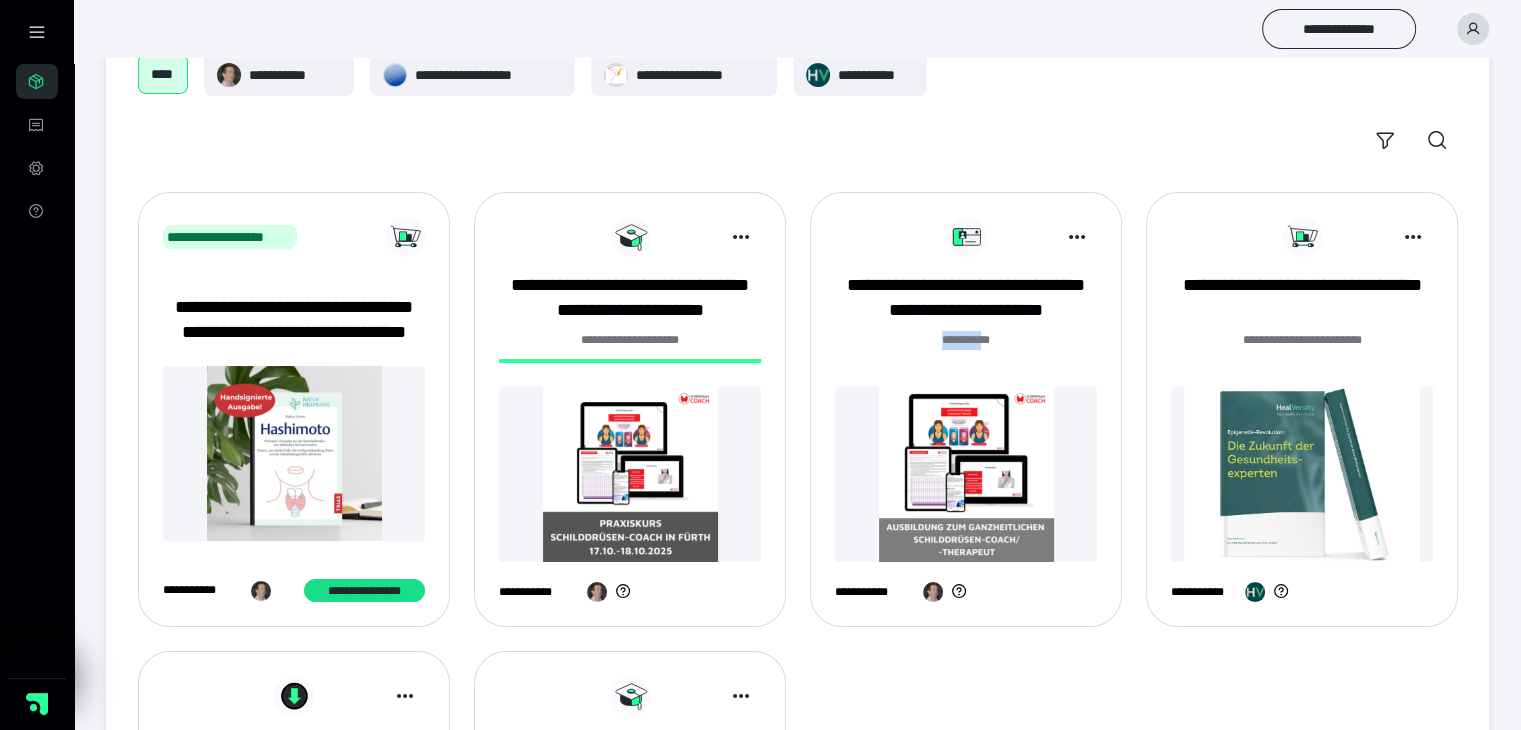 click on "*******   **" at bounding box center (966, 340) 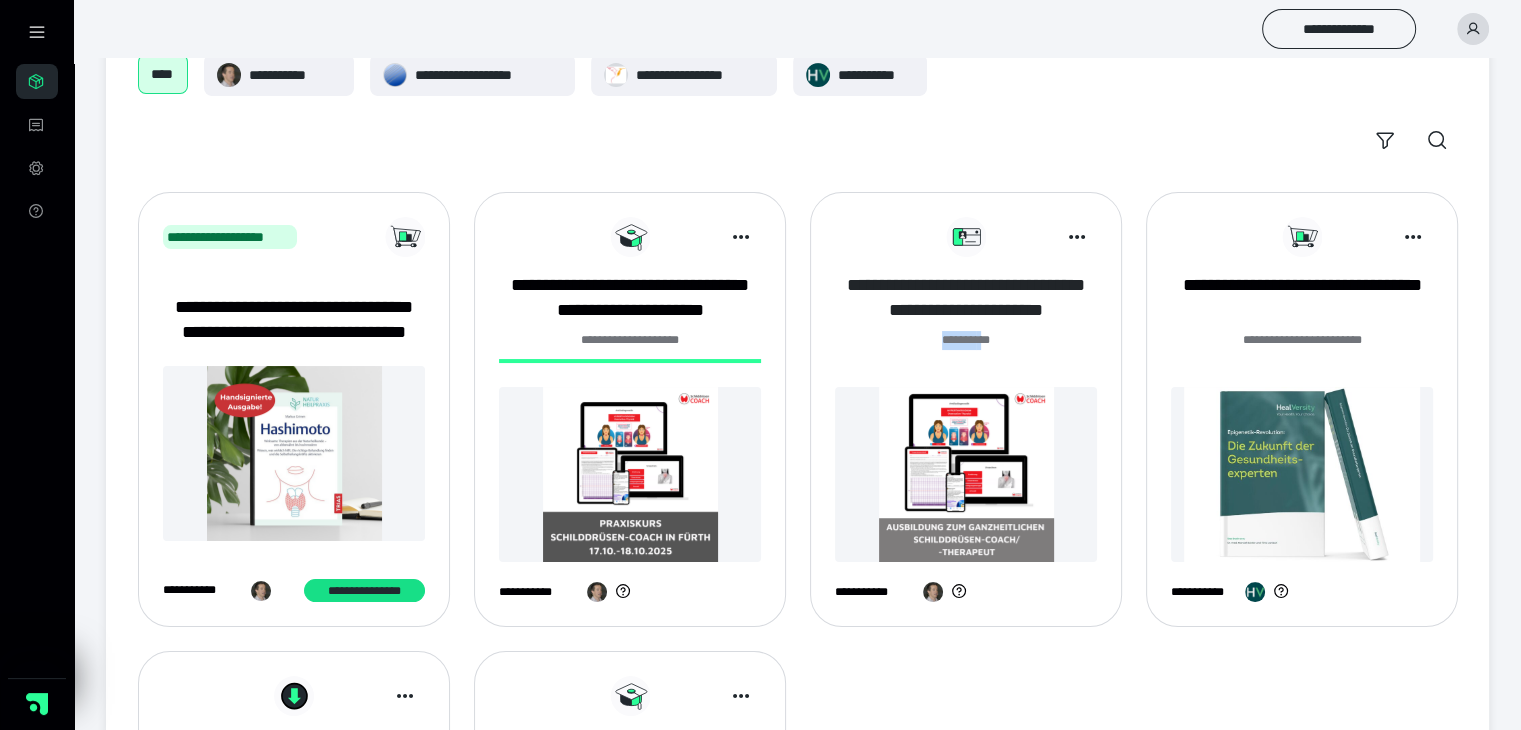 click on "**********" at bounding box center (966, 298) 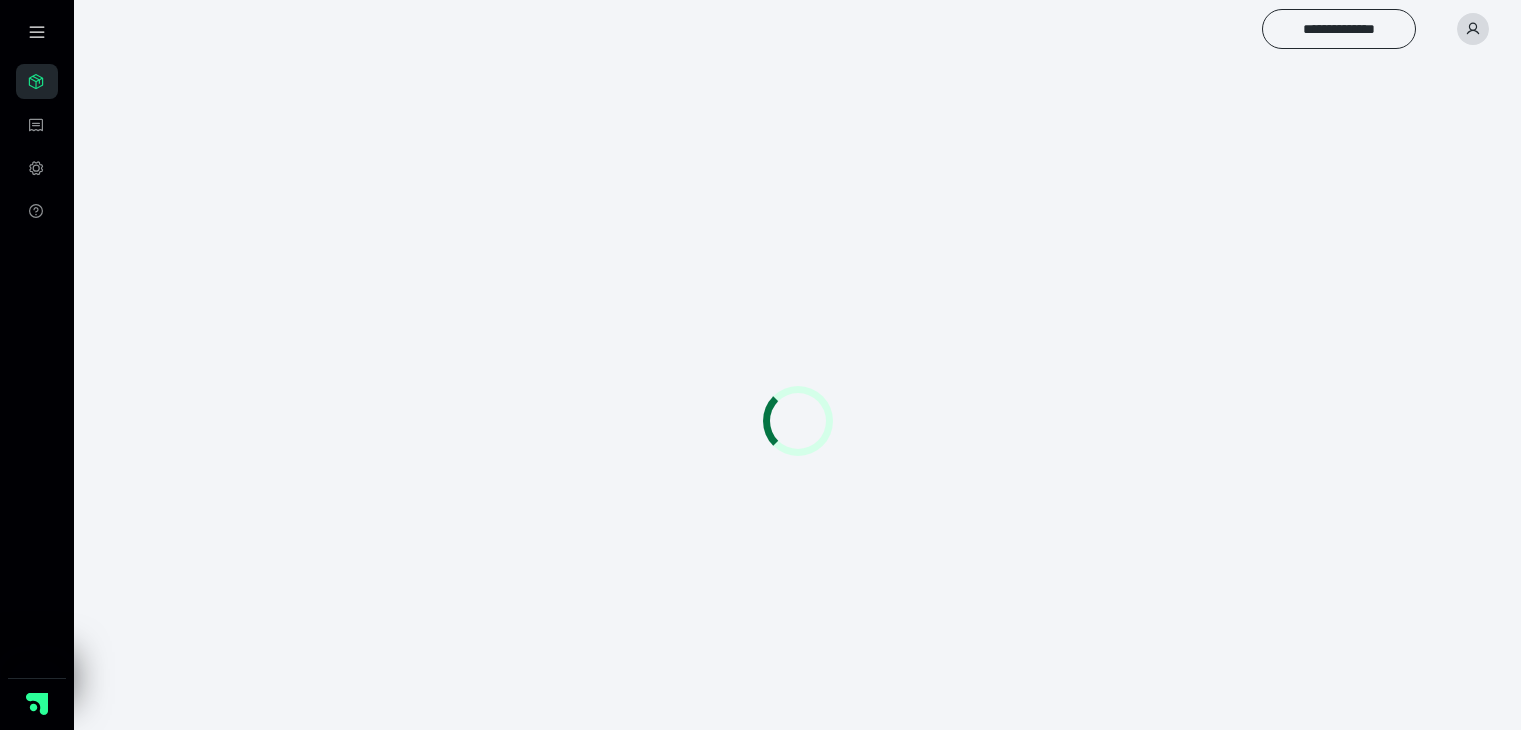 scroll, scrollTop: 0, scrollLeft: 0, axis: both 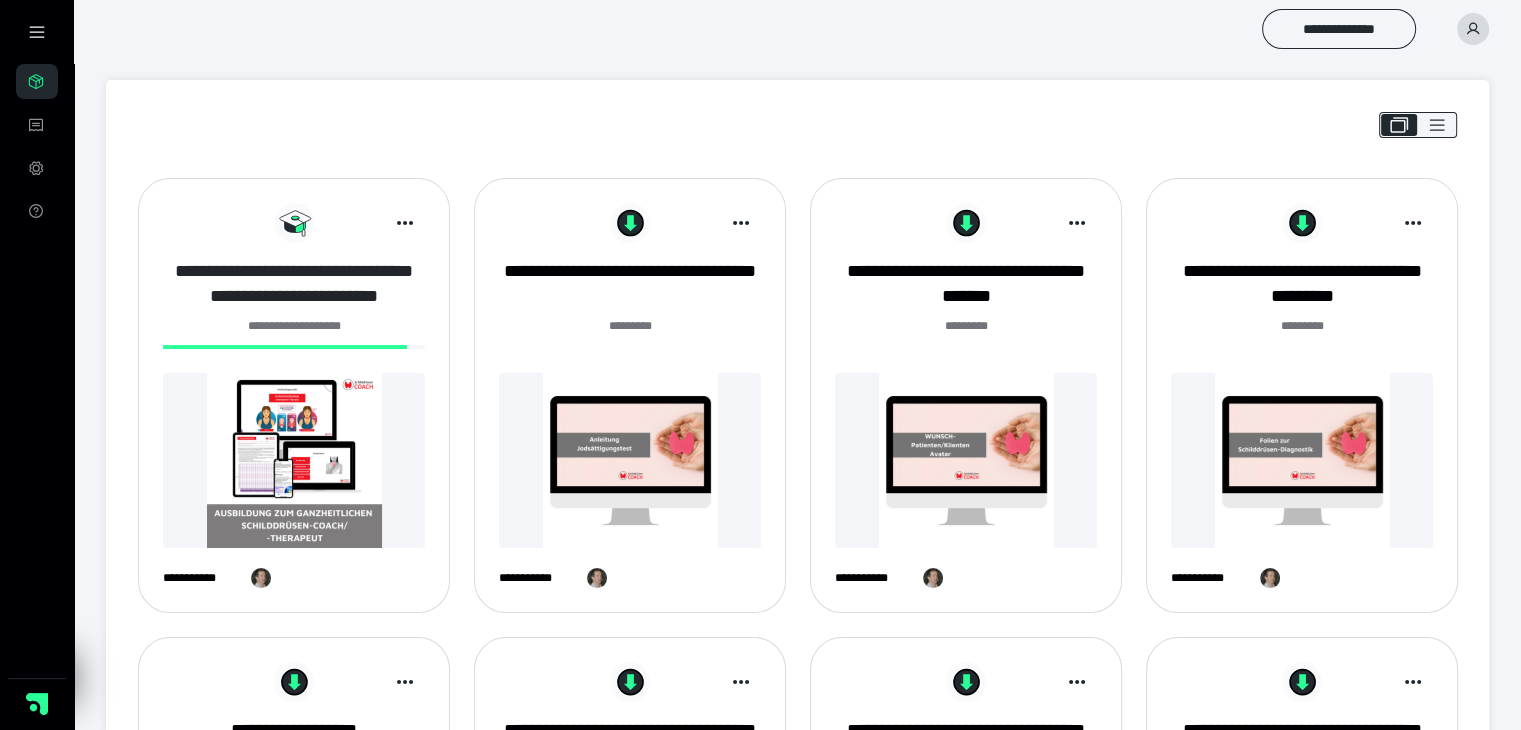 click on "**********" at bounding box center [294, 284] 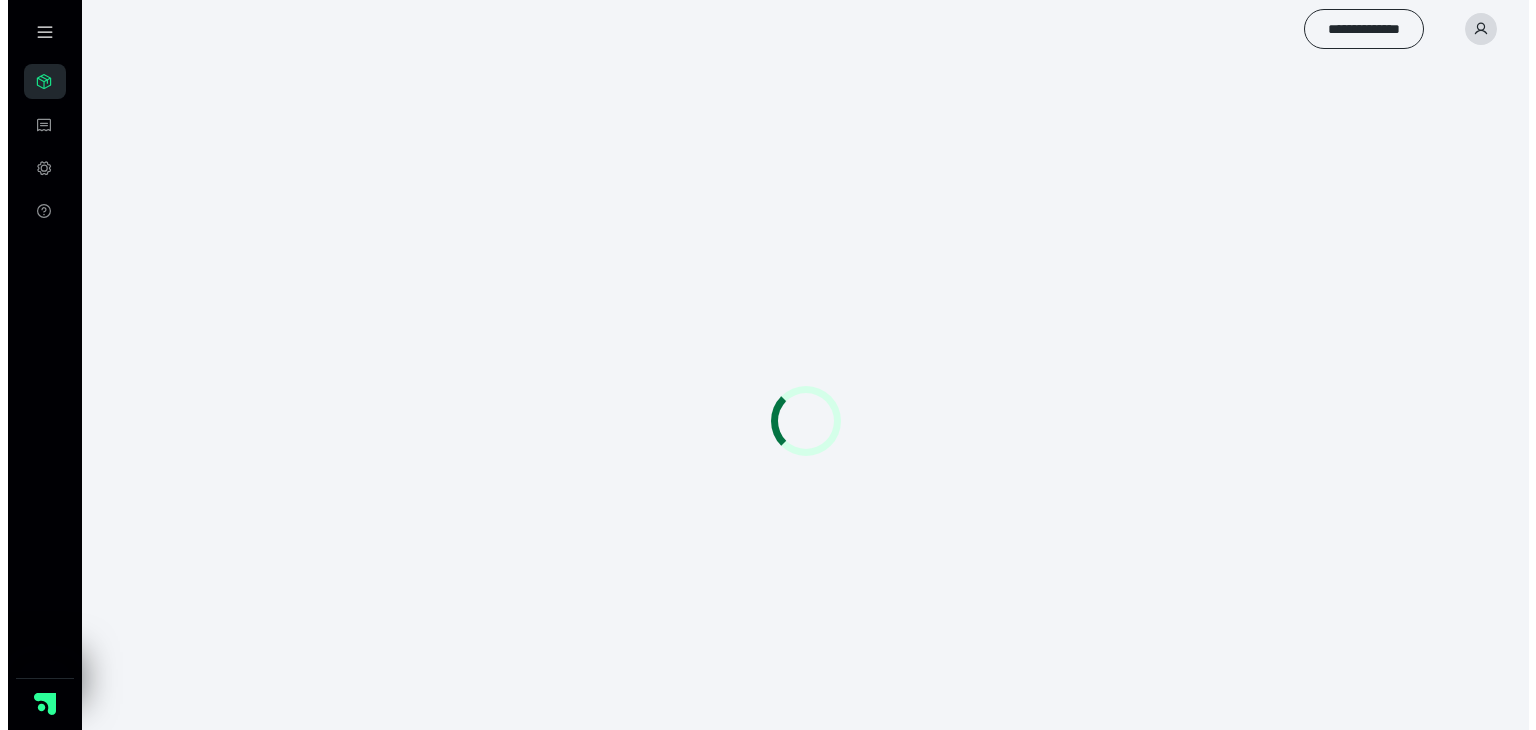 scroll, scrollTop: 0, scrollLeft: 0, axis: both 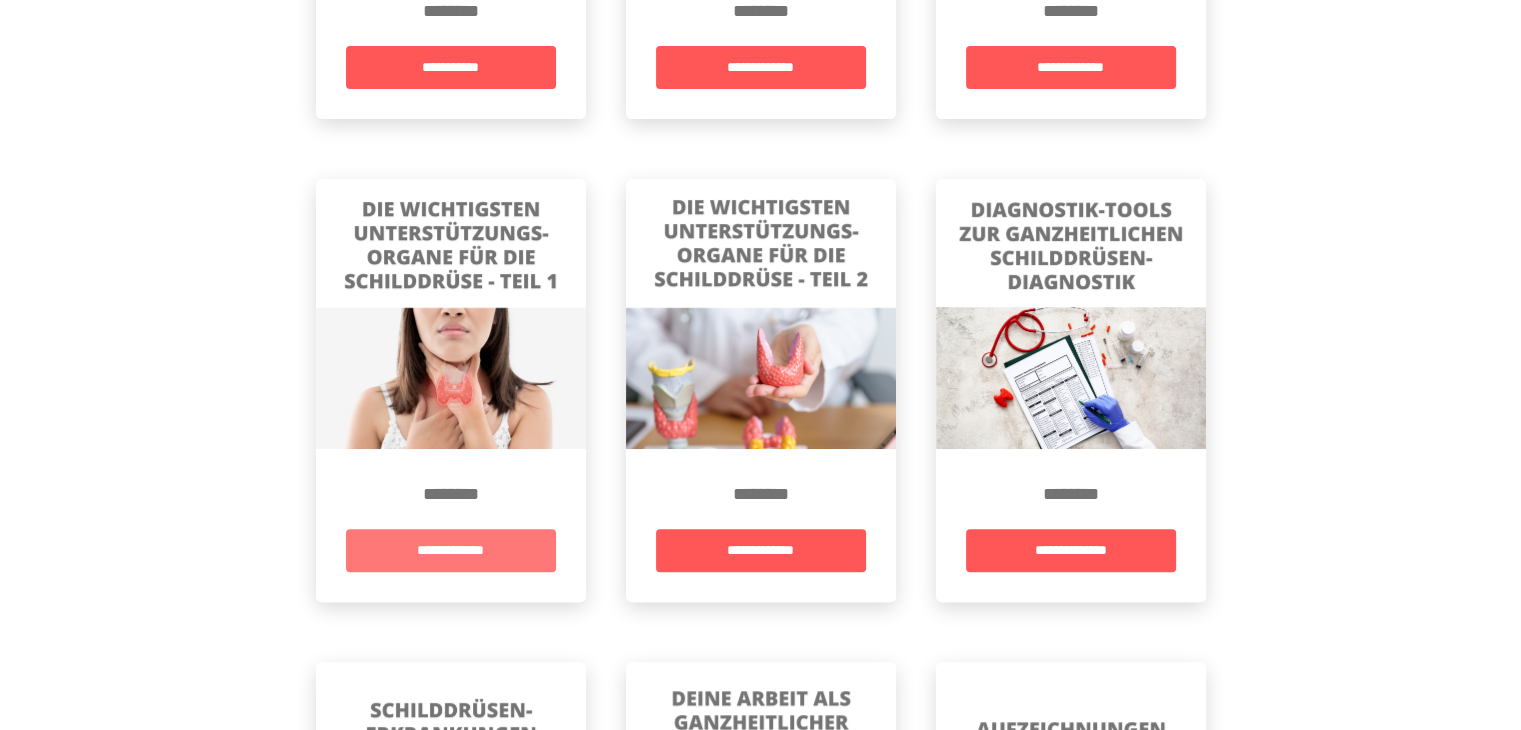 click on "**********" at bounding box center (451, 550) 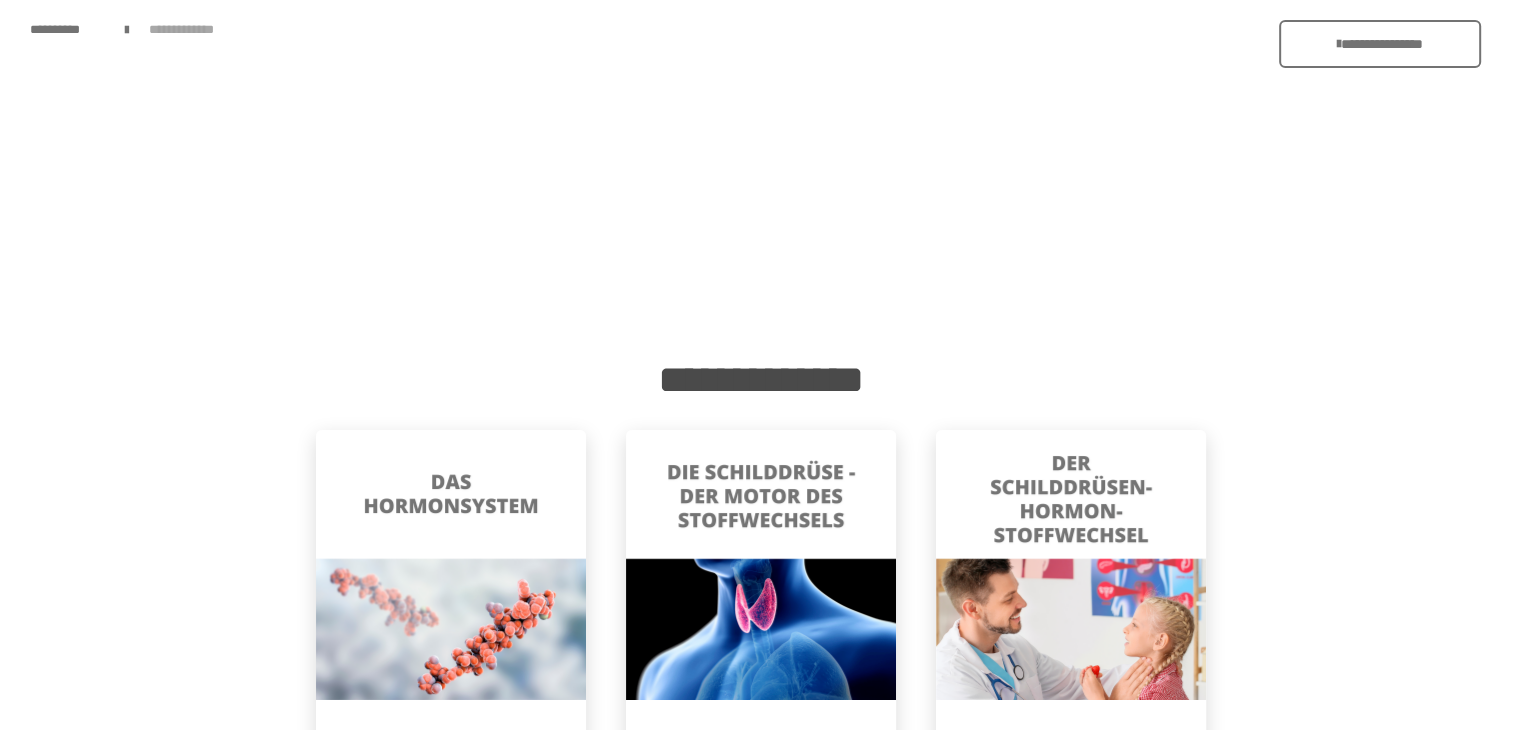 click at bounding box center [451, 565] 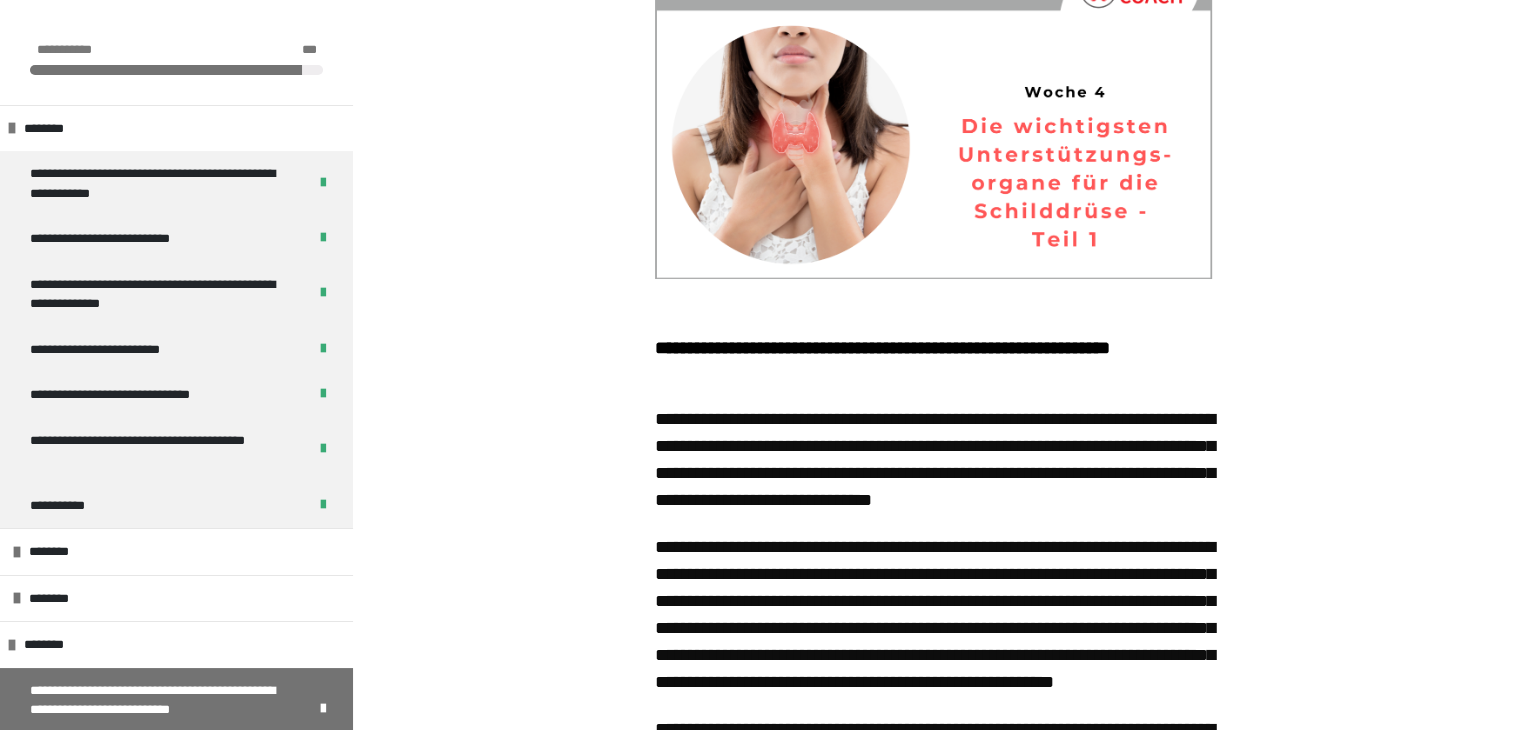 scroll, scrollTop: 692, scrollLeft: 0, axis: vertical 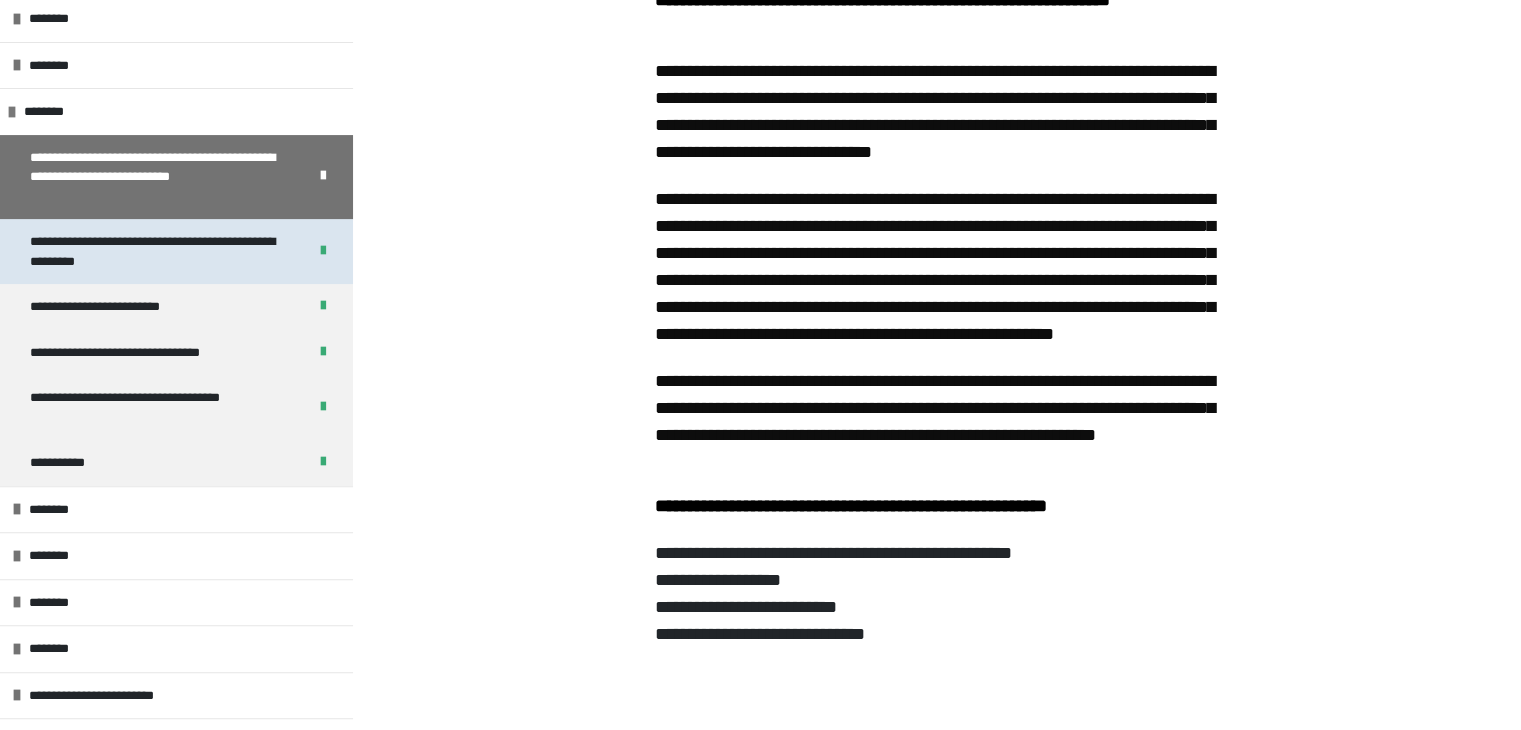 click on "**********" at bounding box center [153, 251] 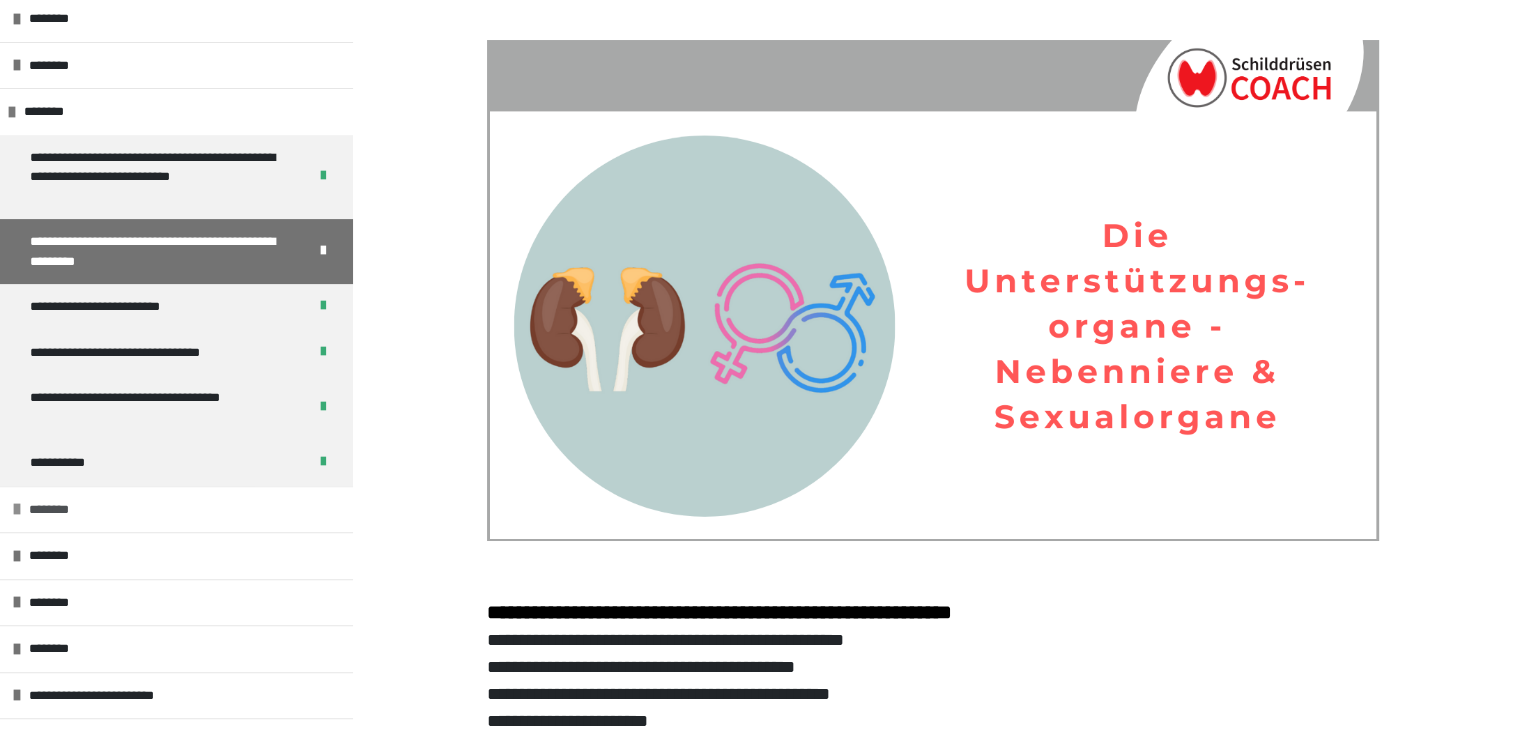 click on "********" at bounding box center [57, 510] 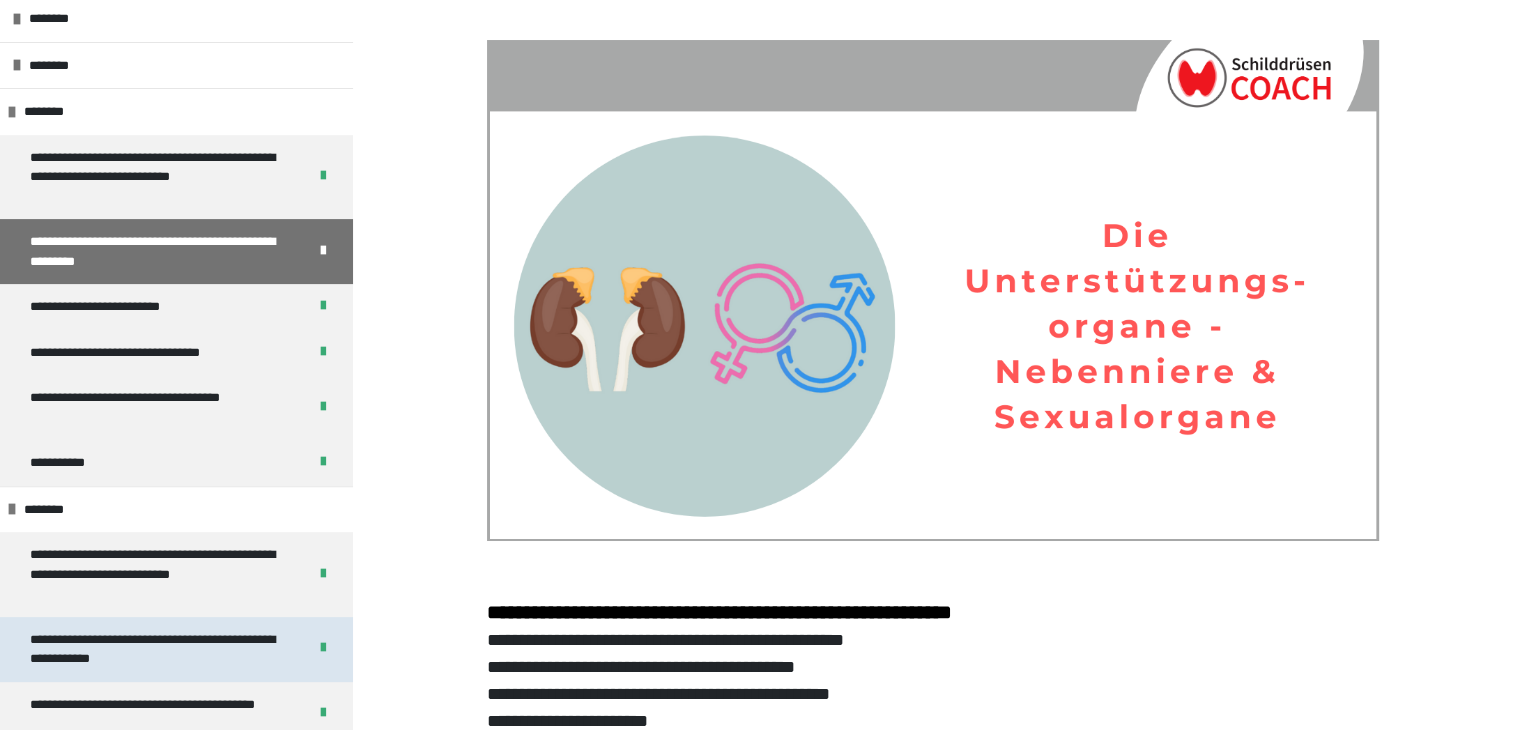 click on "**********" at bounding box center (153, 649) 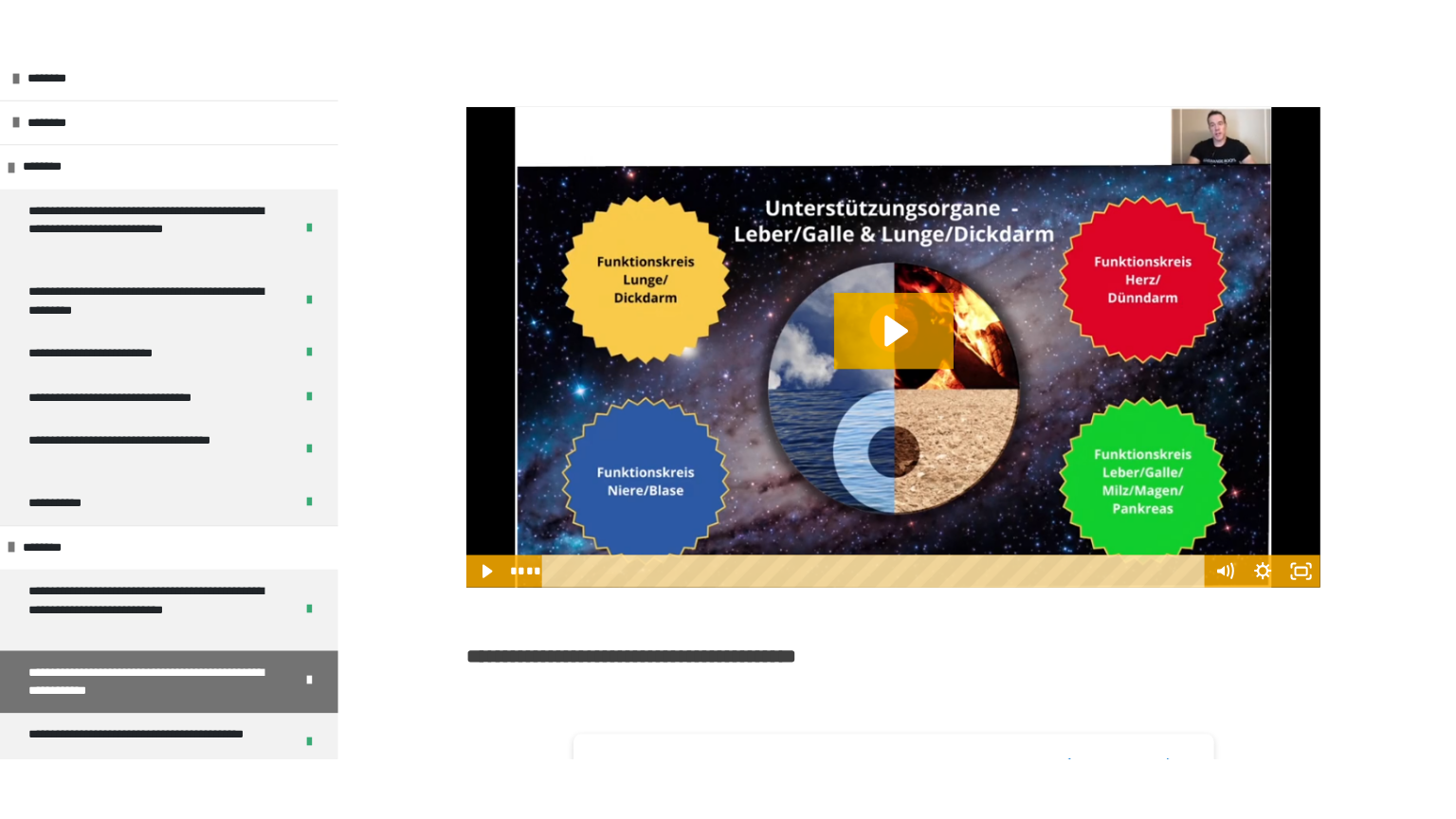 scroll, scrollTop: 1158, scrollLeft: 0, axis: vertical 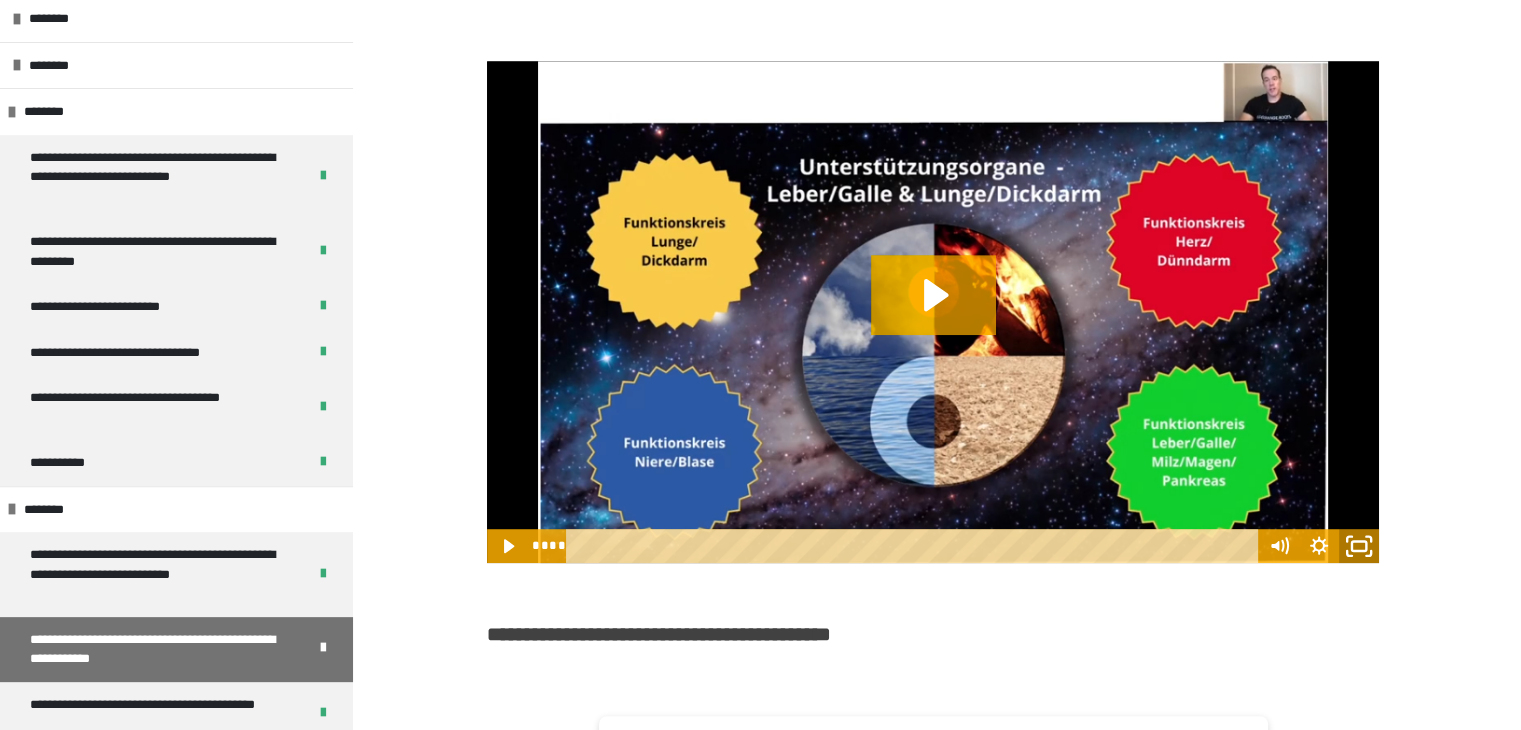 click 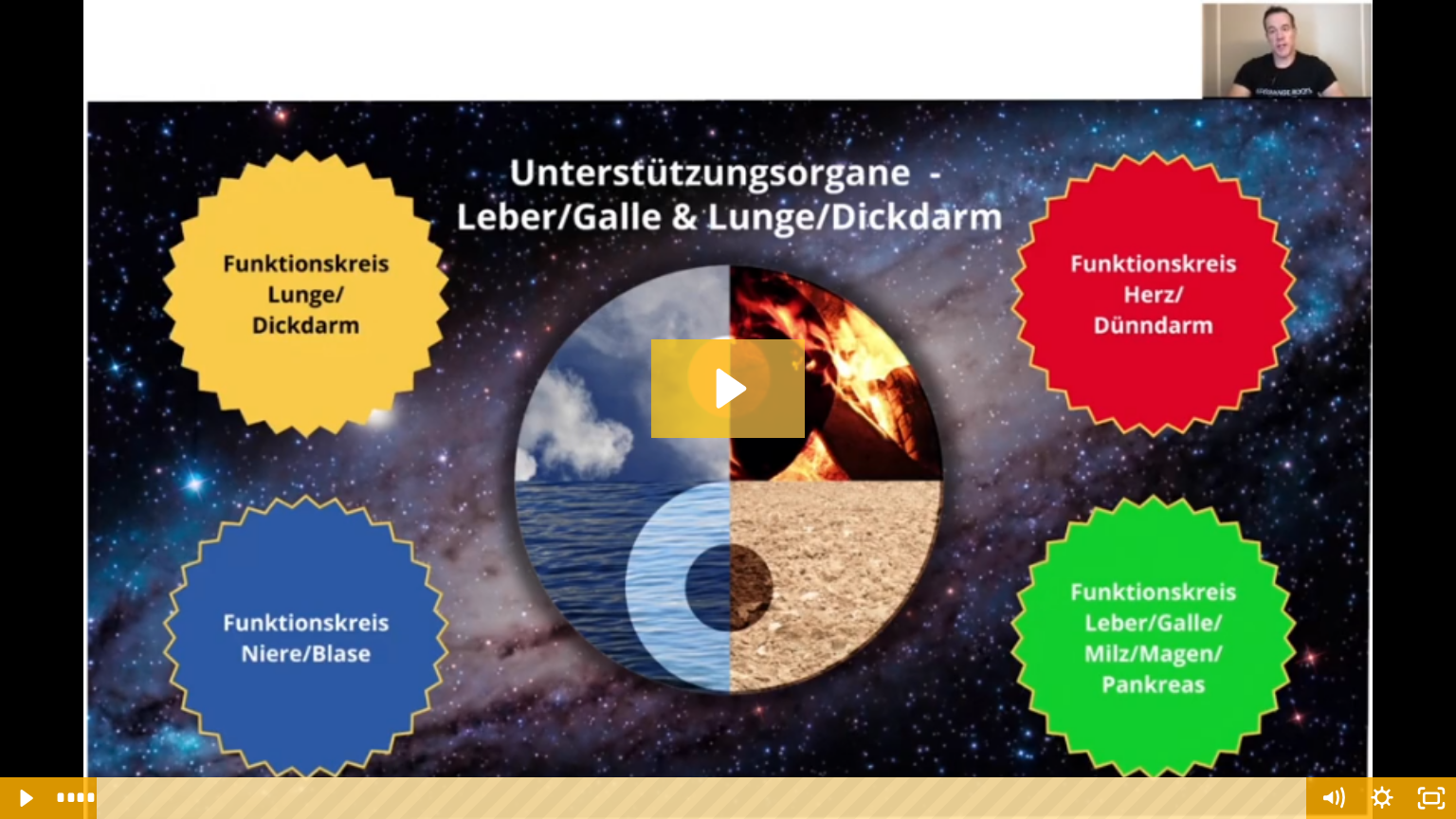 click 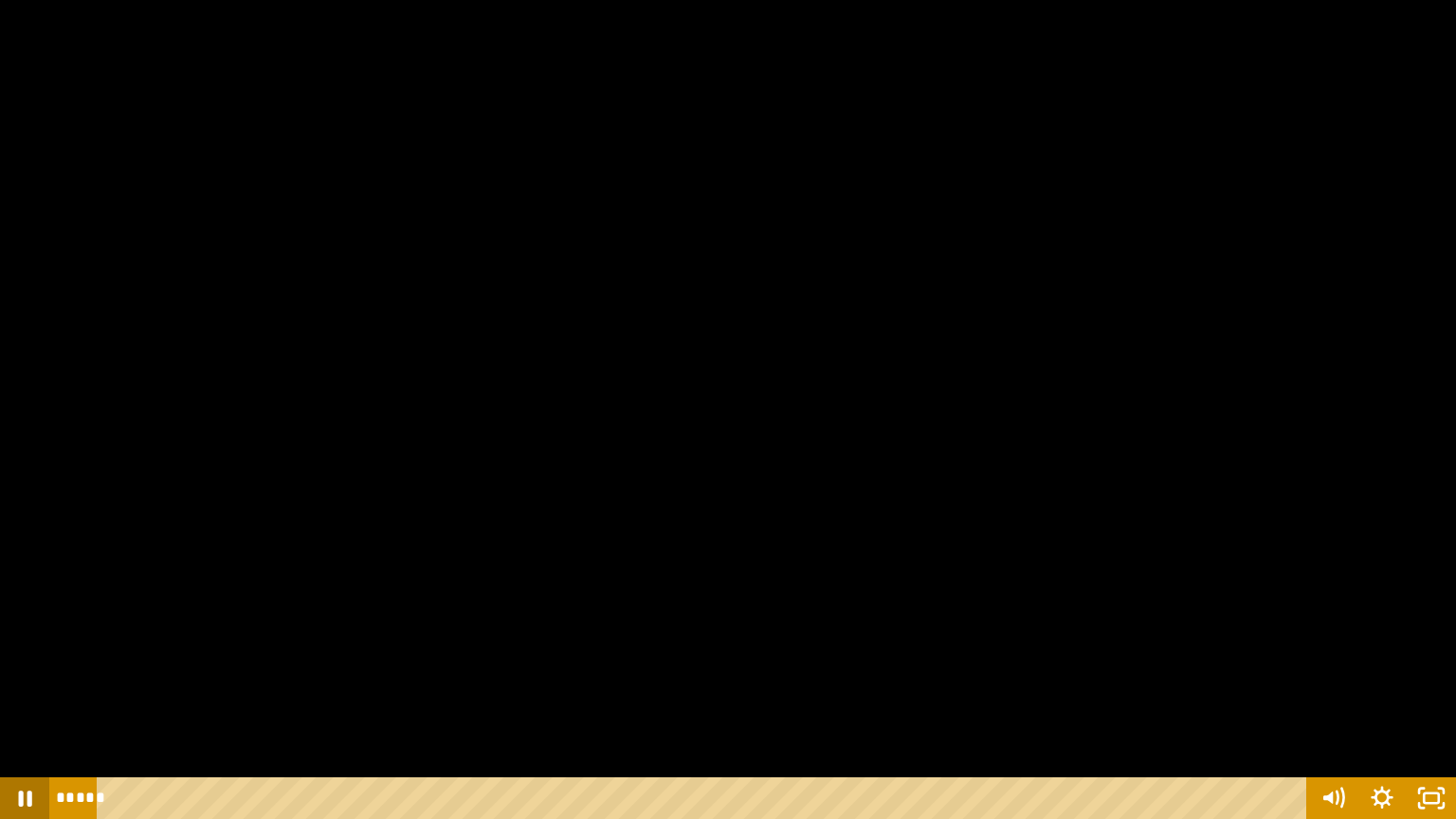 click 